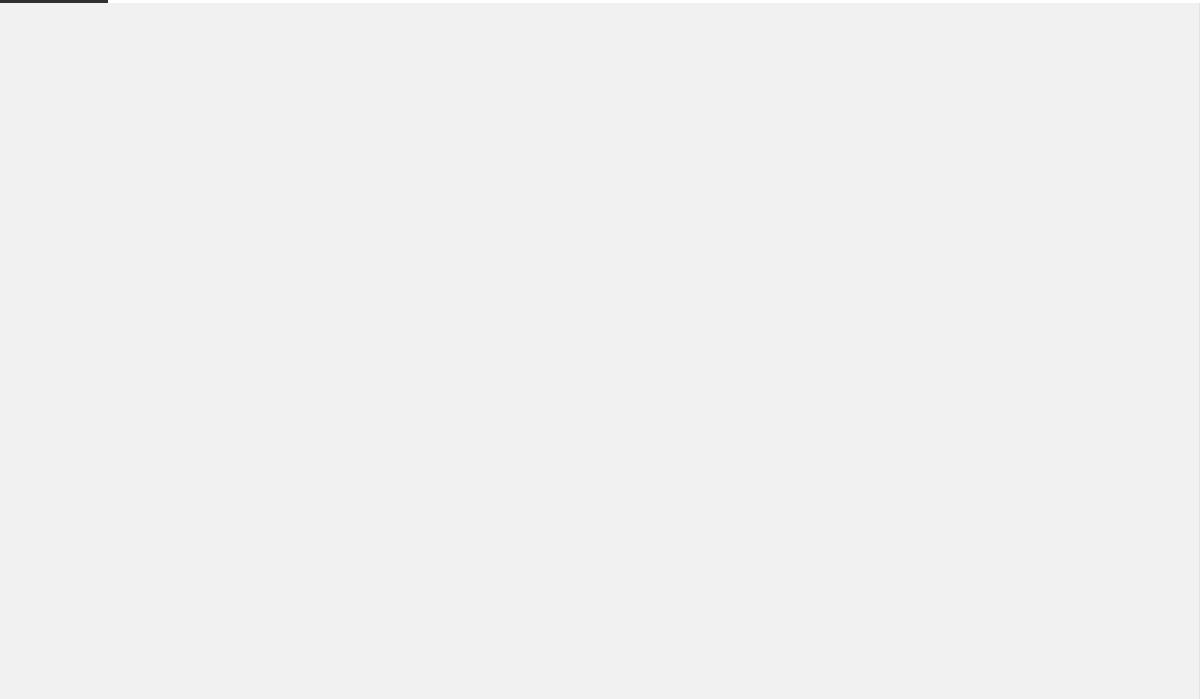 scroll, scrollTop: 0, scrollLeft: 0, axis: both 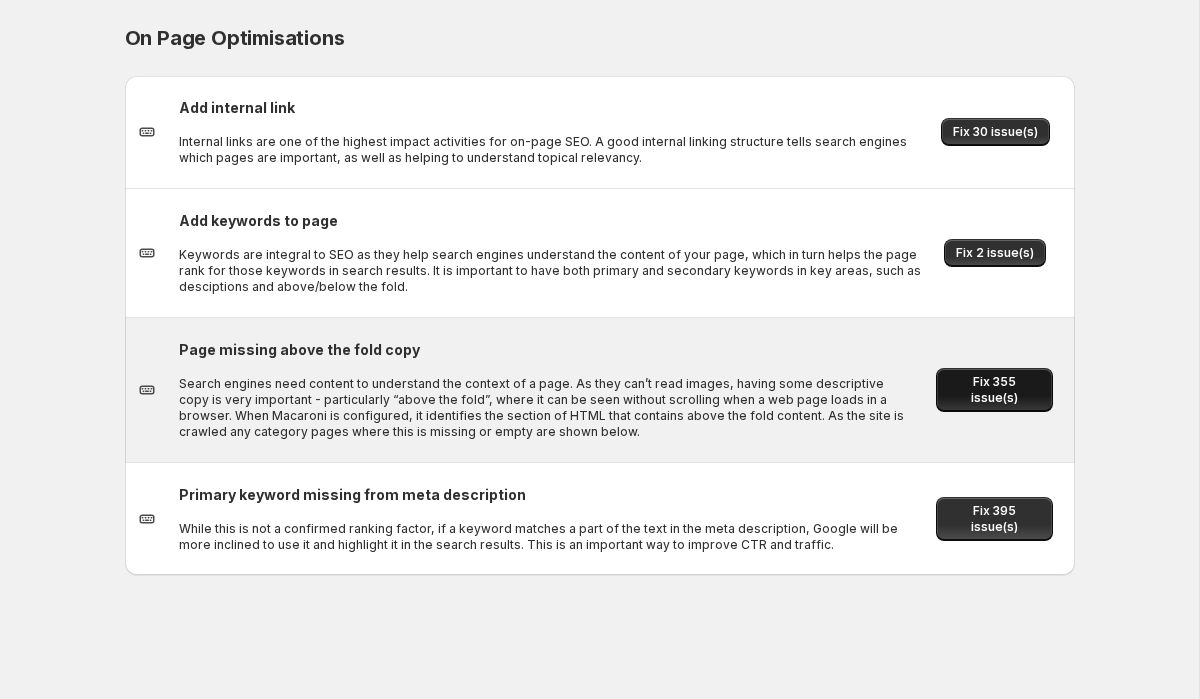 click on "Fix 355 issue(s)" at bounding box center (994, 390) 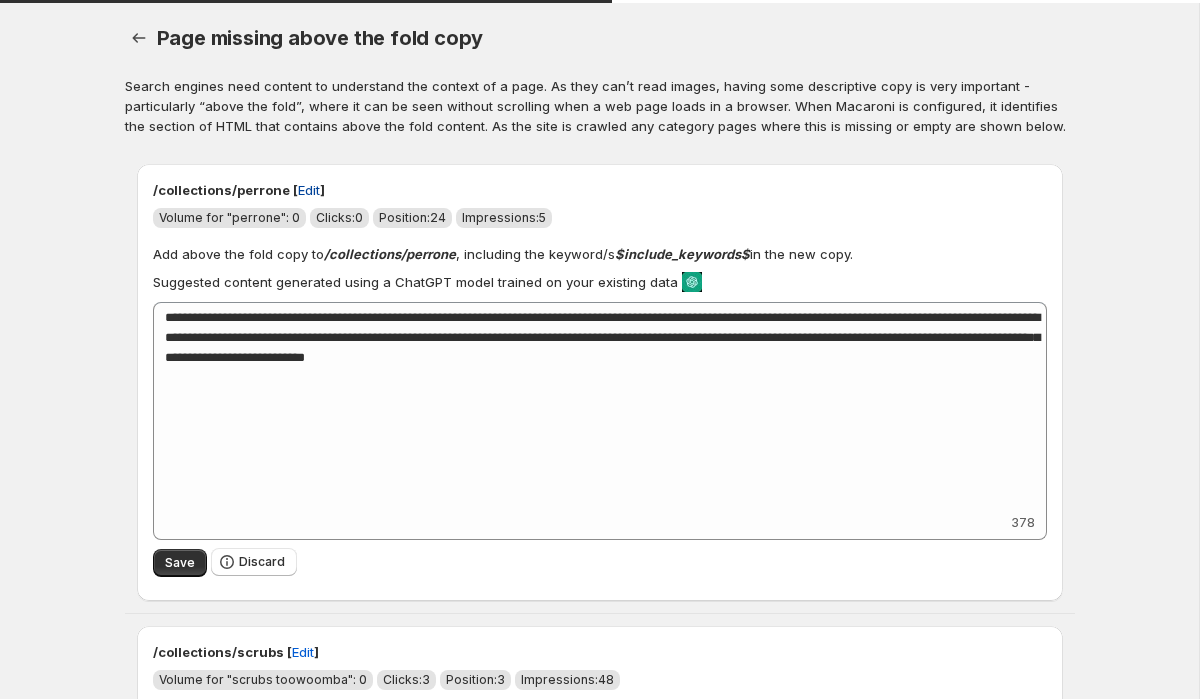click on "Edit" at bounding box center (309, 190) 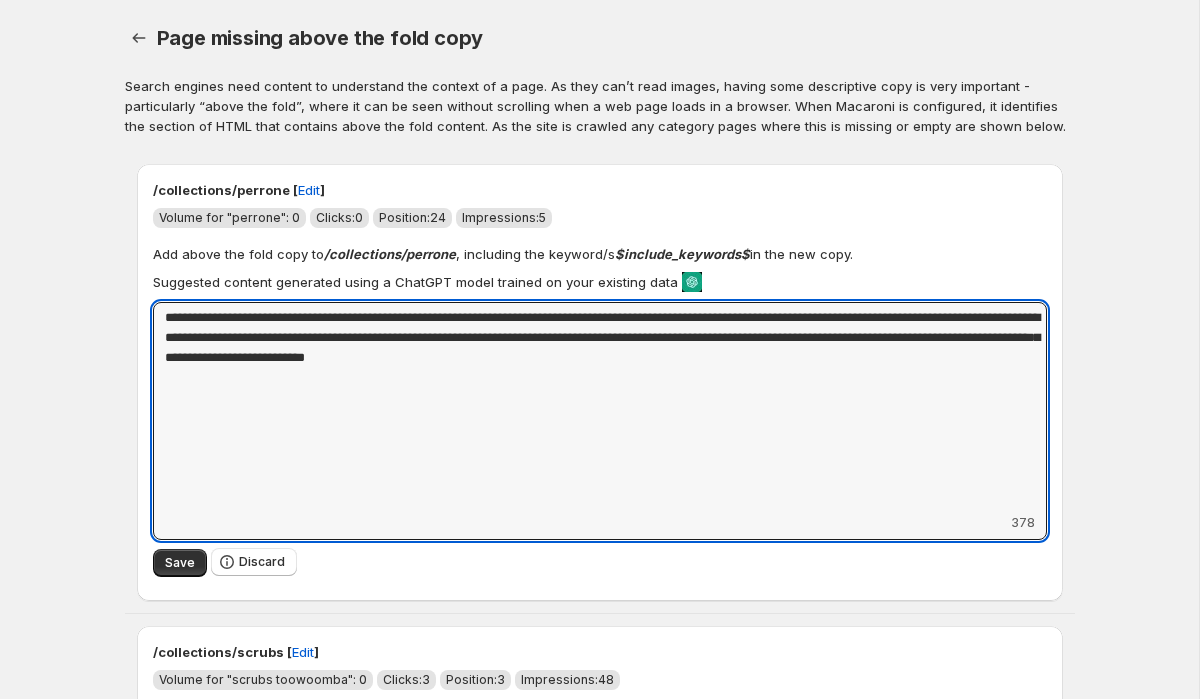 drag, startPoint x: 746, startPoint y: 361, endPoint x: 150, endPoint y: 324, distance: 597.1474 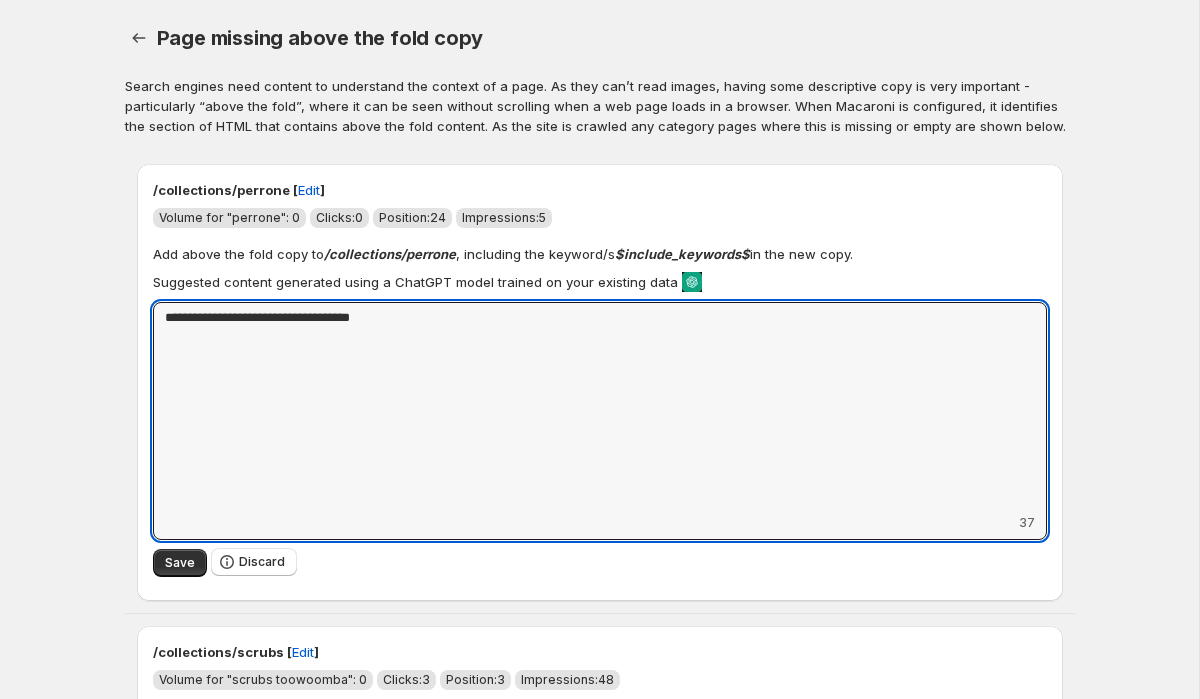 paste on "**********" 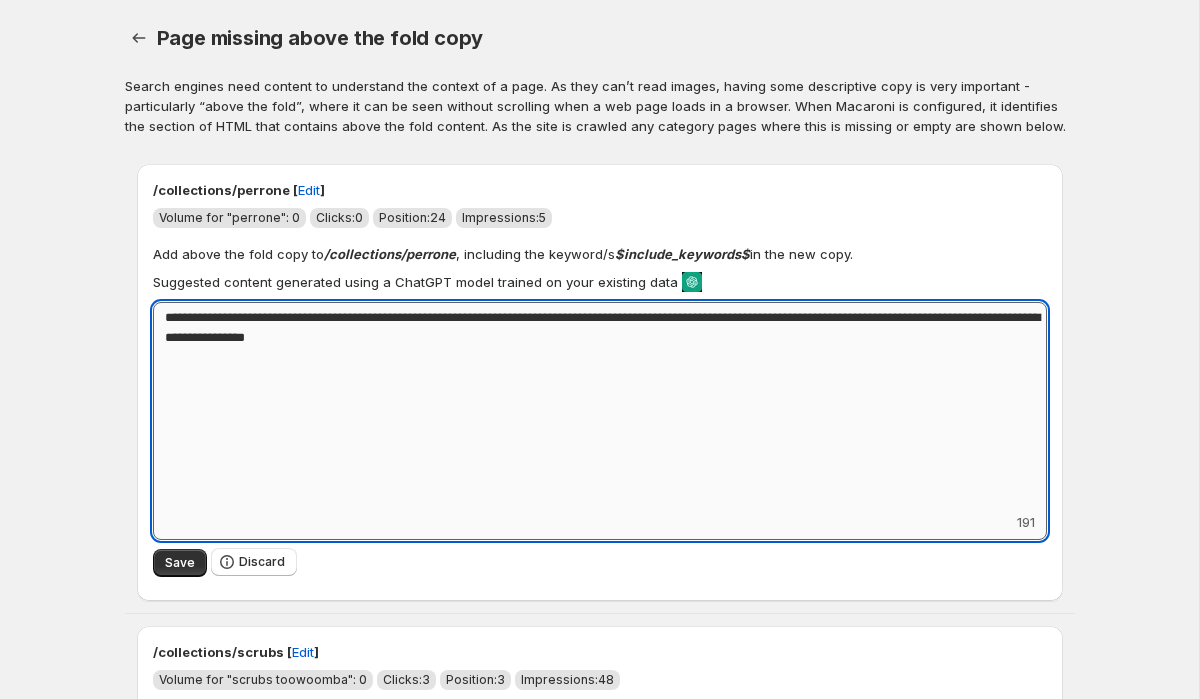 click on "**********" at bounding box center (600, 407) 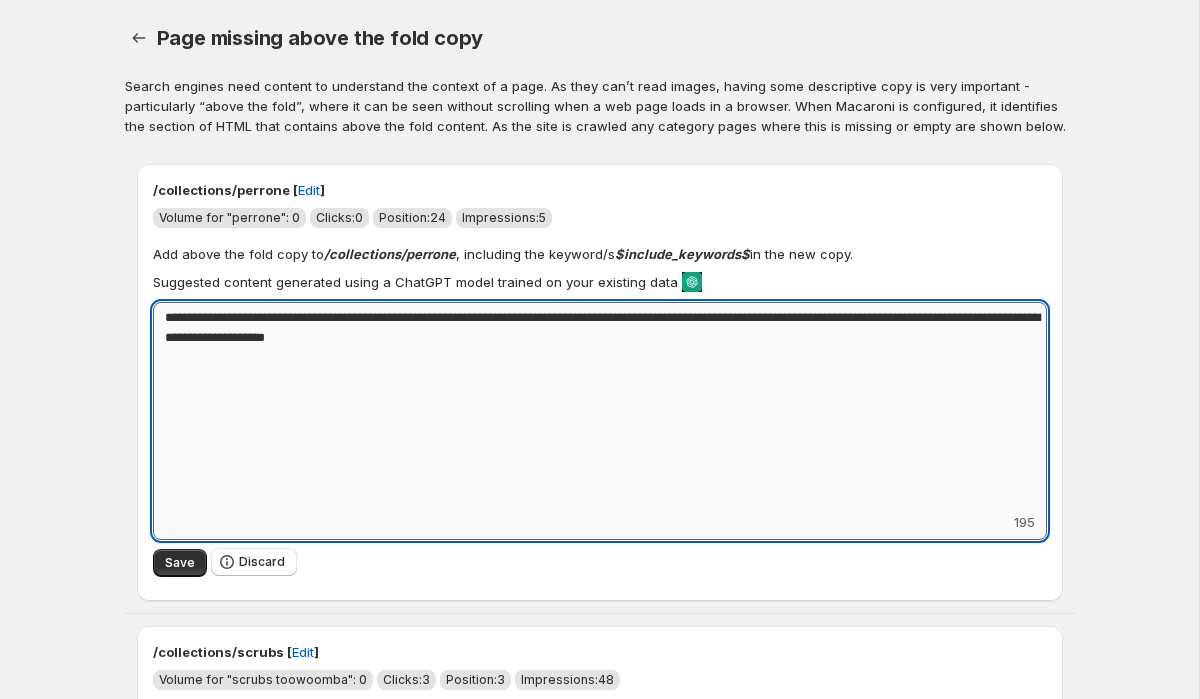 click on "**********" at bounding box center [600, 407] 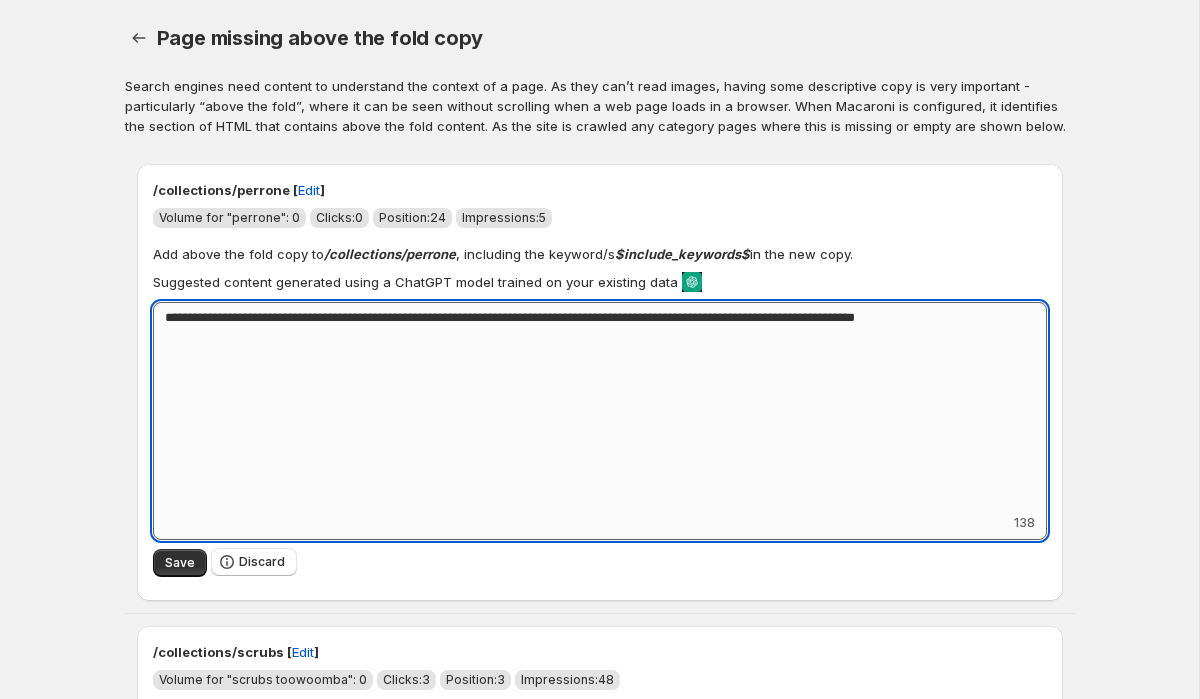 click on "**********" at bounding box center [600, 407] 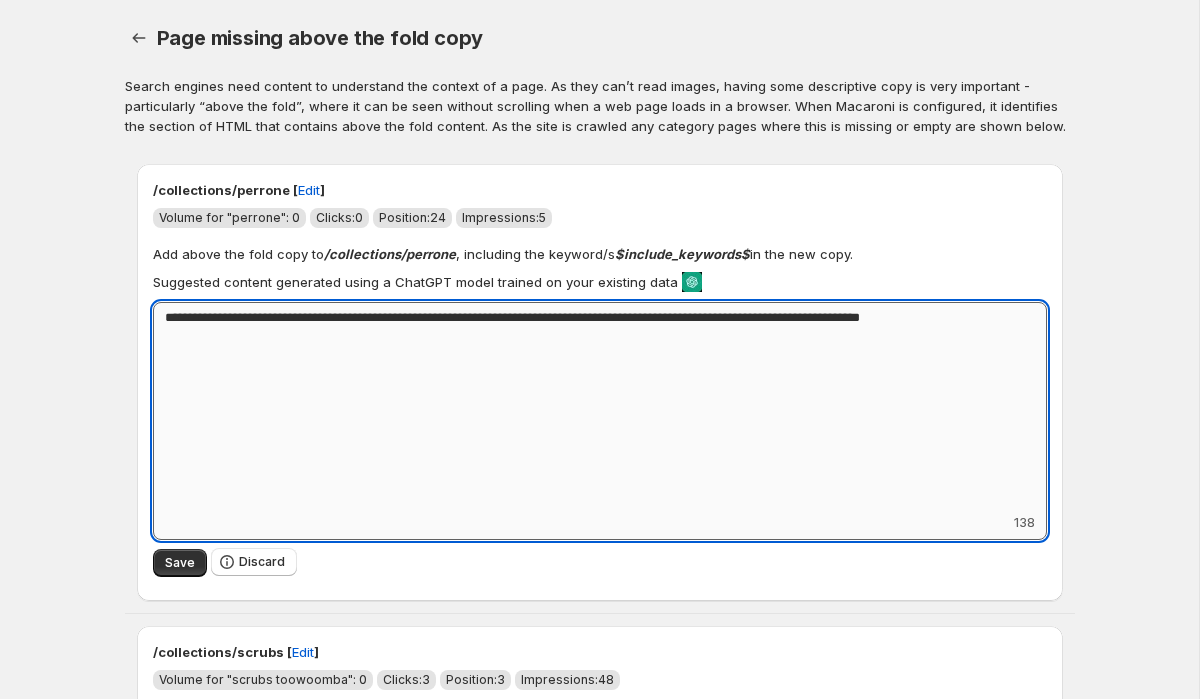 paste on "**********" 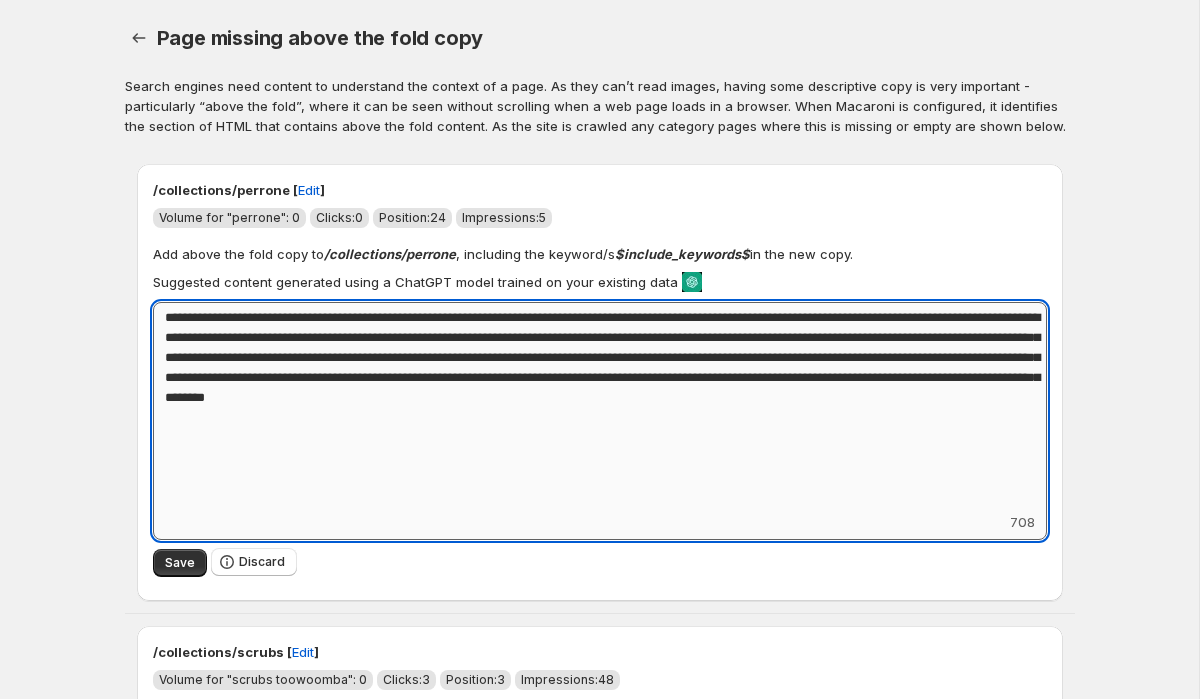 click on "**********" at bounding box center (600, 407) 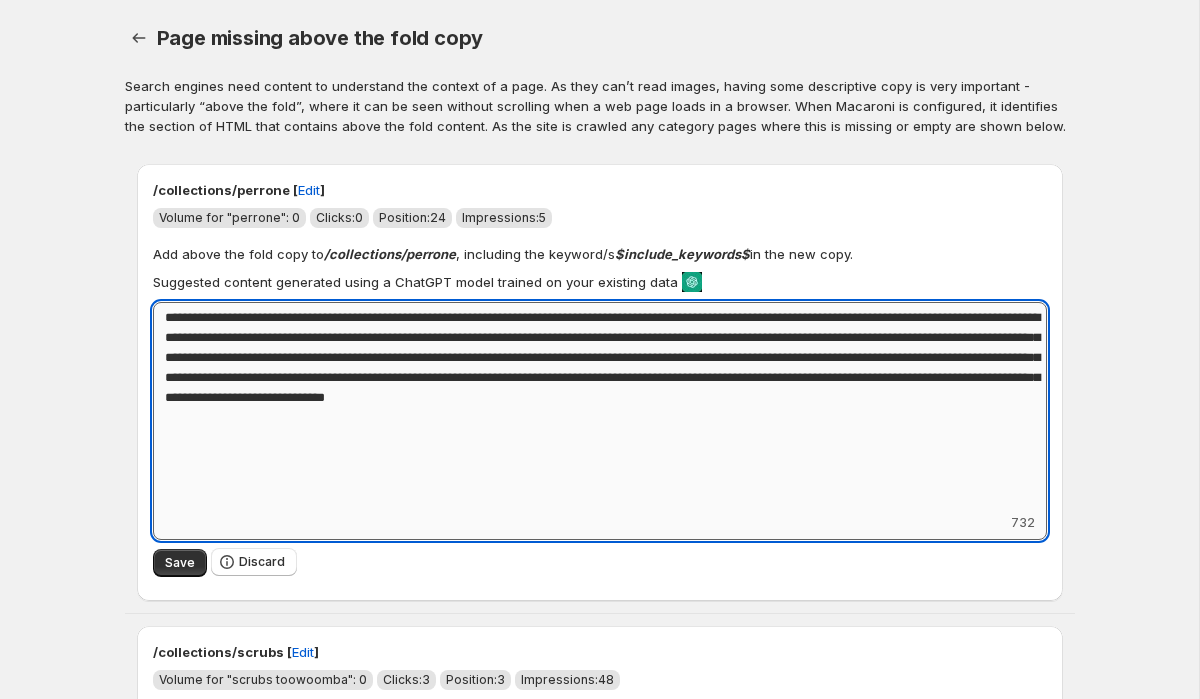 click on "**********" at bounding box center [600, 407] 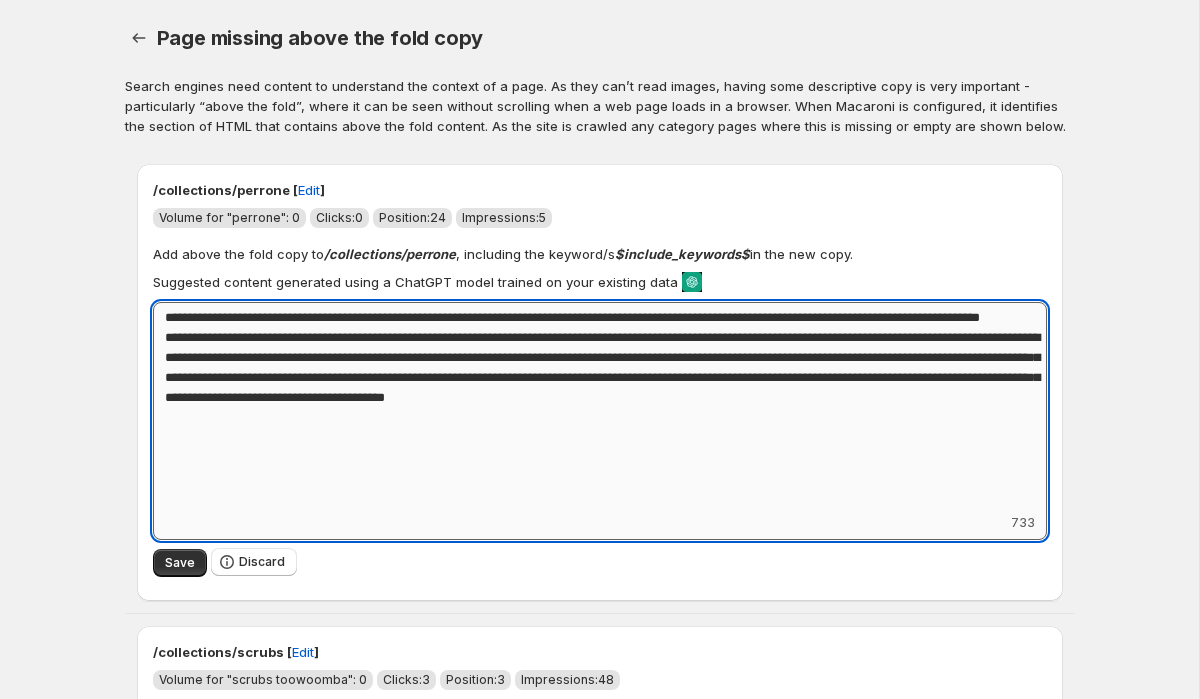 click on "**********" at bounding box center (600, 407) 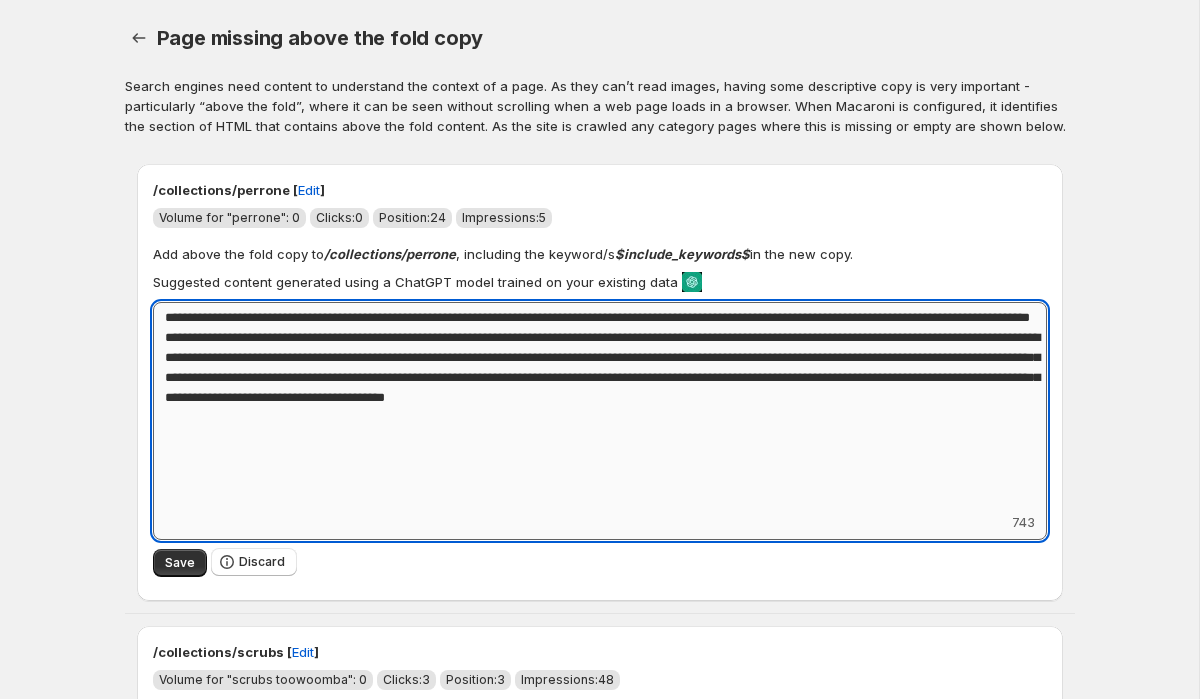 click on "**********" at bounding box center (600, 407) 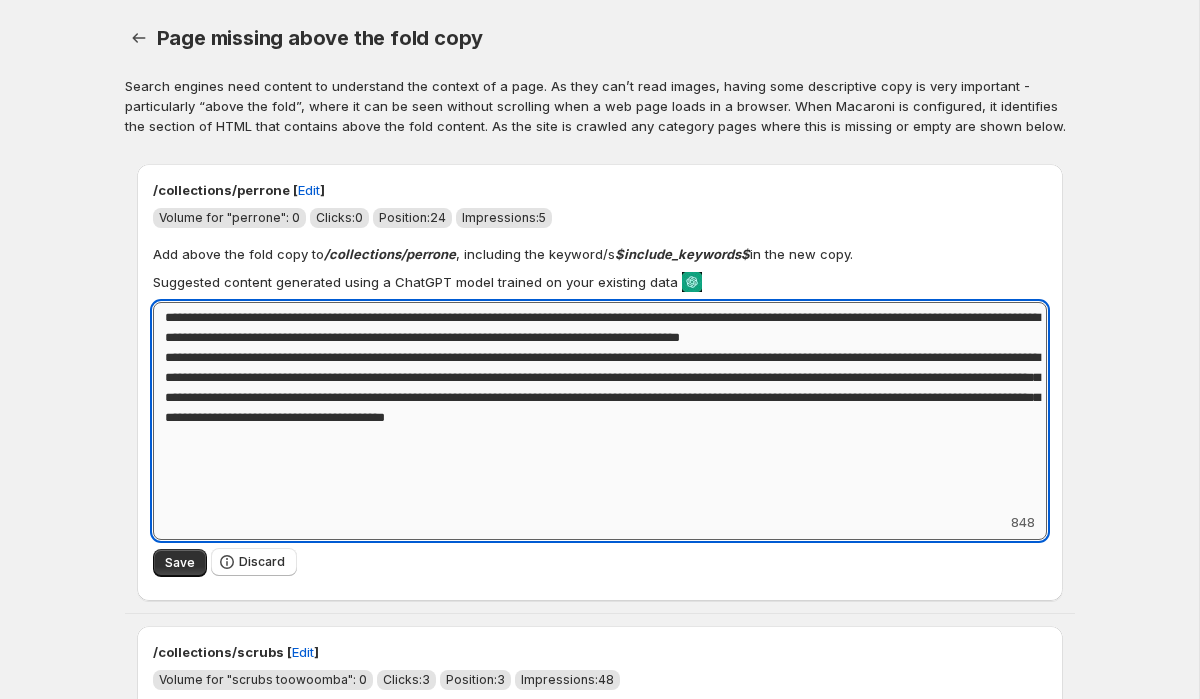 drag, startPoint x: 1034, startPoint y: 422, endPoint x: 757, endPoint y: 392, distance: 278.6198 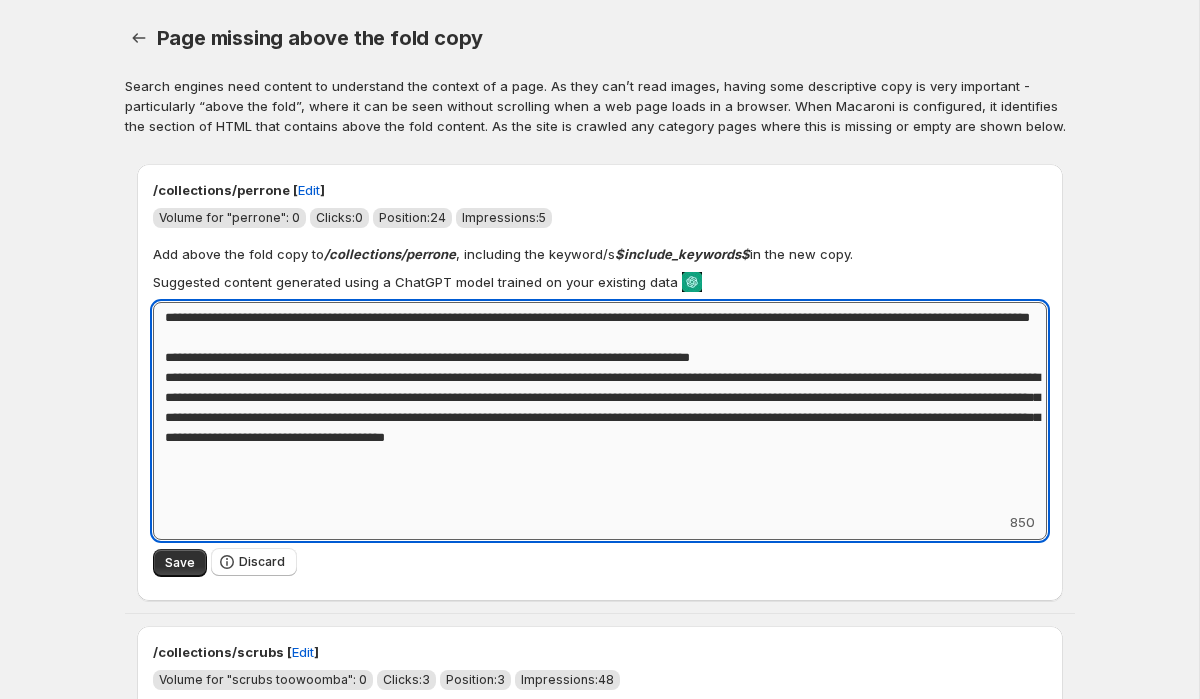 click on "**********" at bounding box center (600, 407) 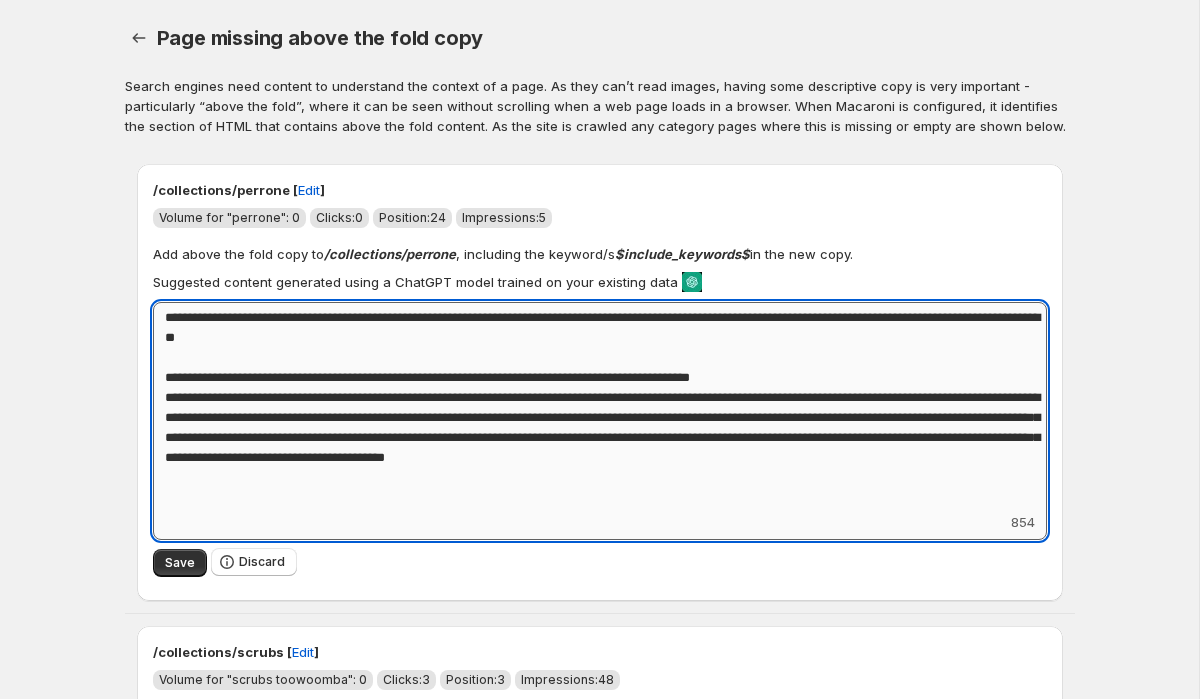 click on "**********" at bounding box center [600, 407] 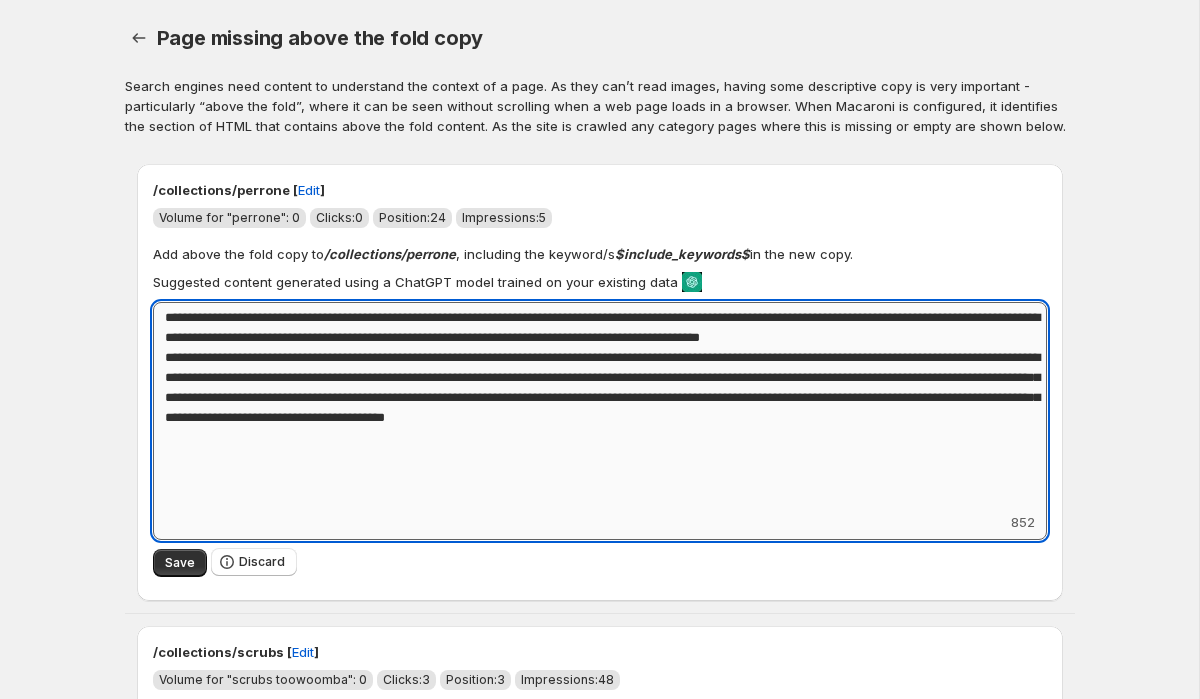 click on "**********" at bounding box center (600, 407) 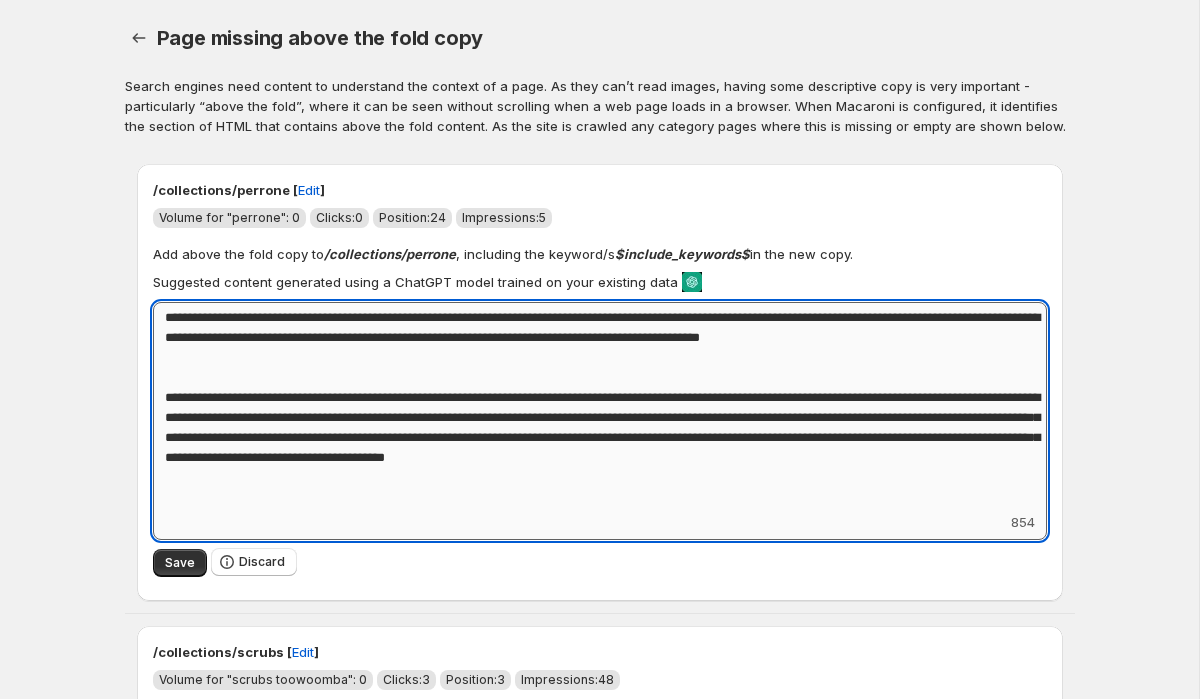 click on "**********" at bounding box center [600, 407] 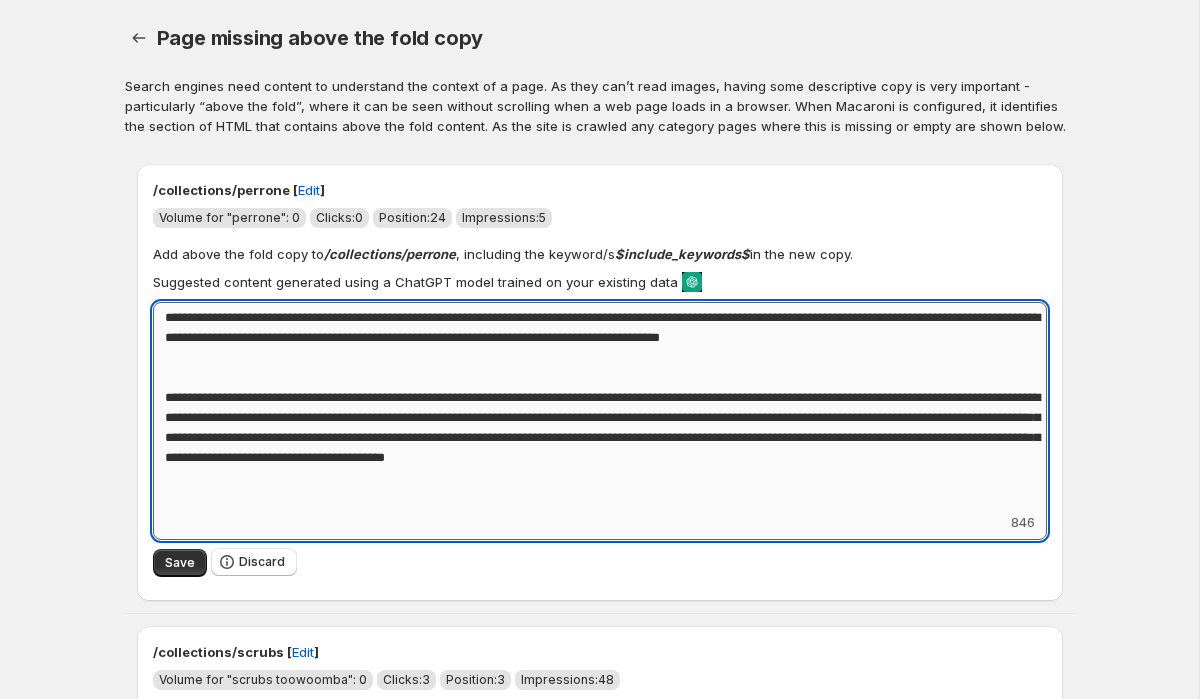 click on "**********" at bounding box center [600, 407] 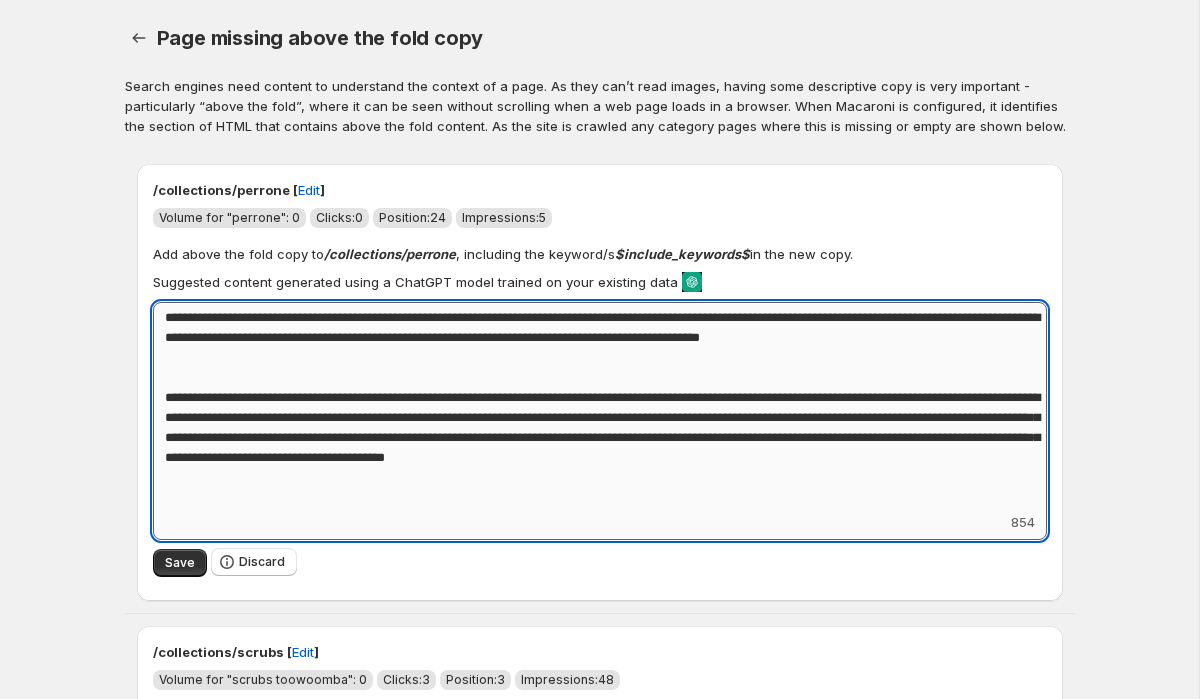 click on "**********" at bounding box center [600, 407] 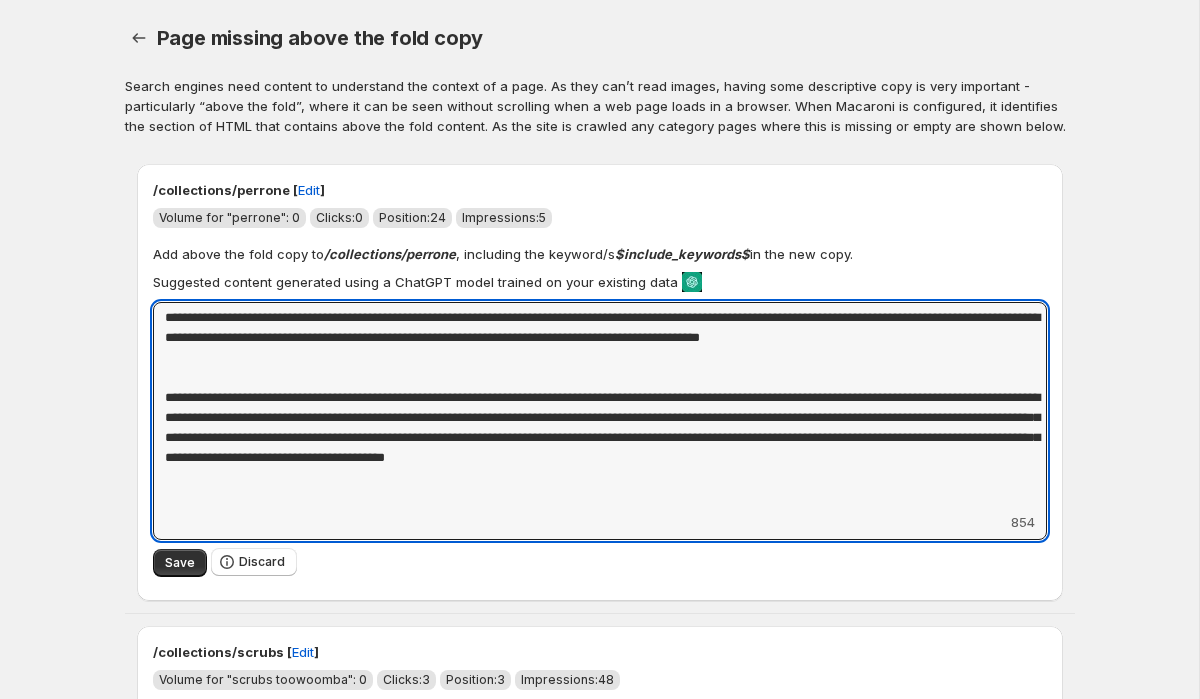 drag, startPoint x: 1027, startPoint y: 460, endPoint x: 143, endPoint y: 387, distance: 887.00903 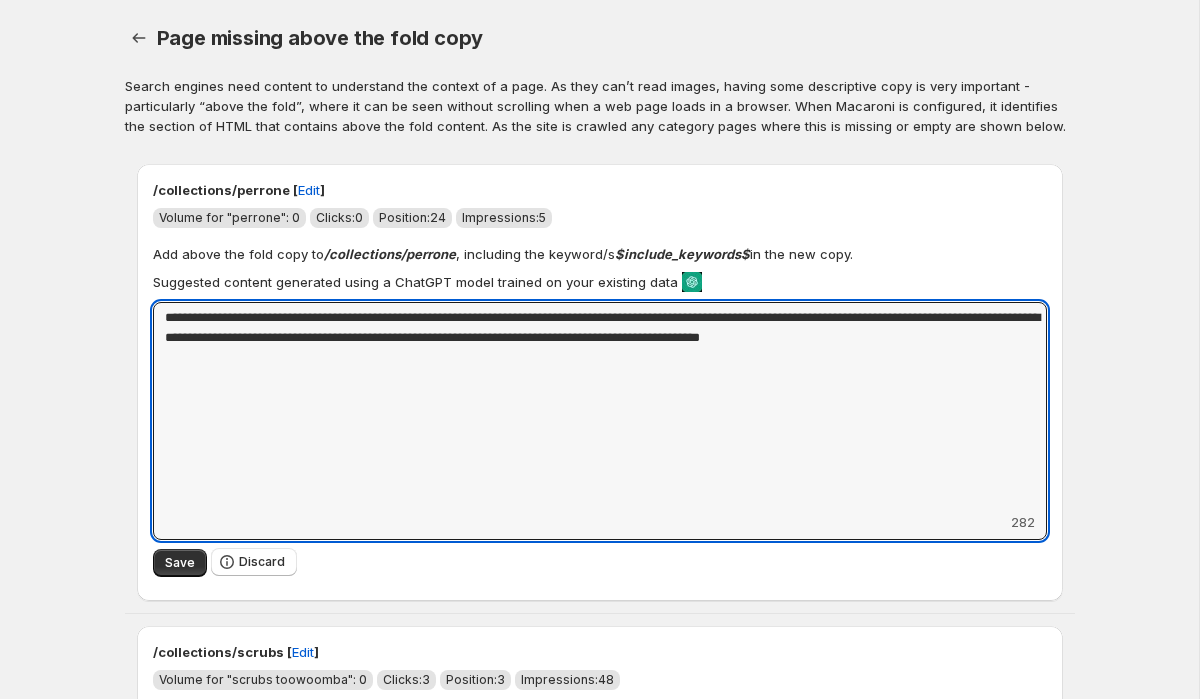 type on "**********" 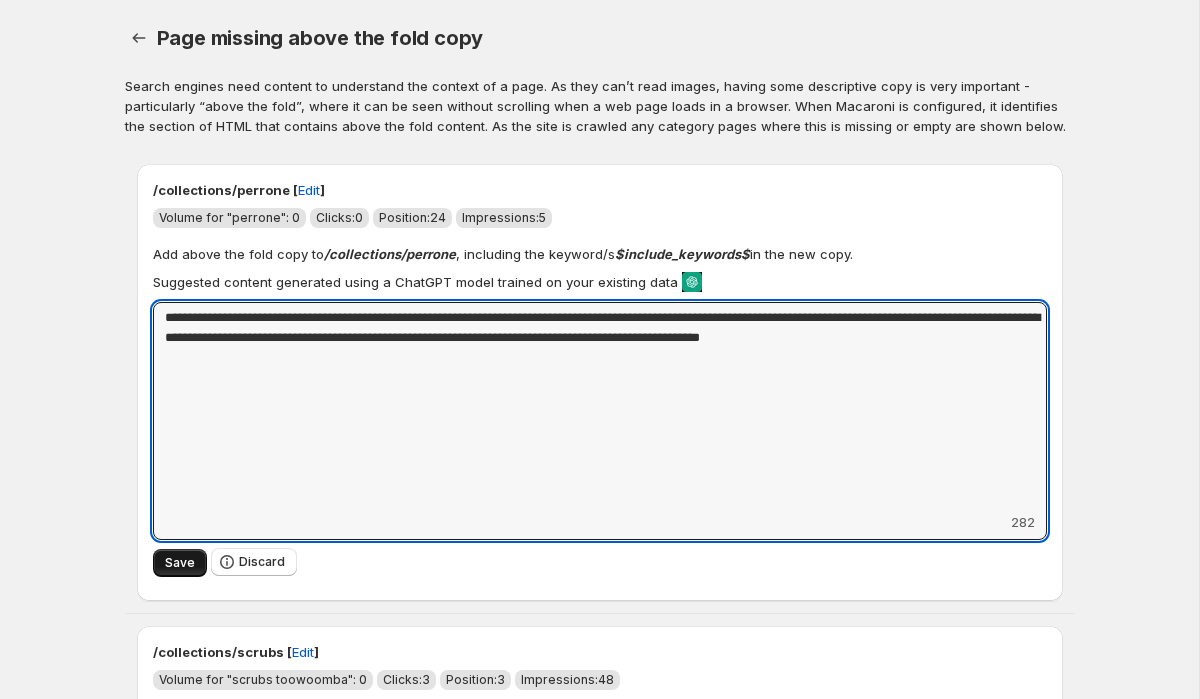 click on "Save" at bounding box center (180, 563) 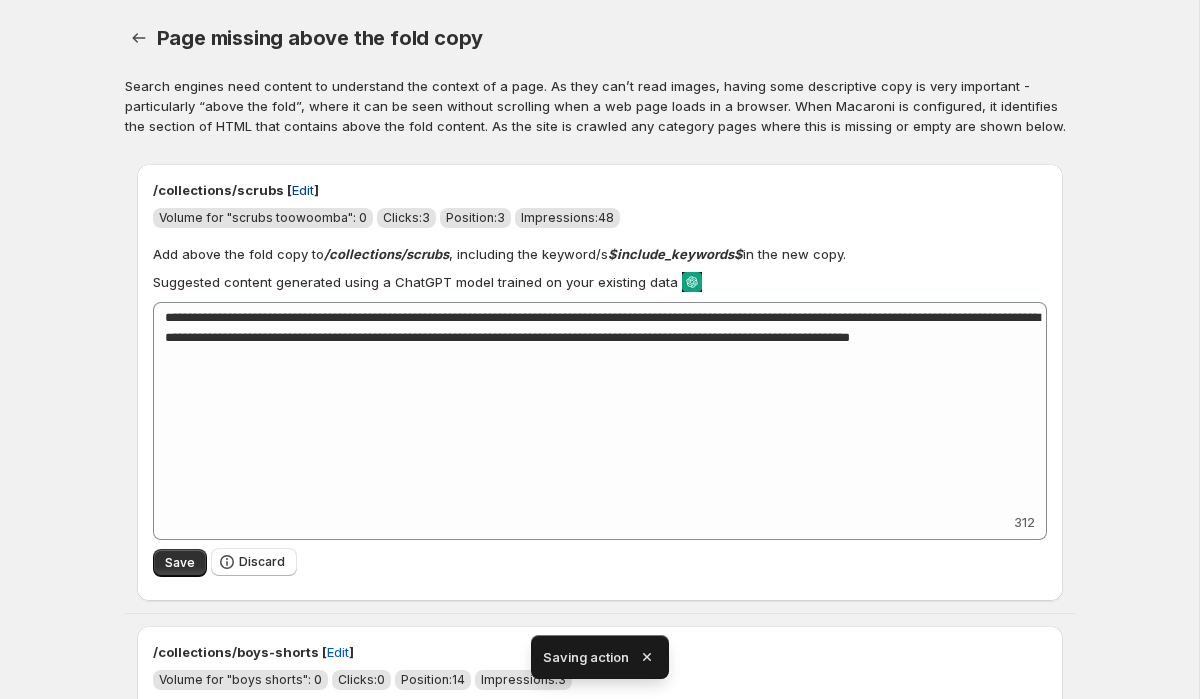 click on "Edit" at bounding box center [303, 190] 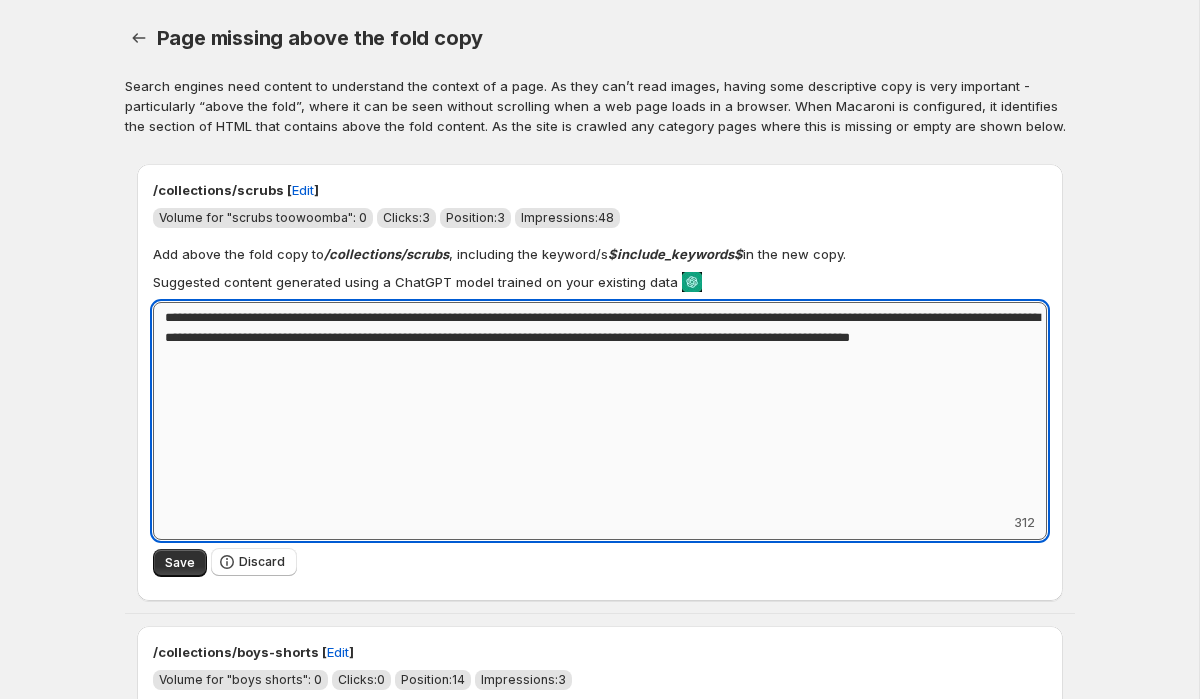 click on "**********" at bounding box center (600, 407) 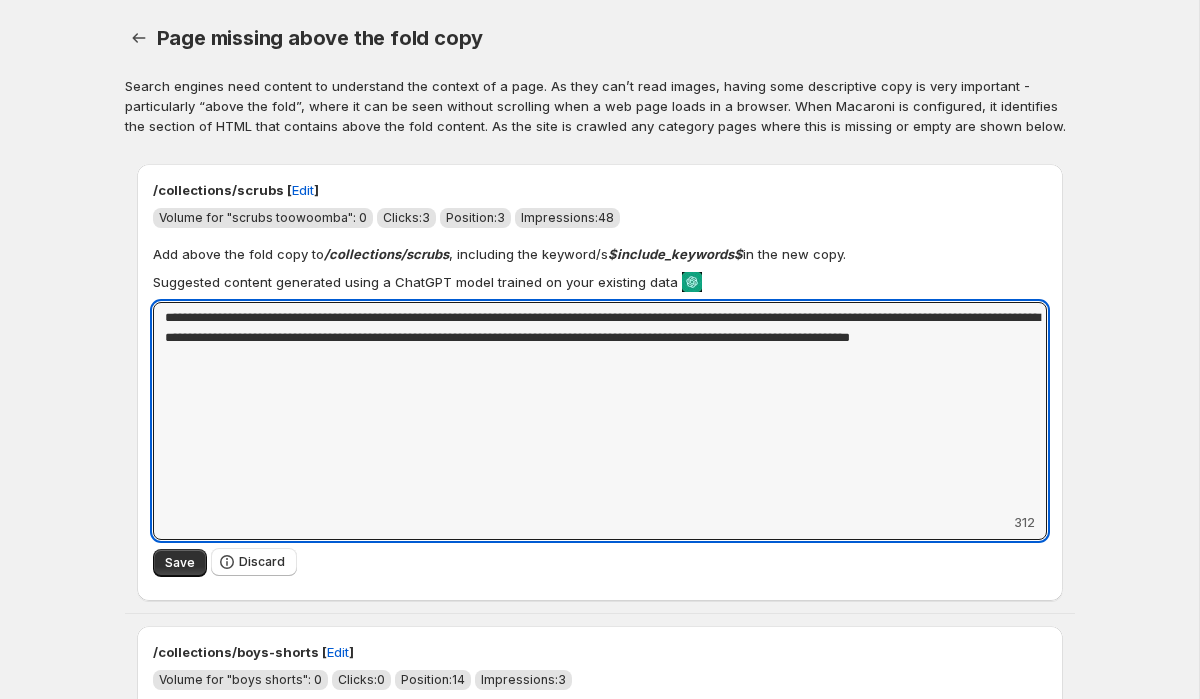 drag, startPoint x: 373, startPoint y: 321, endPoint x: 137, endPoint y: 321, distance: 236 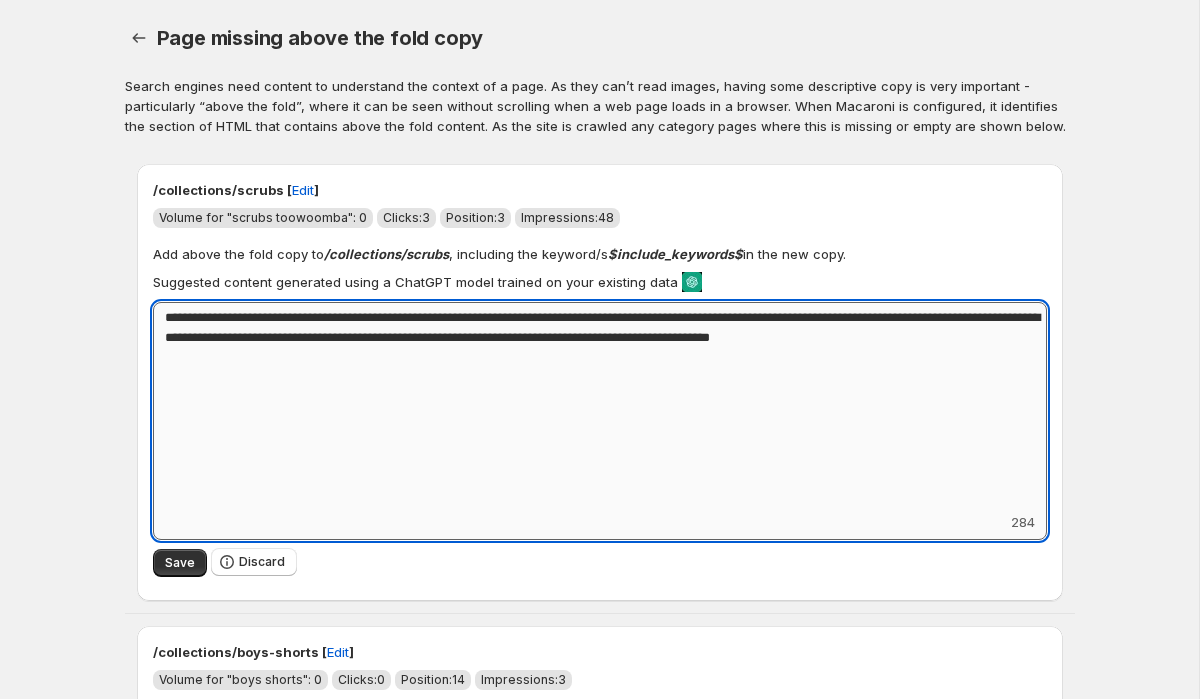 click on "**********" at bounding box center (600, 407) 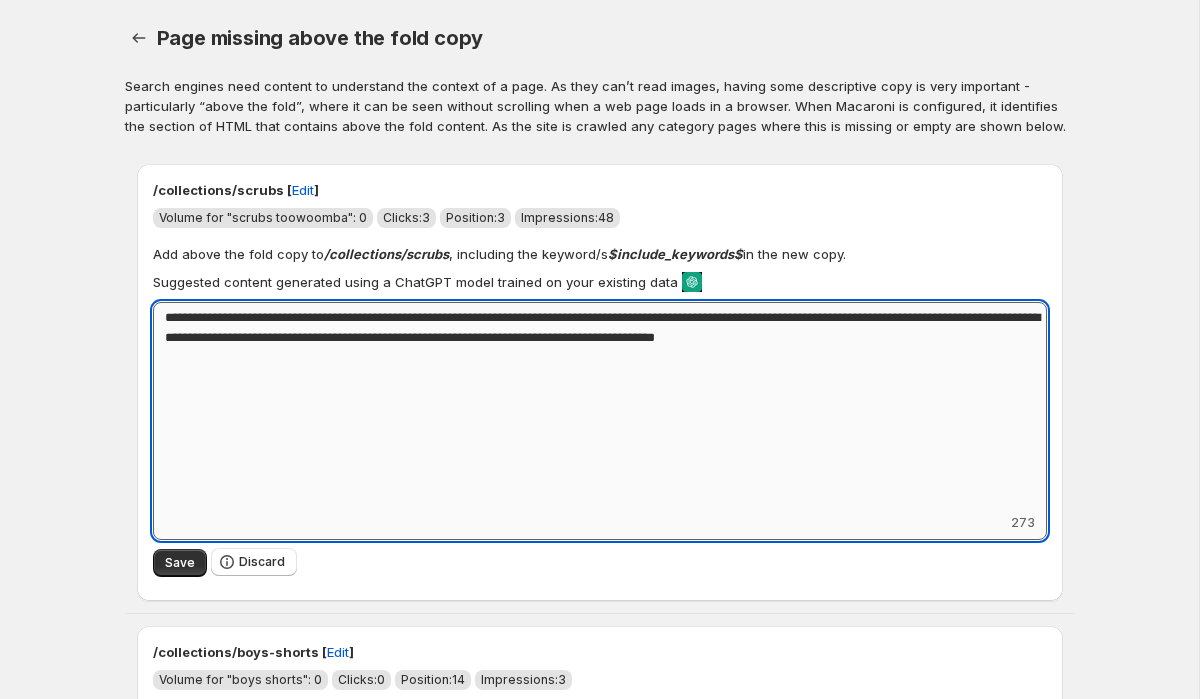 click on "**********" at bounding box center (600, 407) 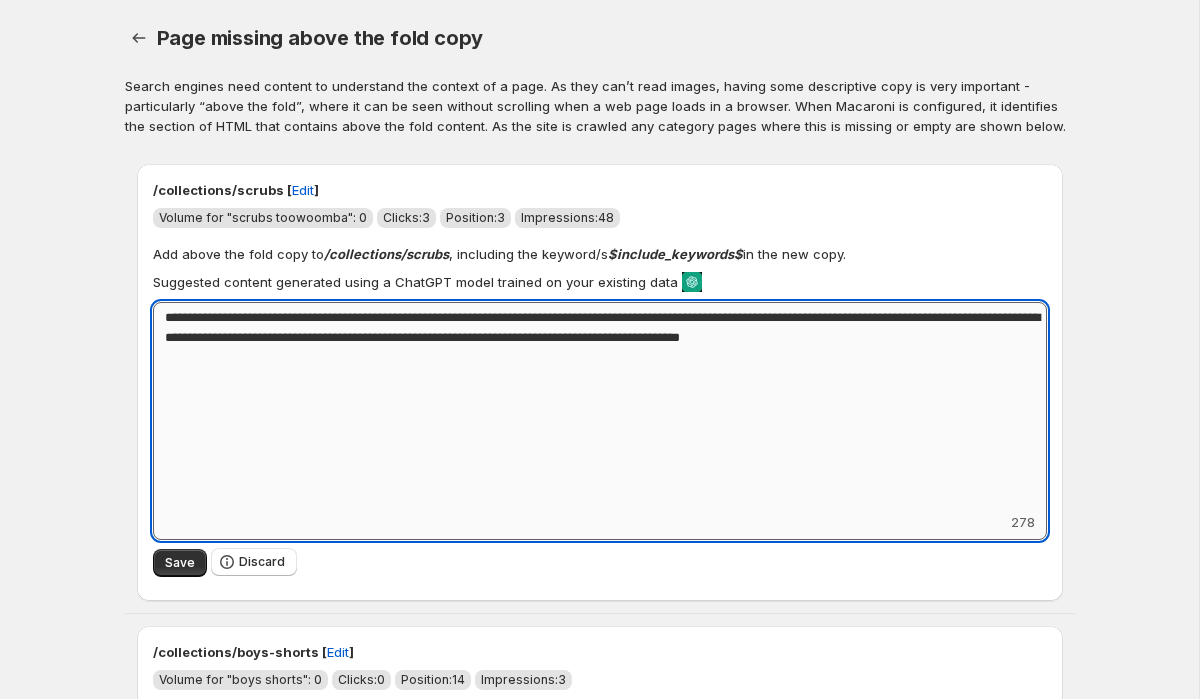 click on "**********" at bounding box center (600, 407) 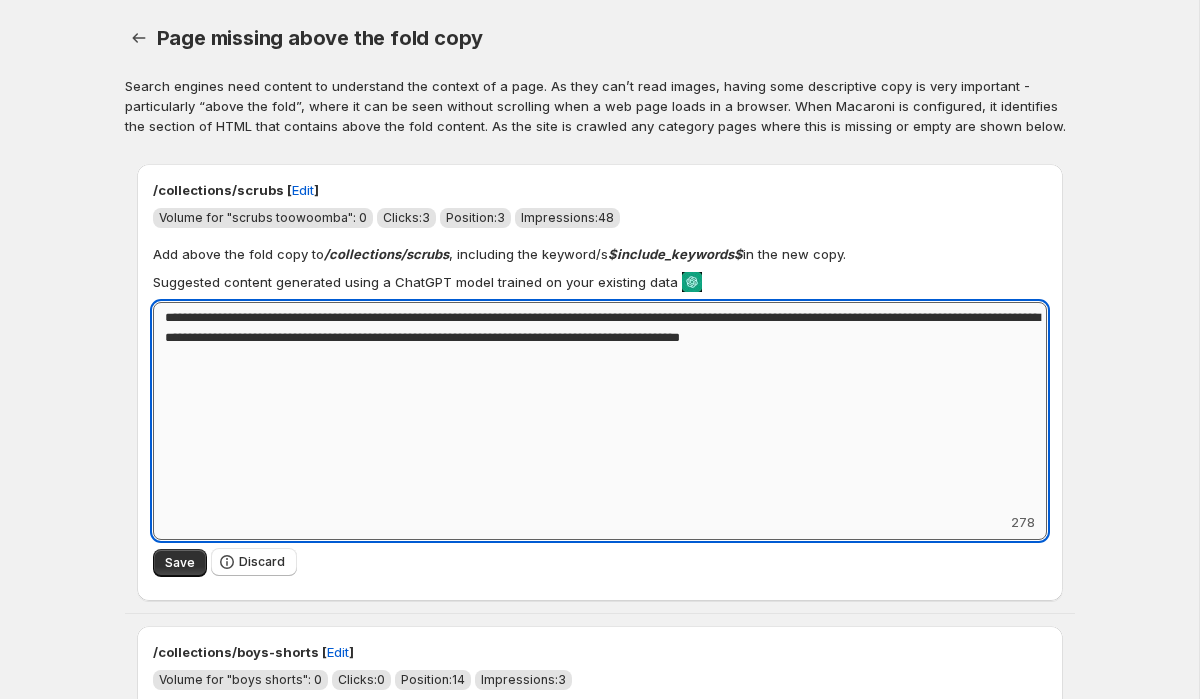 click on "**********" at bounding box center [600, 407] 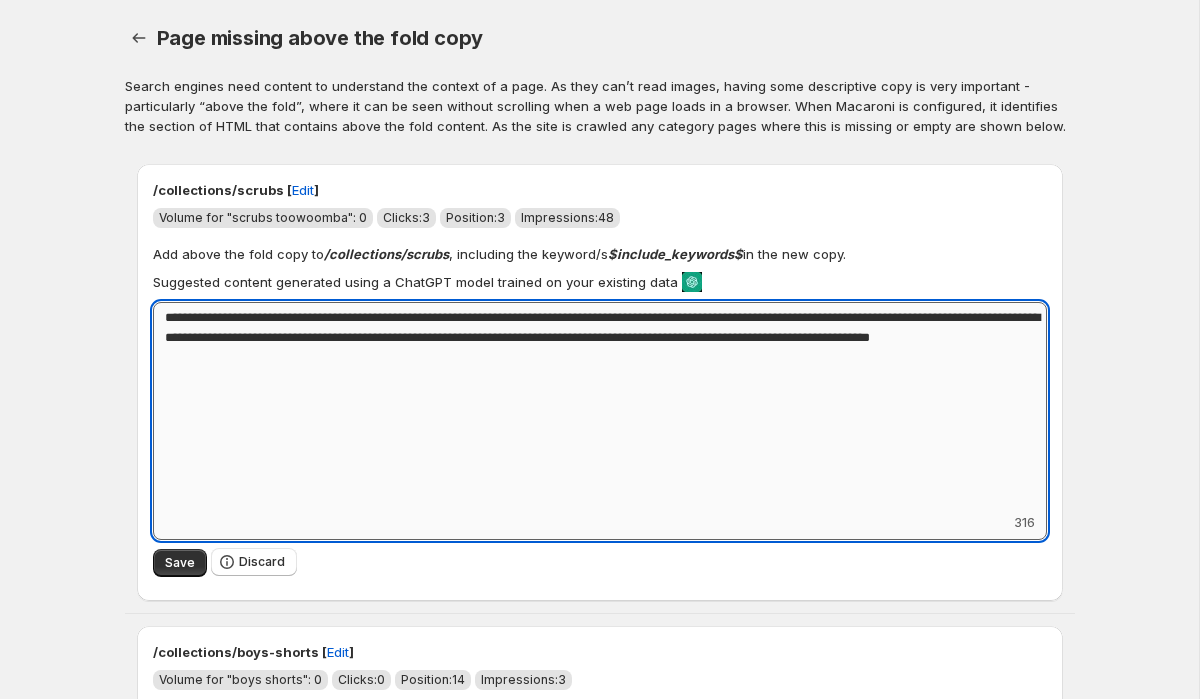 drag, startPoint x: 935, startPoint y: 318, endPoint x: 707, endPoint y: 335, distance: 228.63289 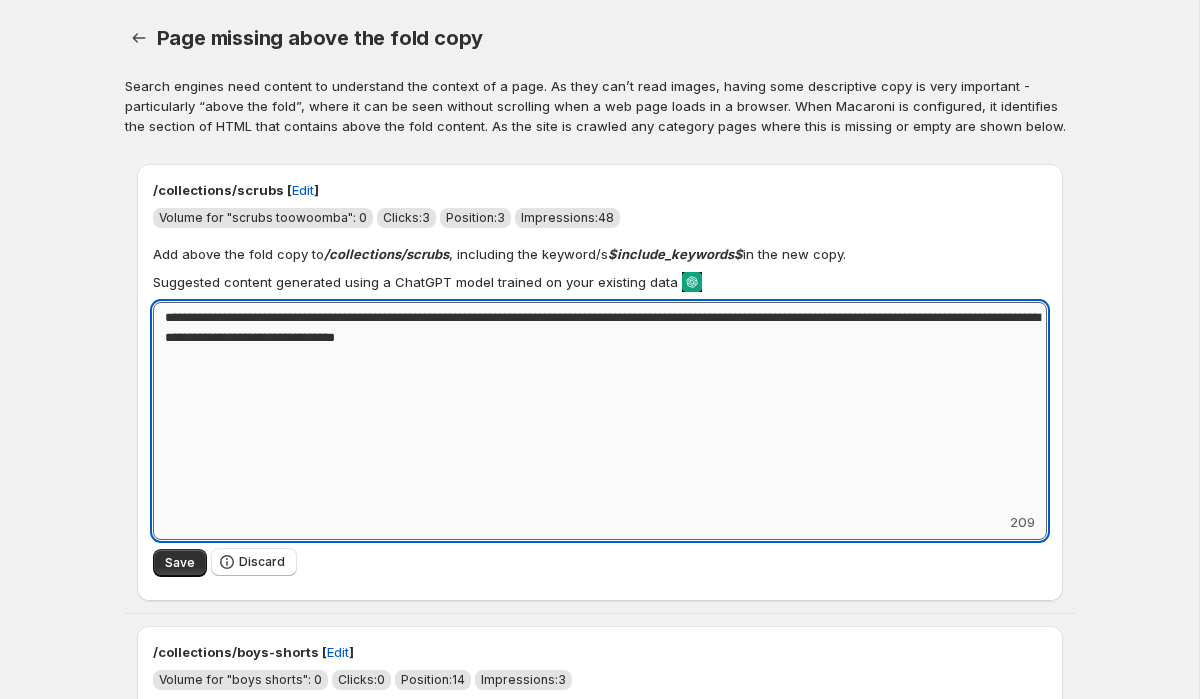 drag, startPoint x: 318, startPoint y: 339, endPoint x: 220, endPoint y: 339, distance: 98 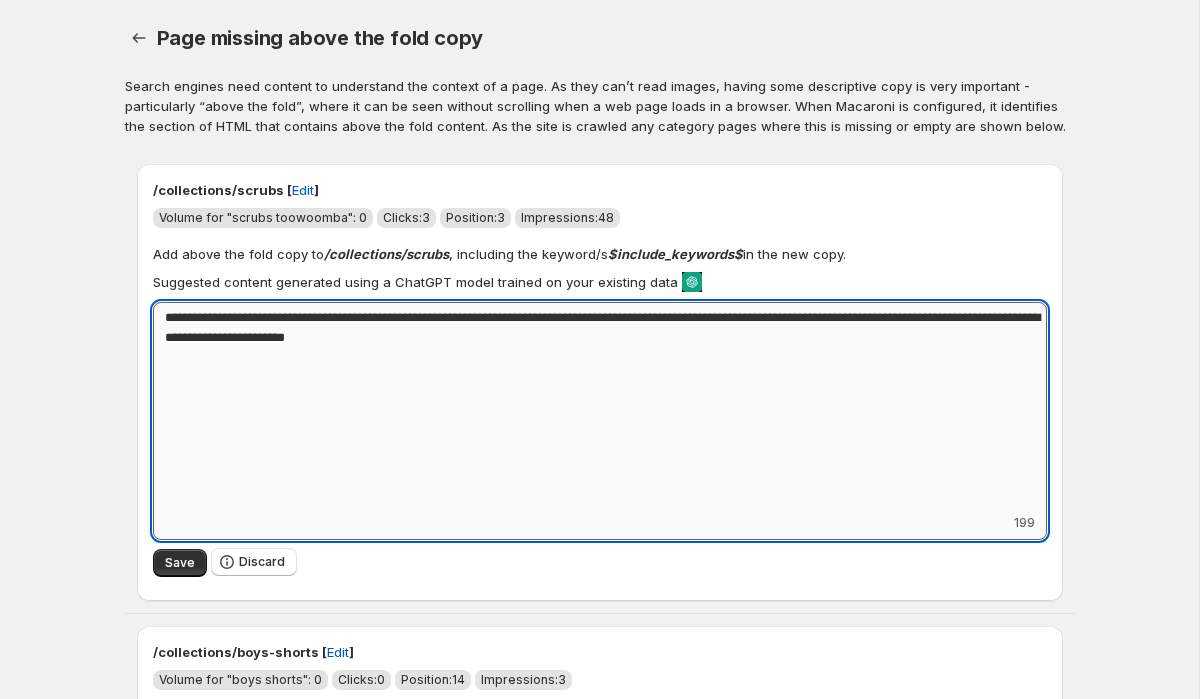 click on "**********" at bounding box center (600, 407) 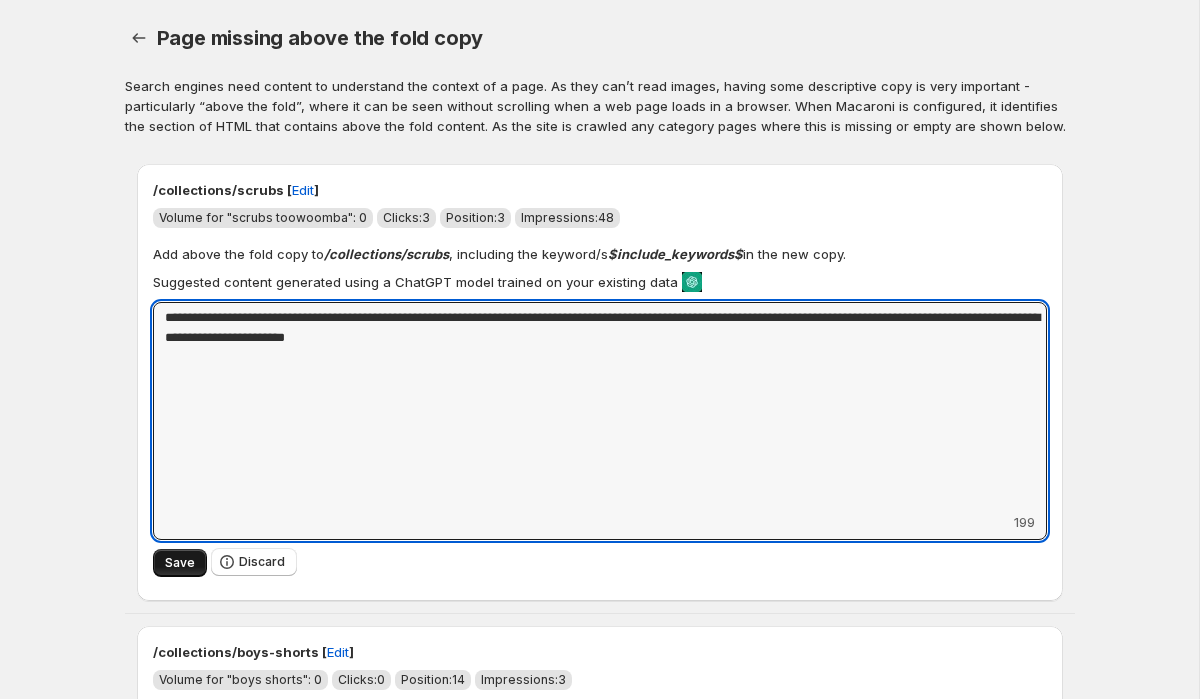 type on "**********" 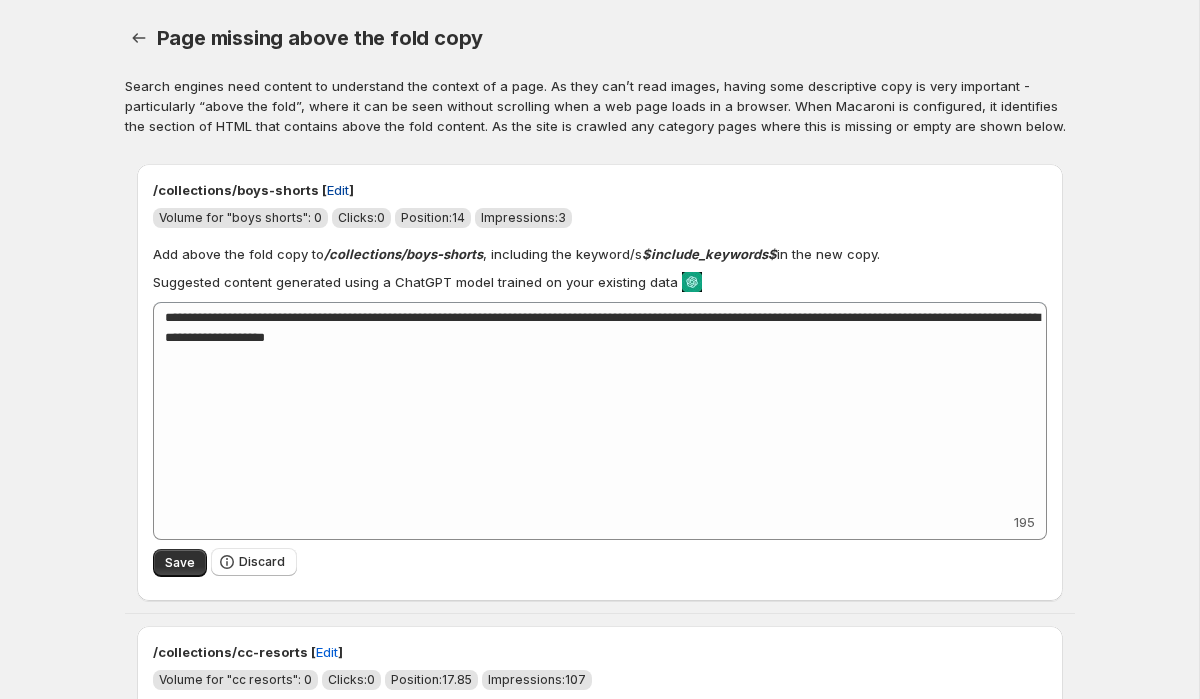 click on "Edit" at bounding box center [338, 190] 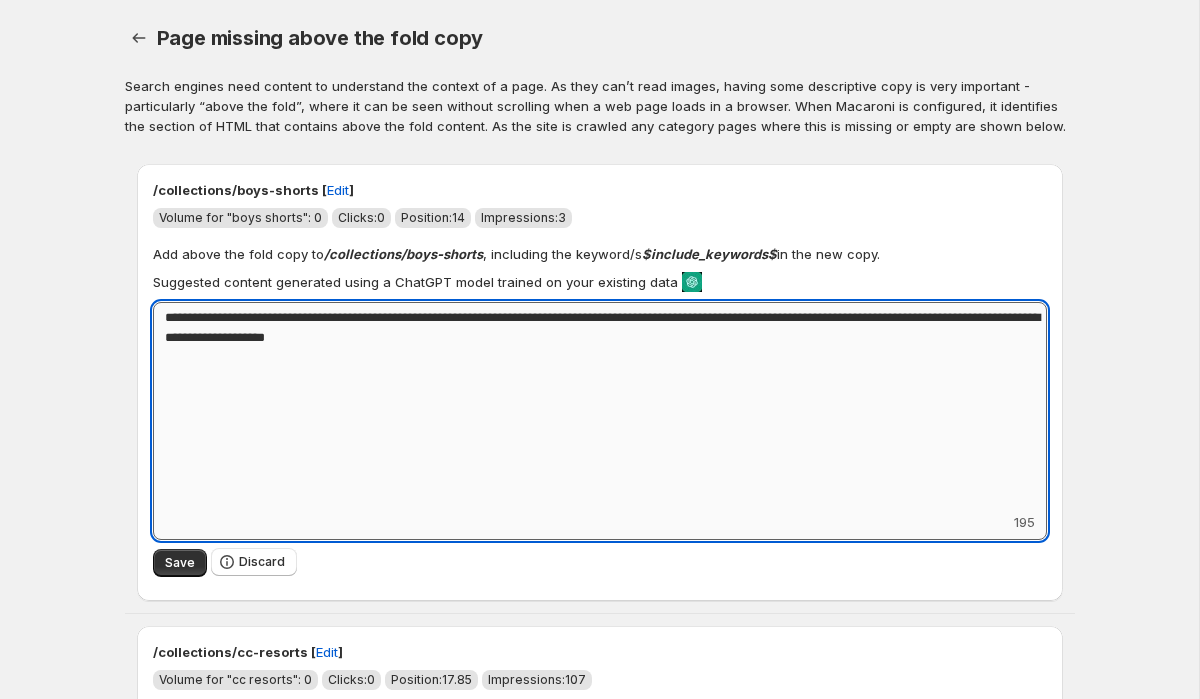 click on "**********" at bounding box center [600, 407] 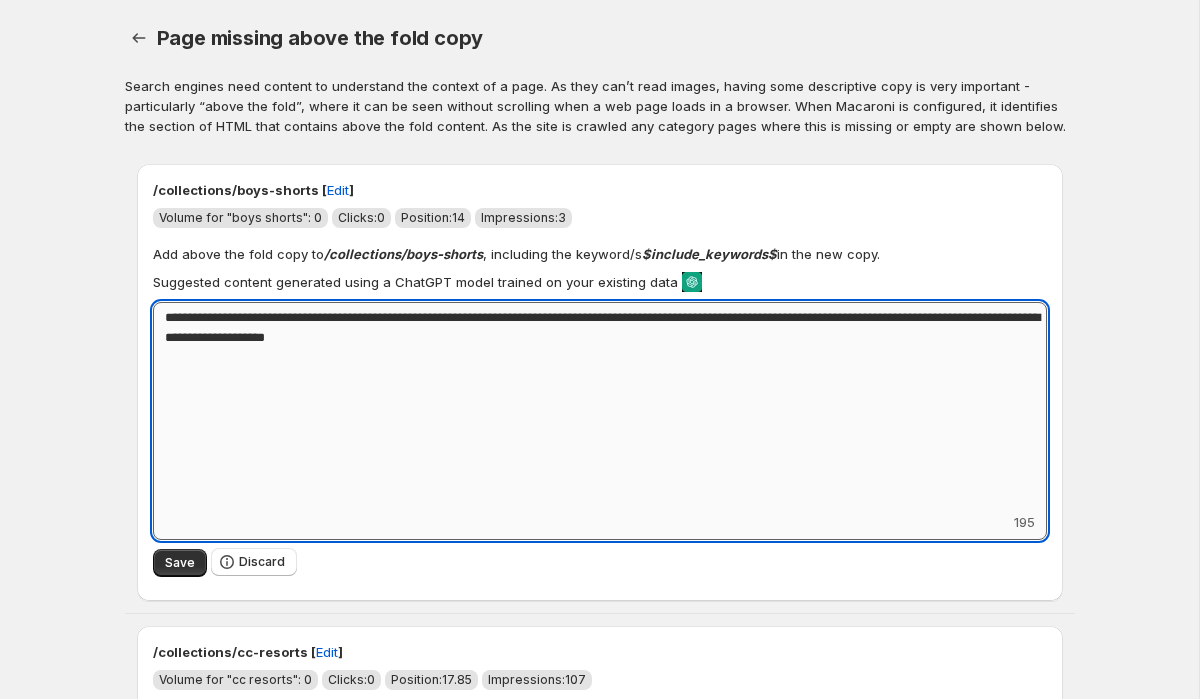 click on "**********" at bounding box center [600, 407] 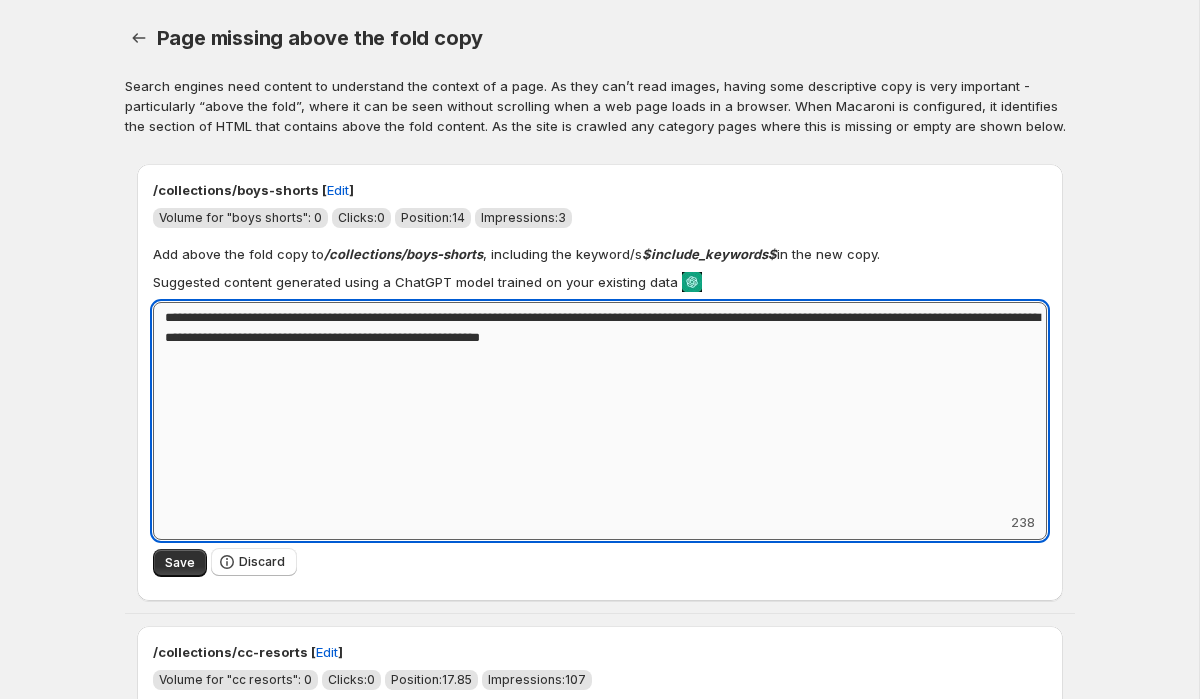 click on "**********" at bounding box center [600, 407] 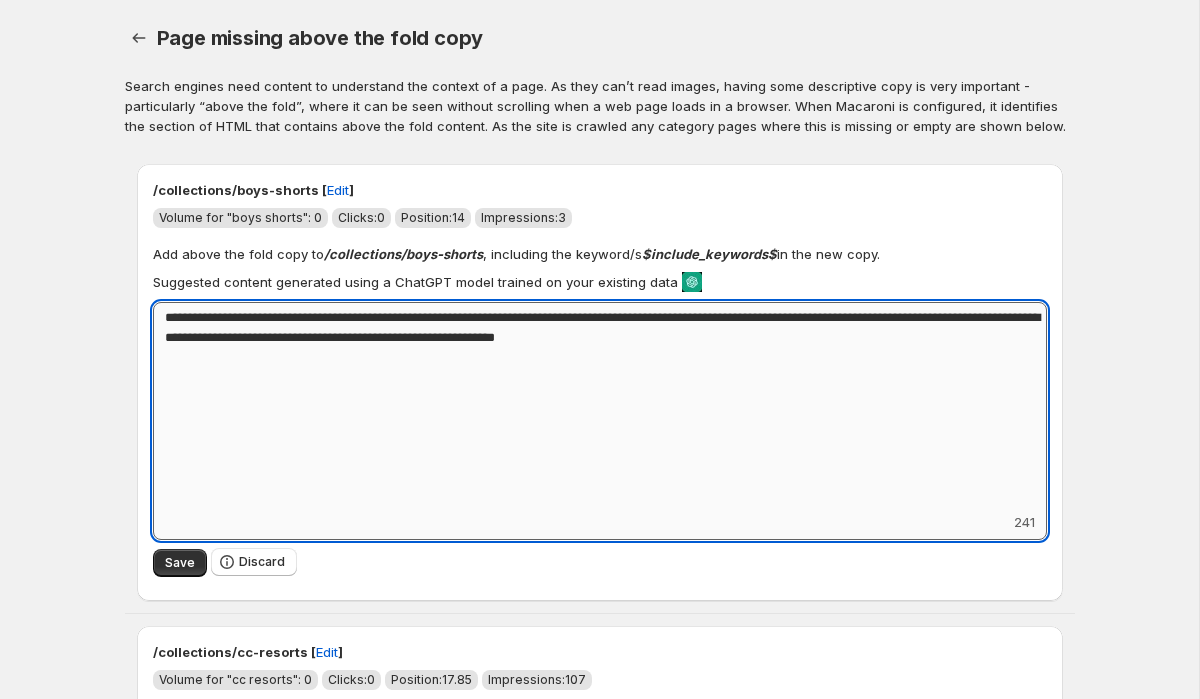 click on "**********" at bounding box center [600, 407] 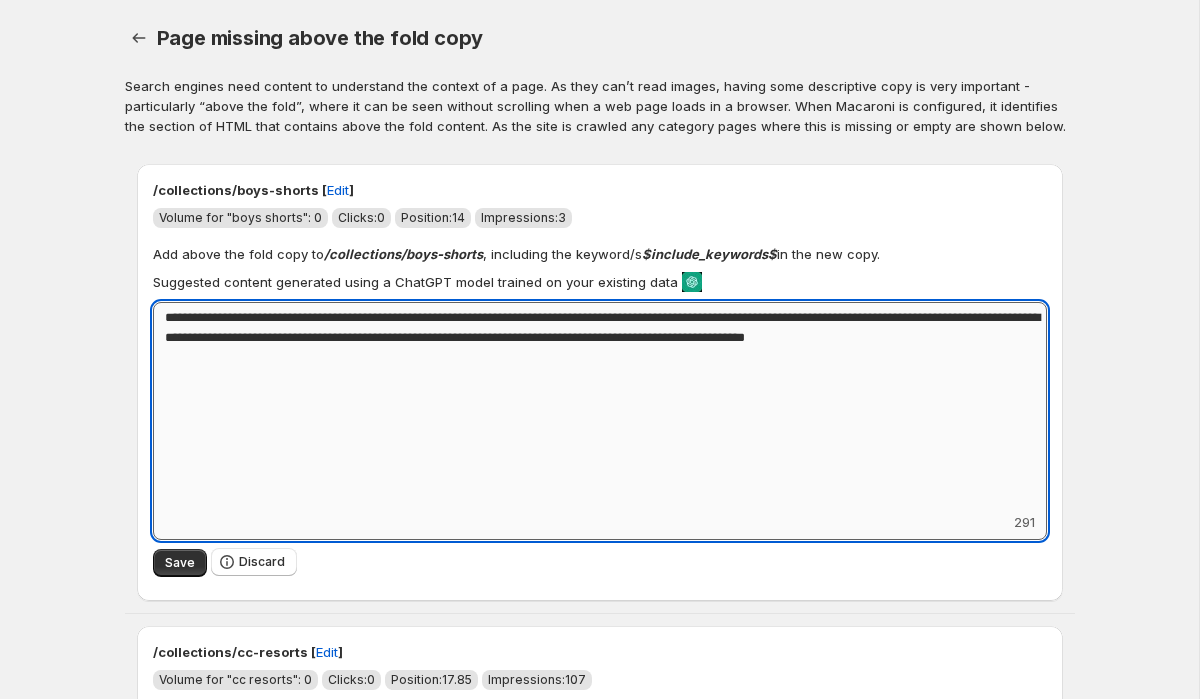 click on "**********" at bounding box center [600, 407] 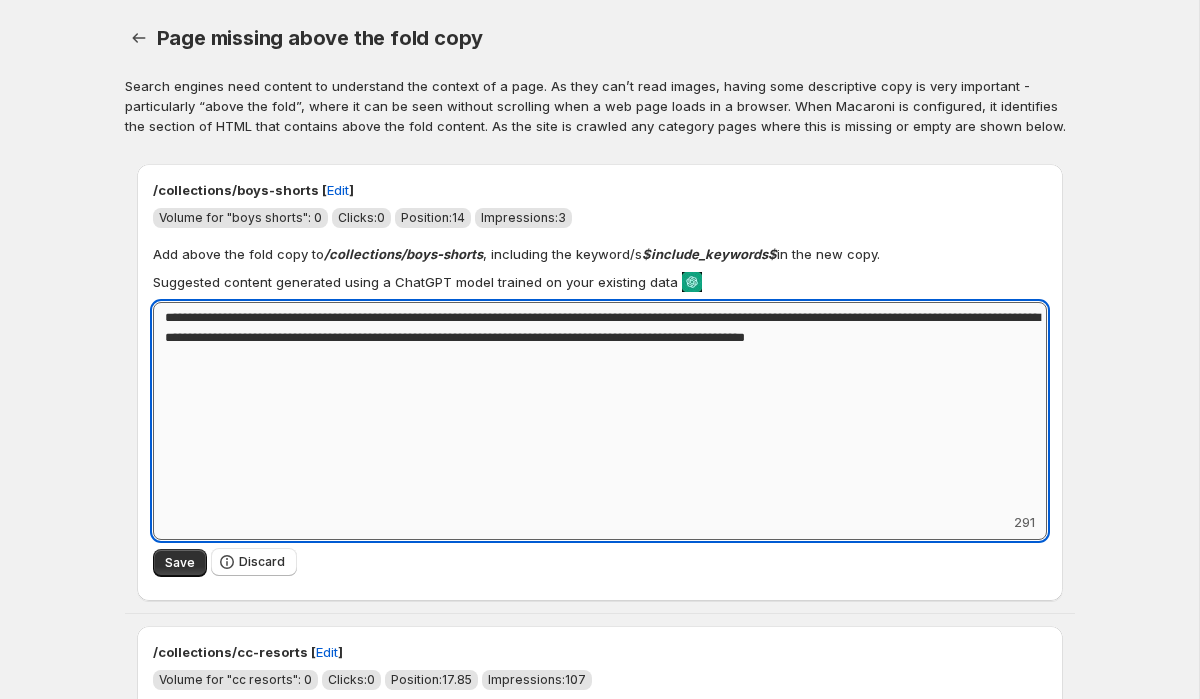 click on "**********" at bounding box center [600, 407] 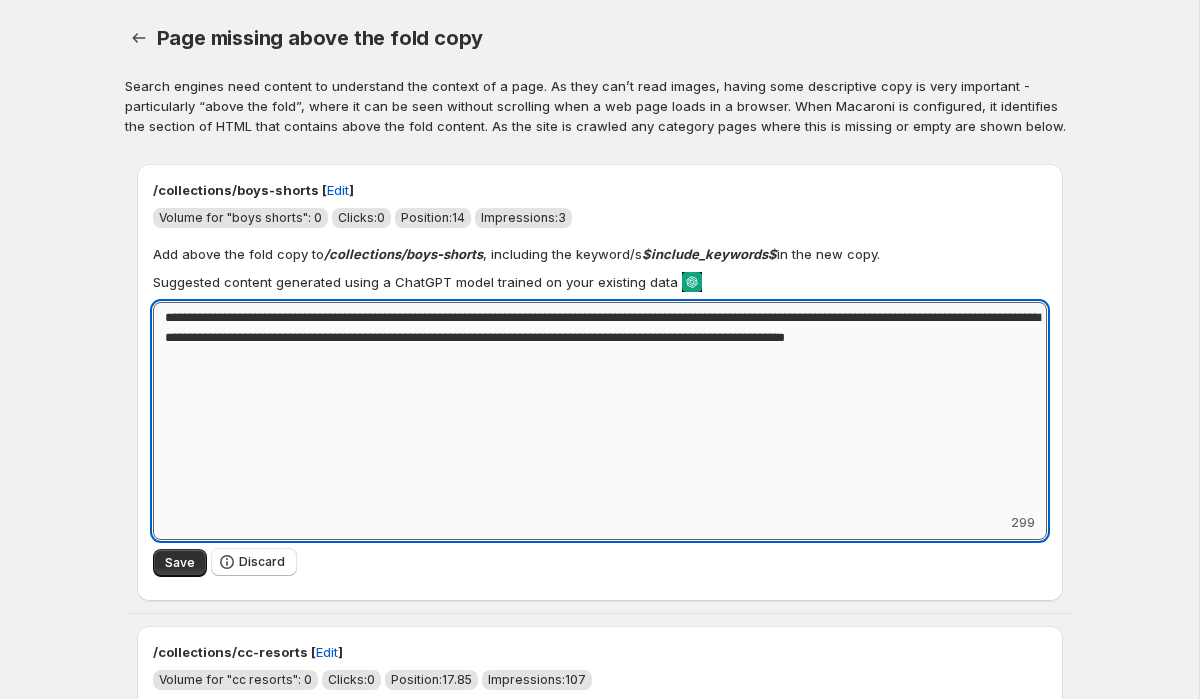 click on "**********" at bounding box center (600, 407) 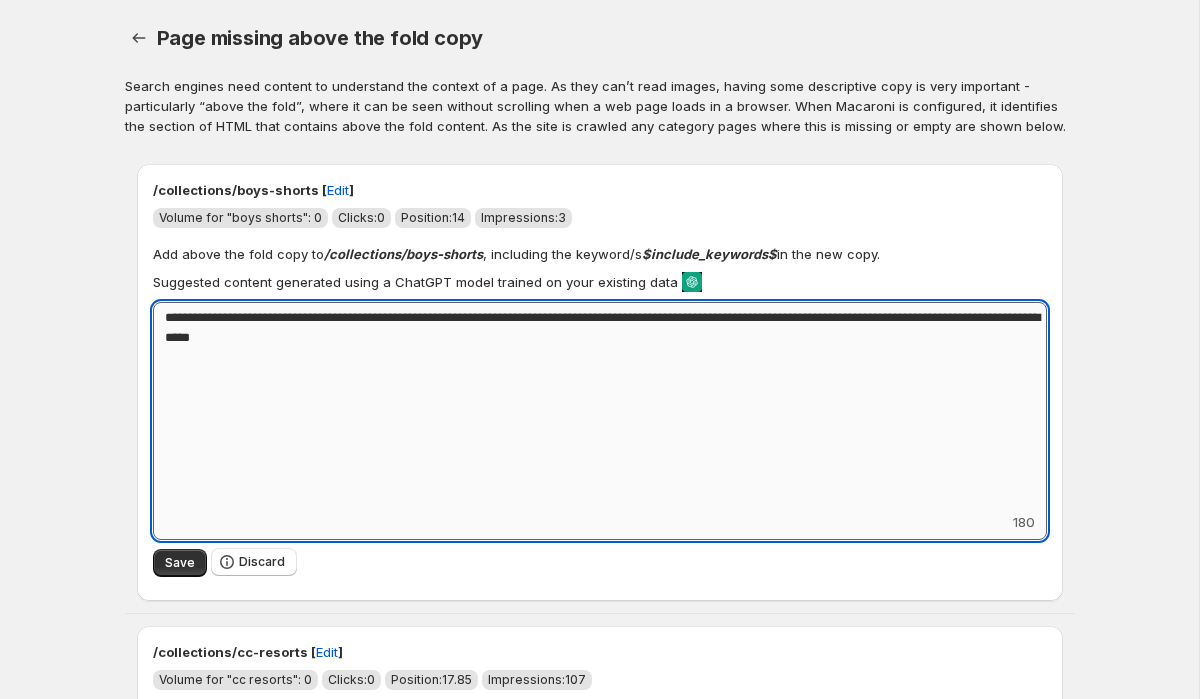 click on "**********" at bounding box center [600, 407] 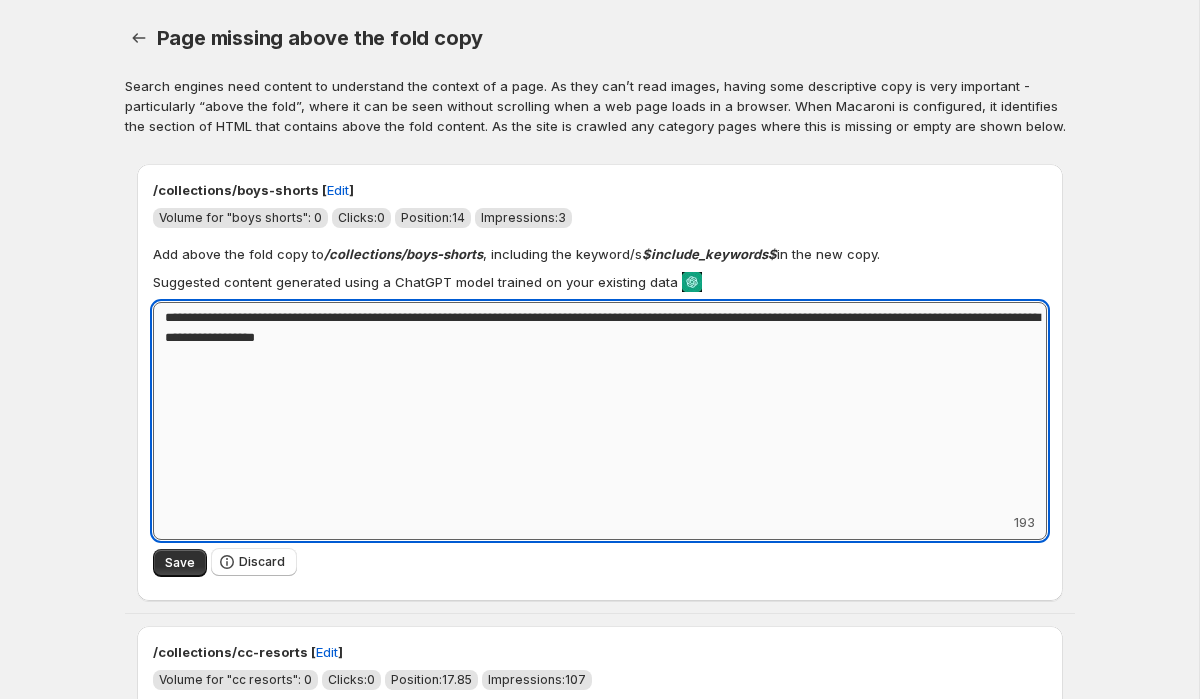 click on "**********" at bounding box center [600, 407] 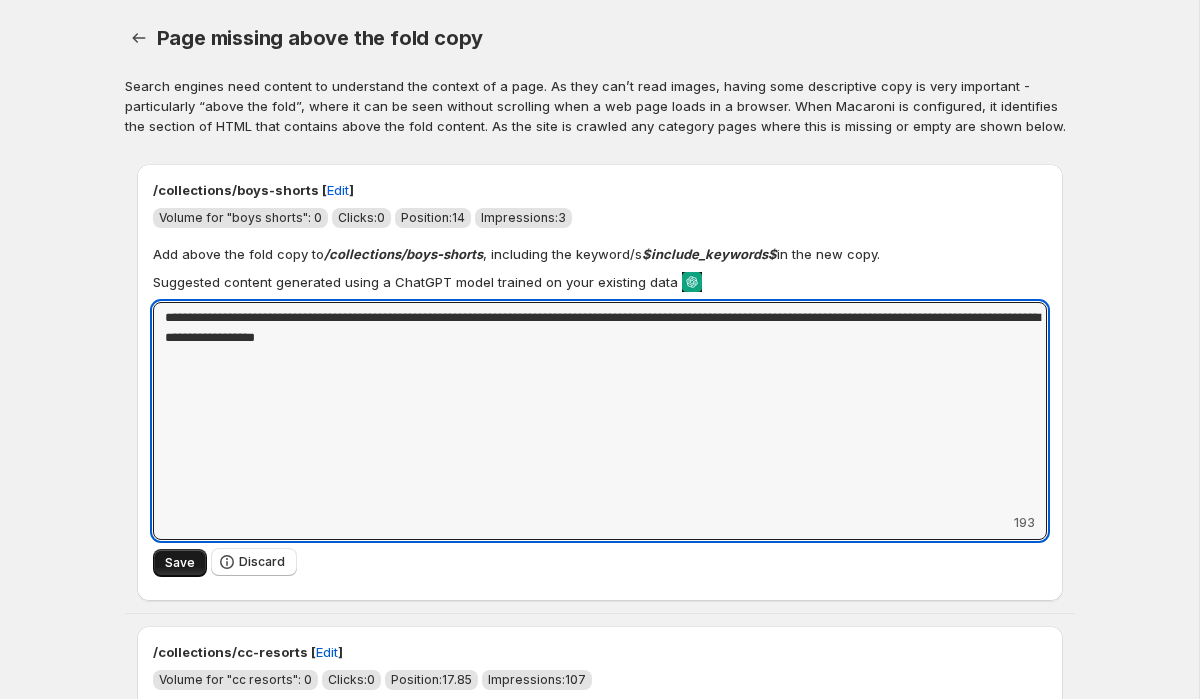 type on "**********" 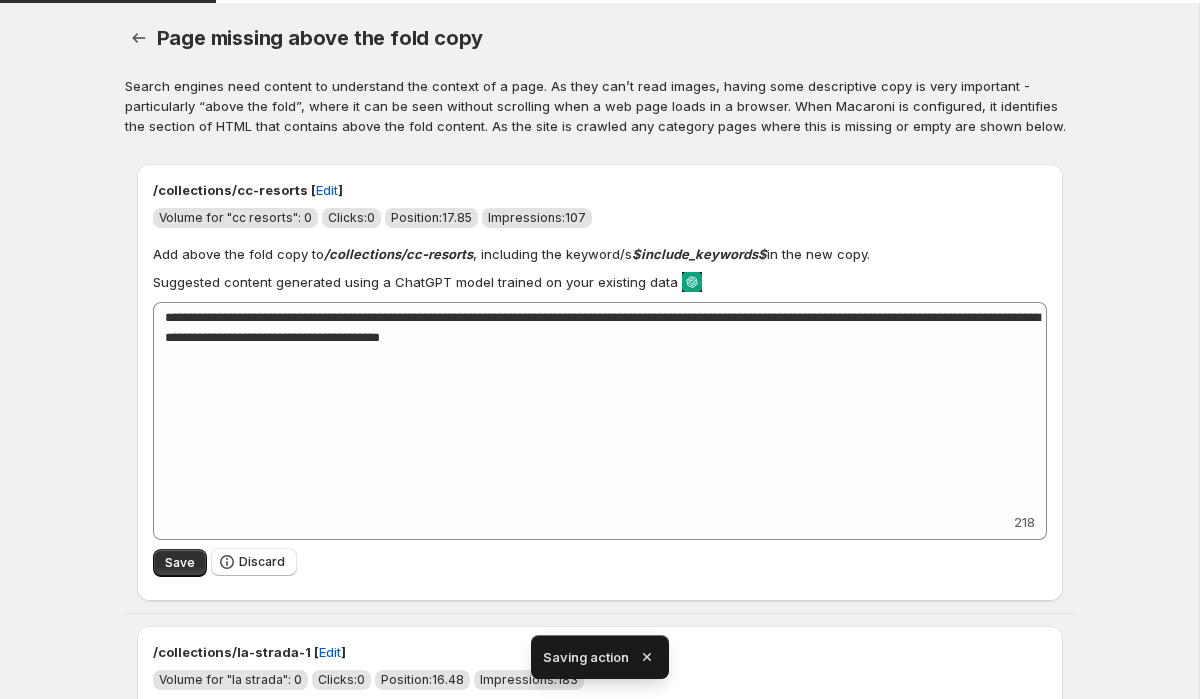 scroll, scrollTop: 29, scrollLeft: 0, axis: vertical 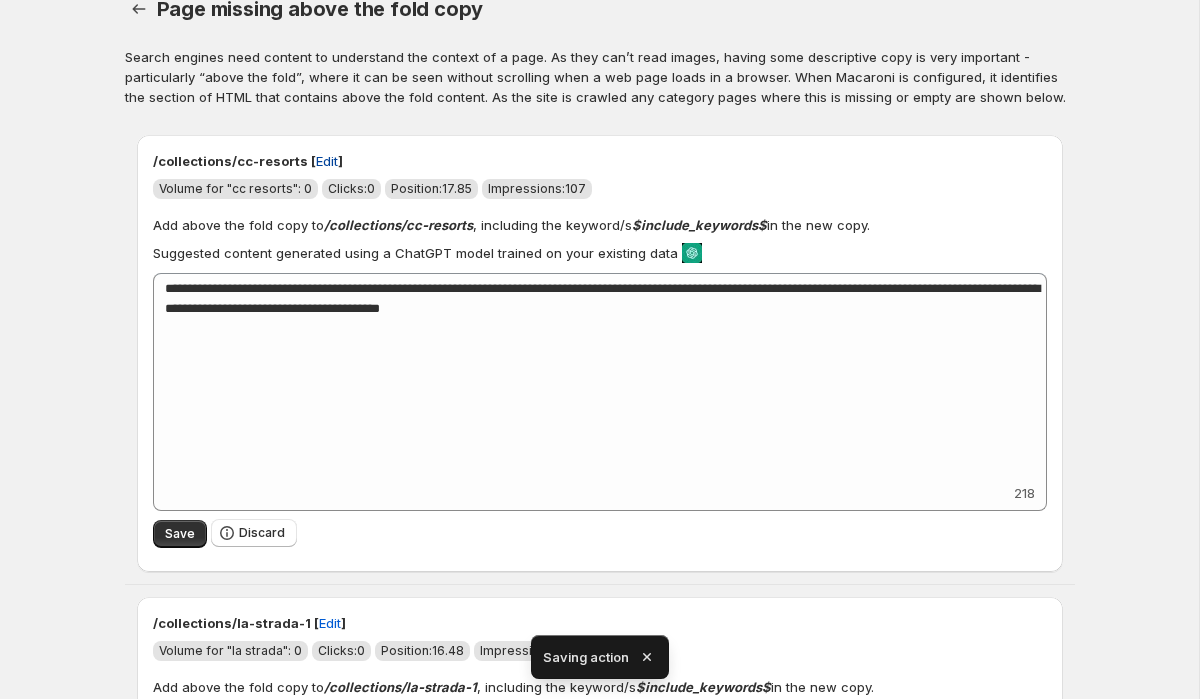 click on "Edit" at bounding box center [327, 161] 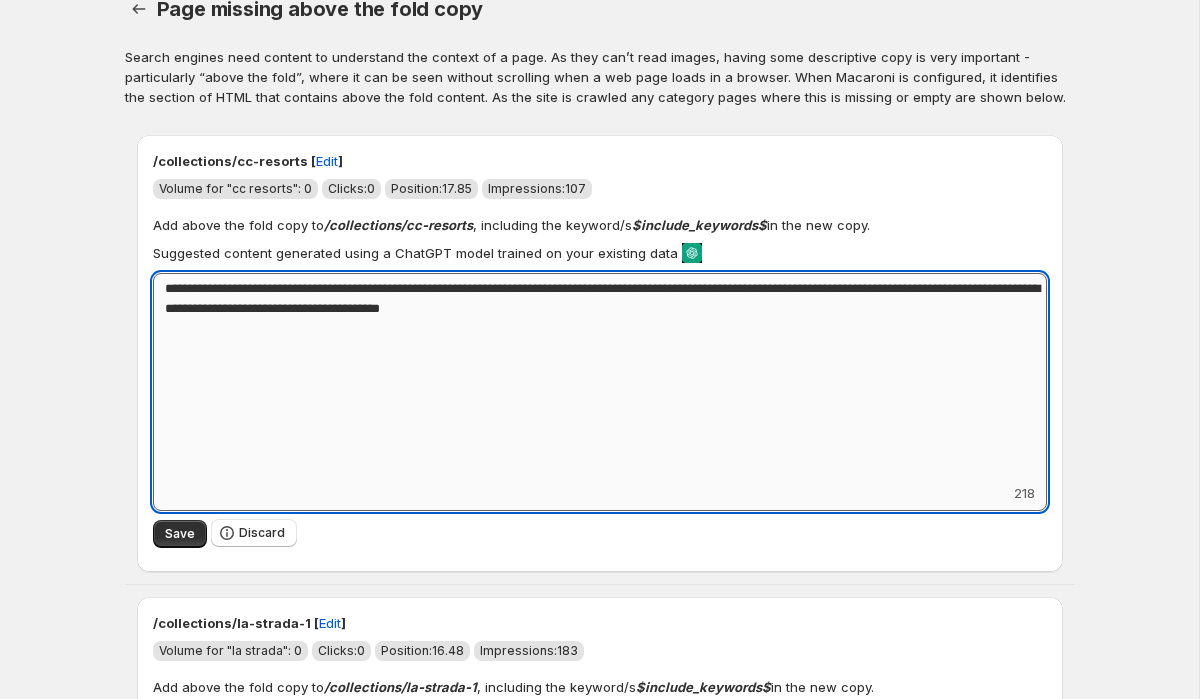 click on "**********" at bounding box center (600, 378) 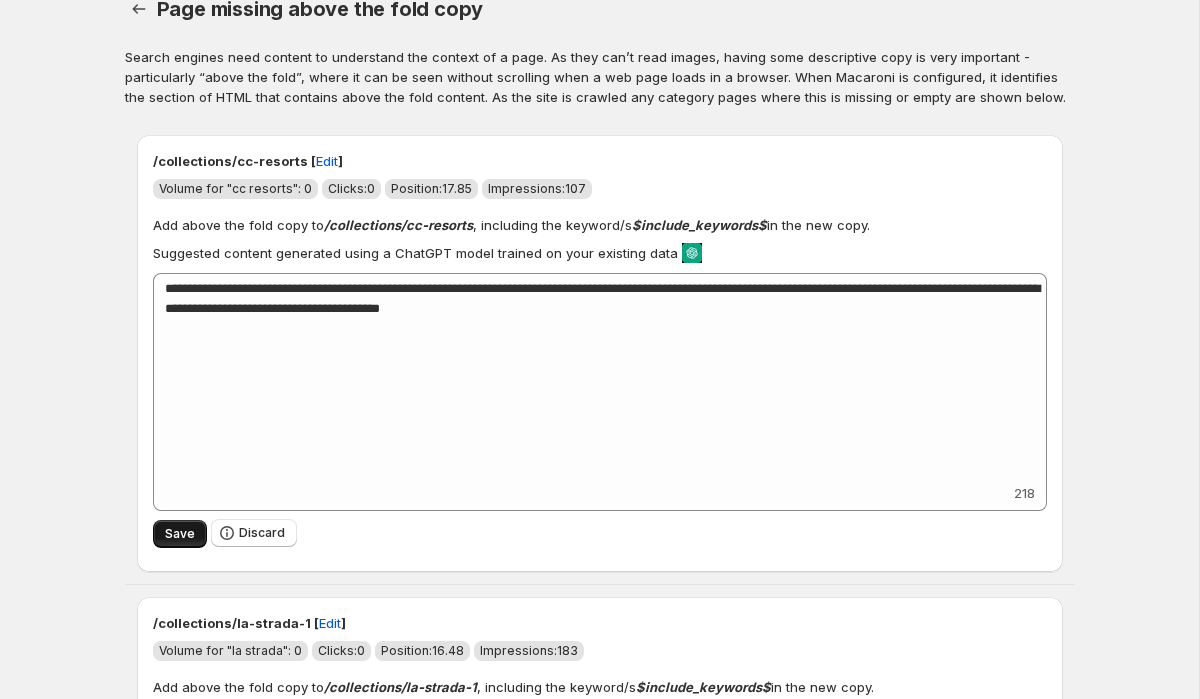 click on "Save" at bounding box center [180, 534] 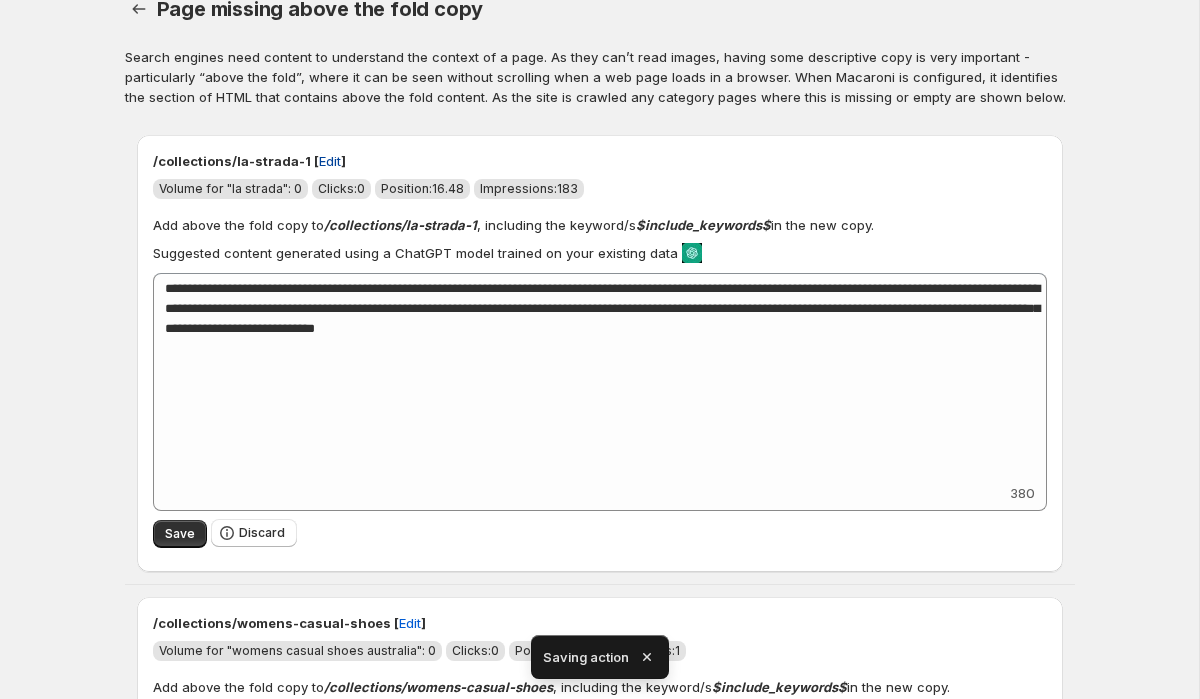click on "Edit" at bounding box center (330, 161) 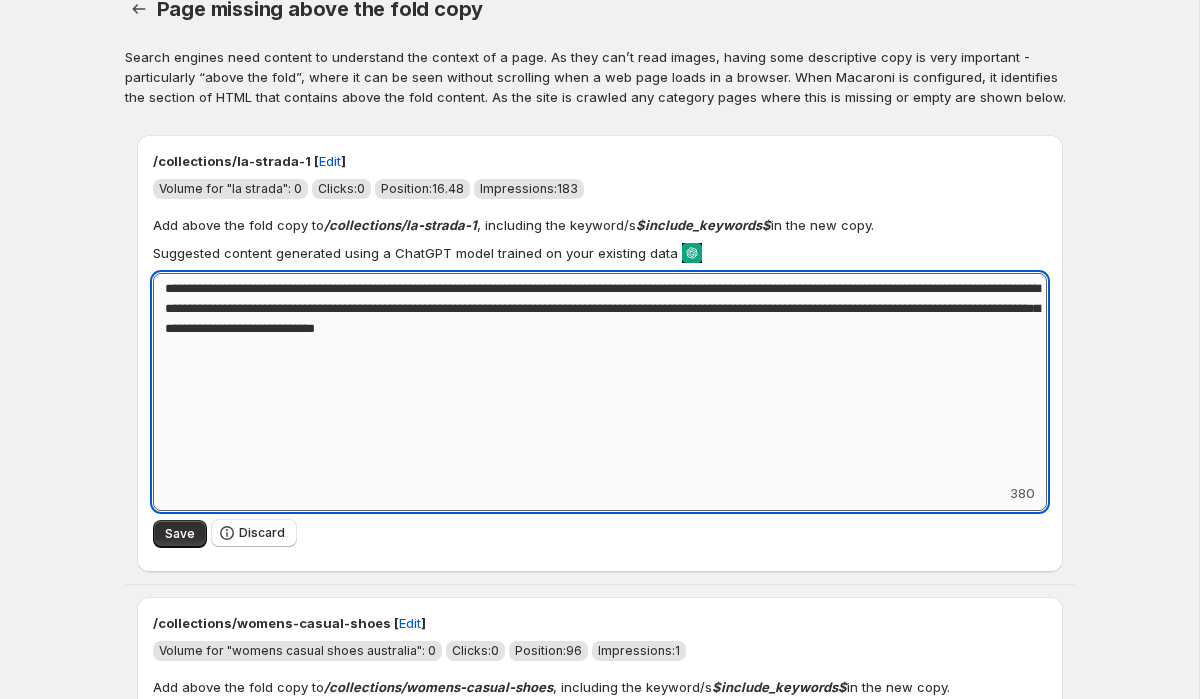 click on "**********" at bounding box center [600, 378] 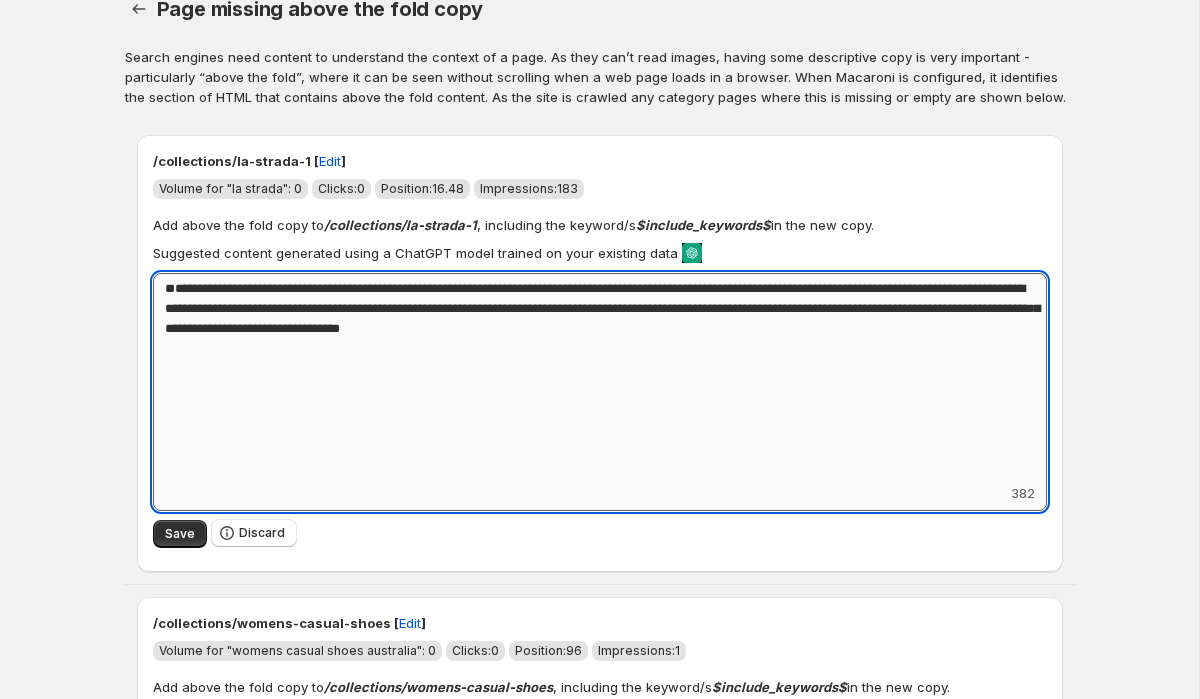 click on "**********" at bounding box center [600, 378] 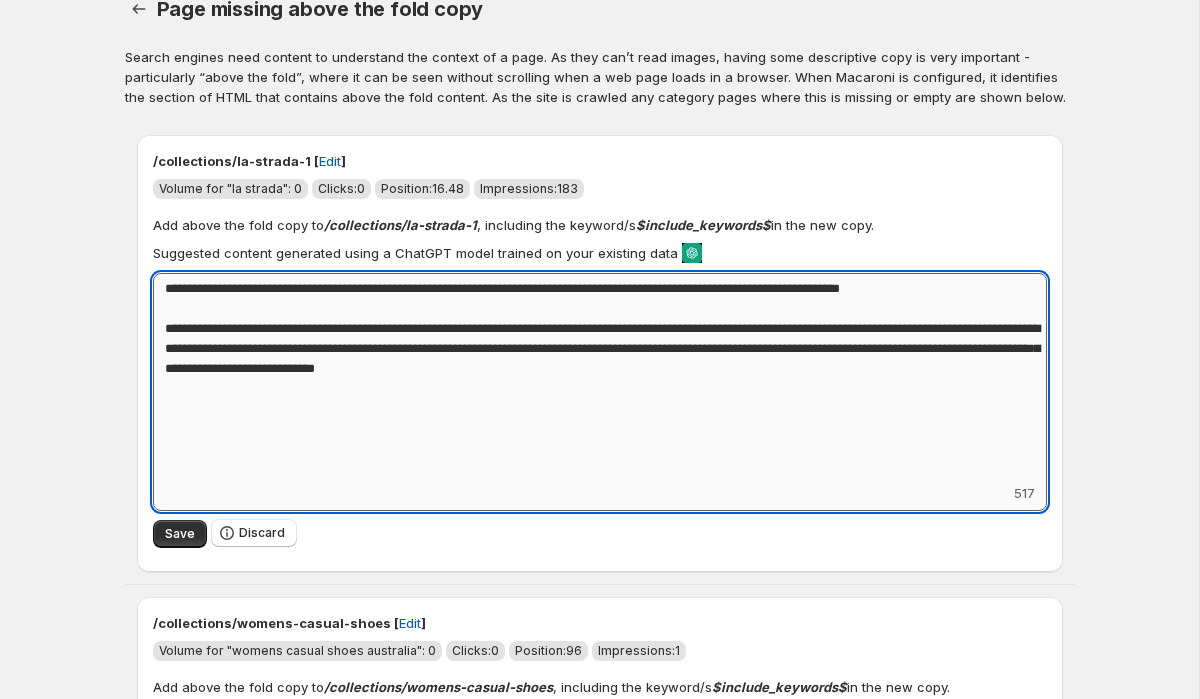 click on "**********" at bounding box center (600, 378) 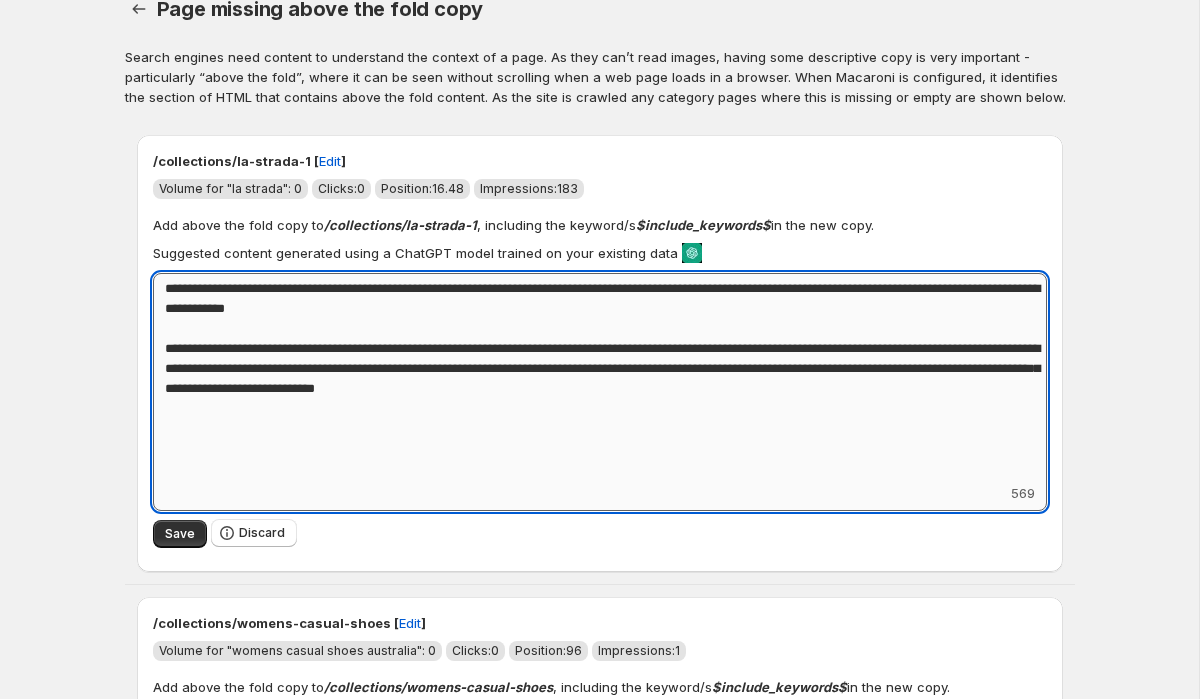 click on "**********" at bounding box center (600, 378) 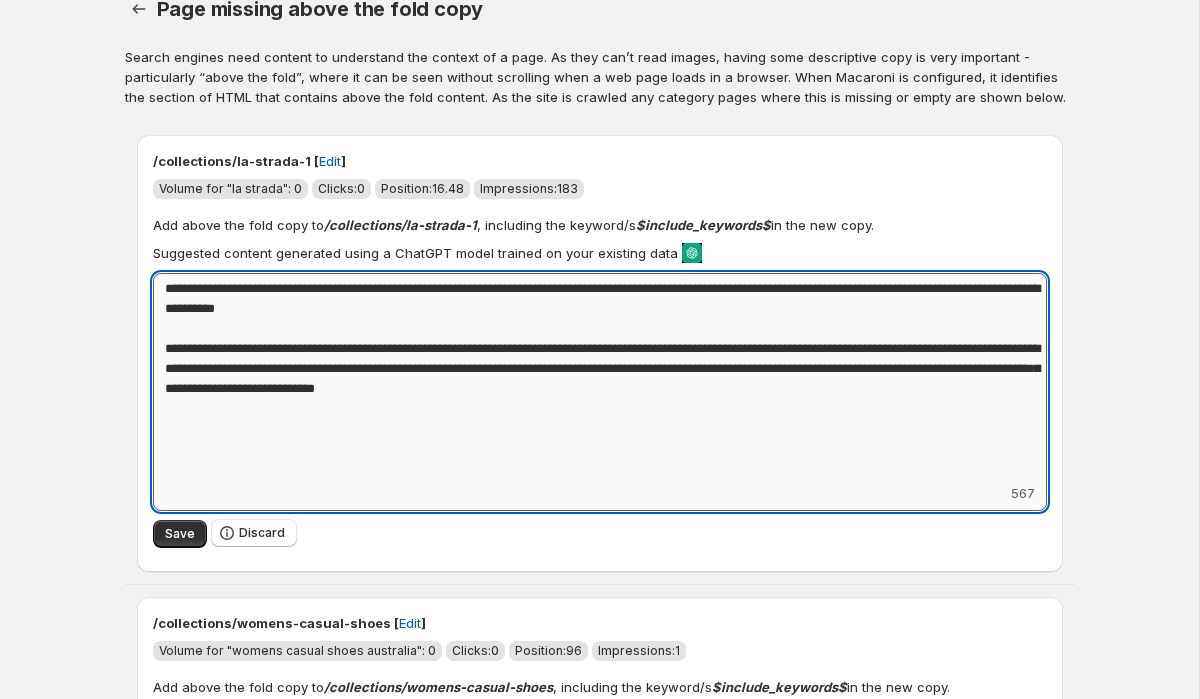 click on "**********" at bounding box center (600, 378) 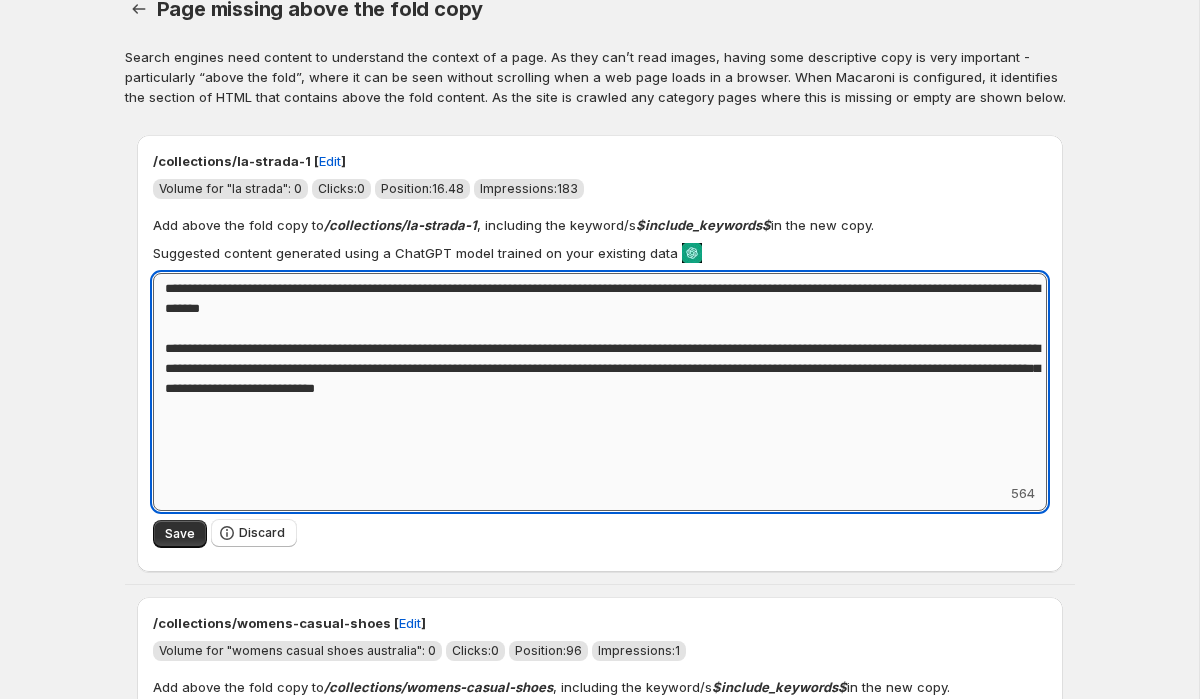 click on "**********" at bounding box center [600, 378] 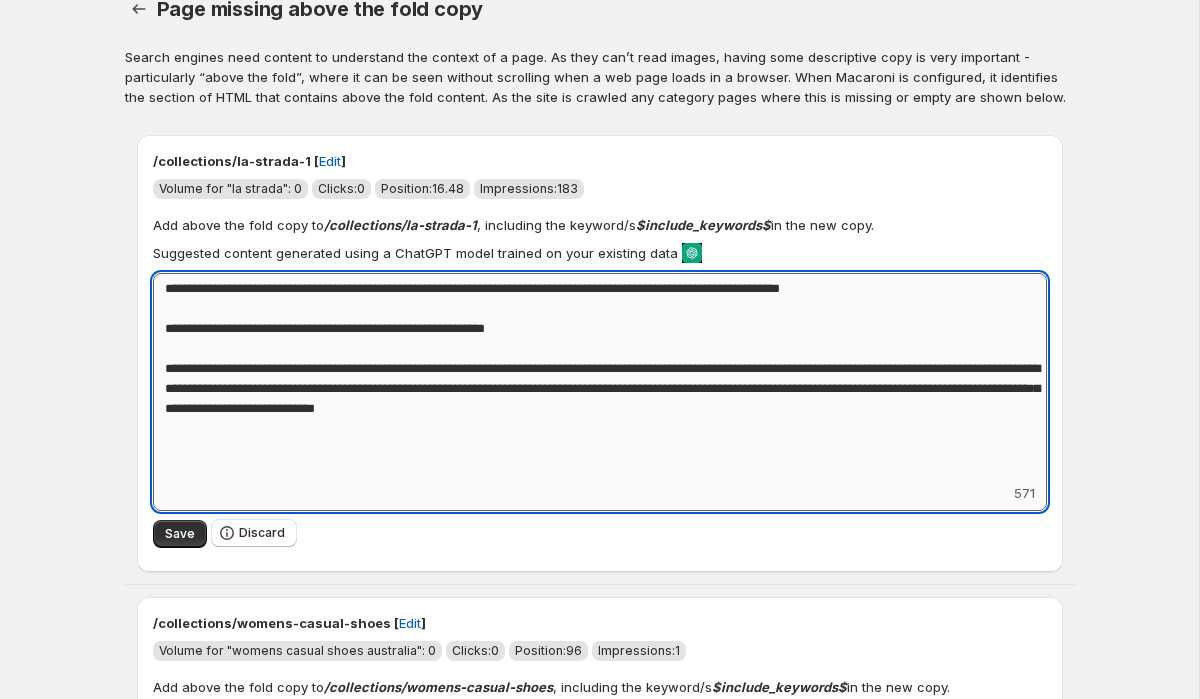 click on "**********" at bounding box center [600, 378] 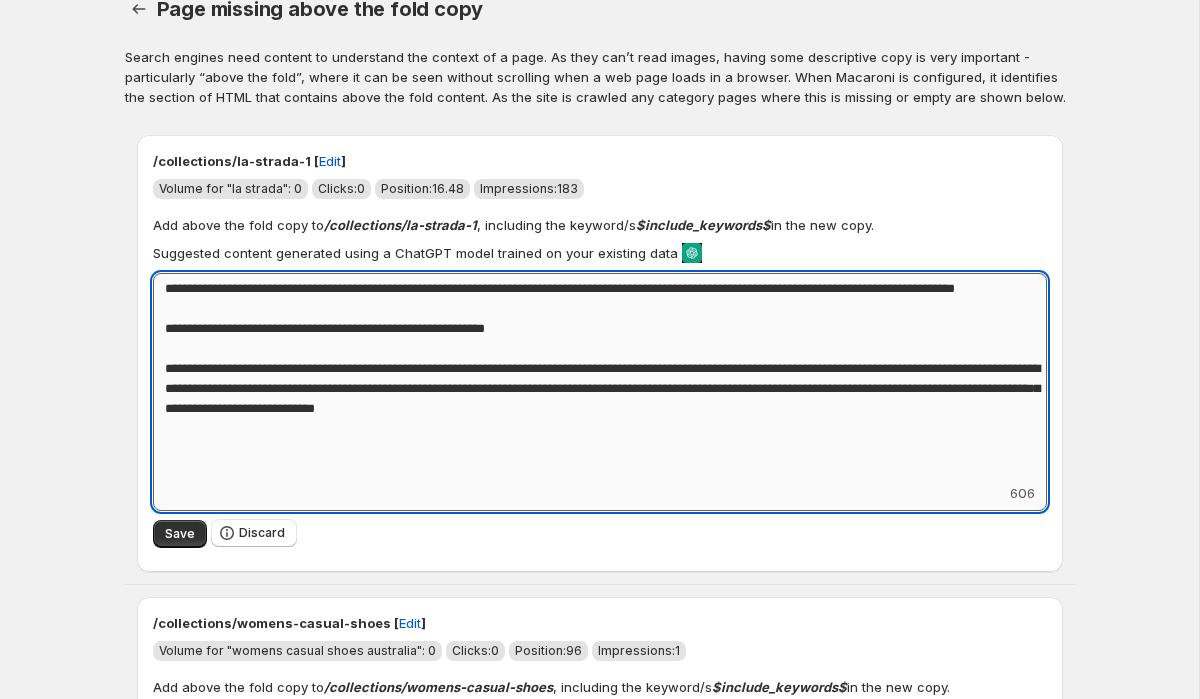 click on "**********" at bounding box center (600, 378) 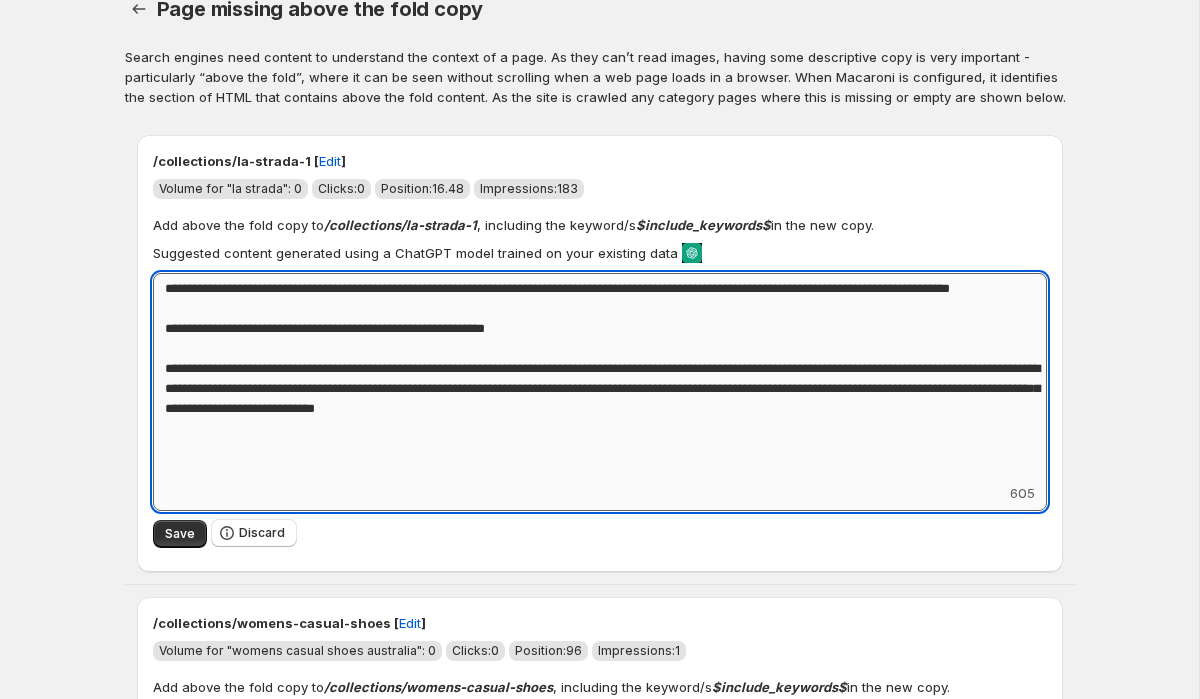 click on "**********" at bounding box center [600, 378] 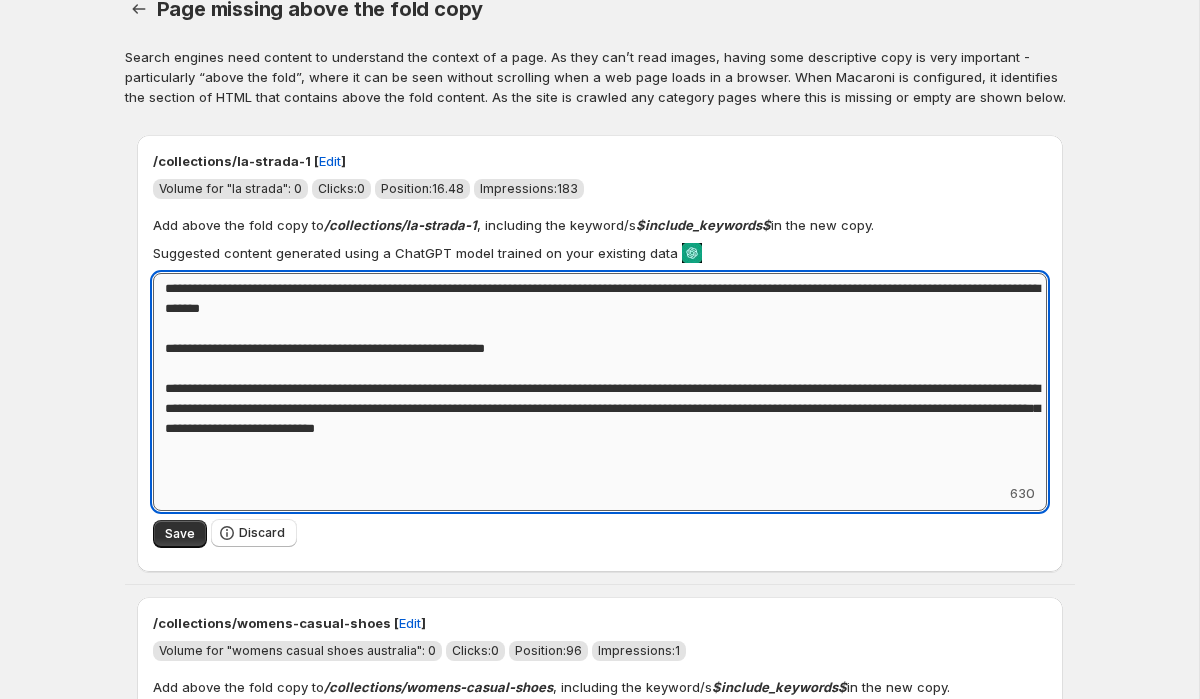 click on "**********" at bounding box center (600, 378) 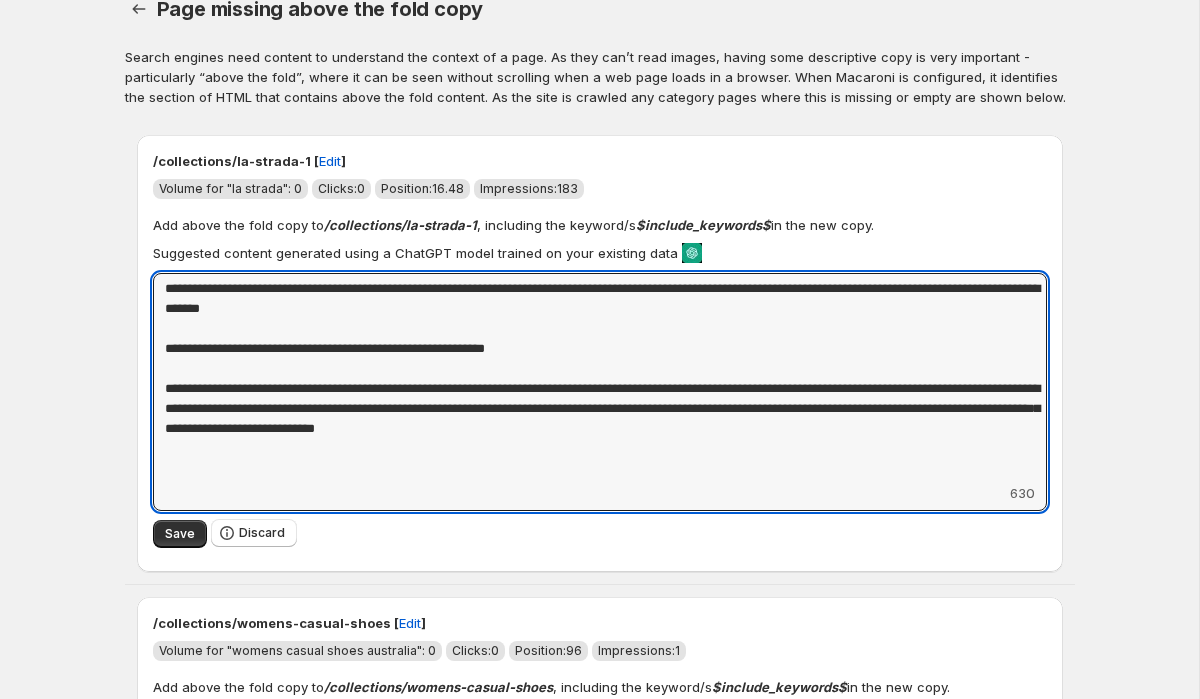 drag, startPoint x: 844, startPoint y: 440, endPoint x: 127, endPoint y: 343, distance: 723.5316 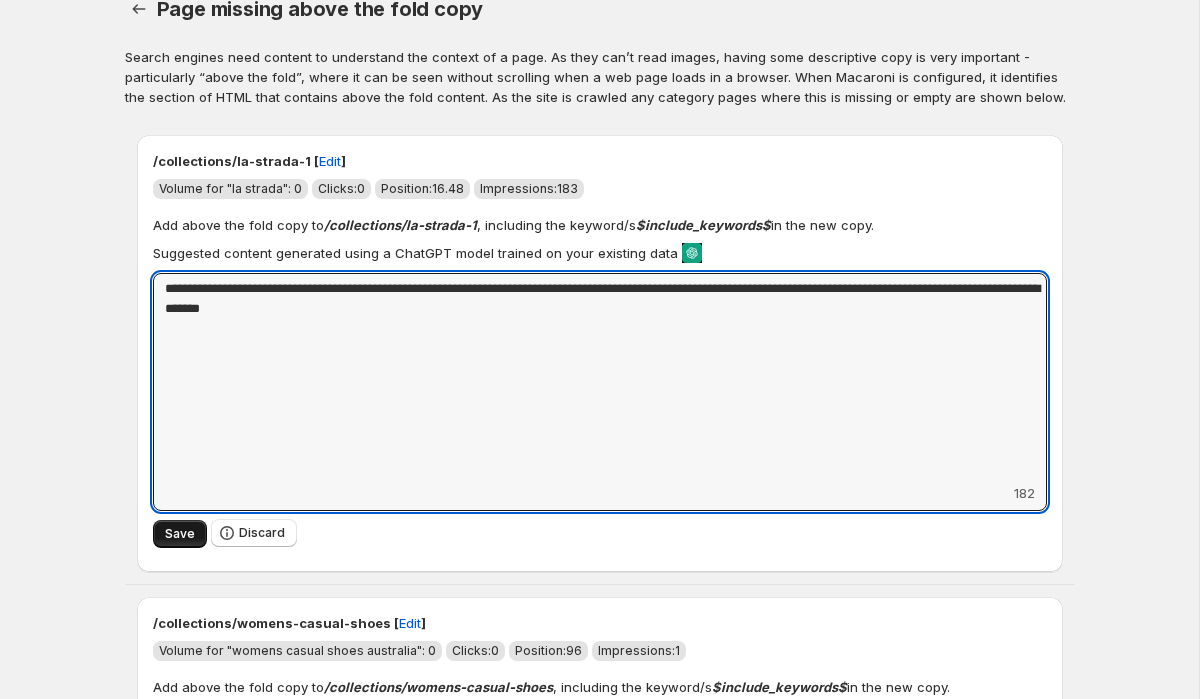 type on "**********" 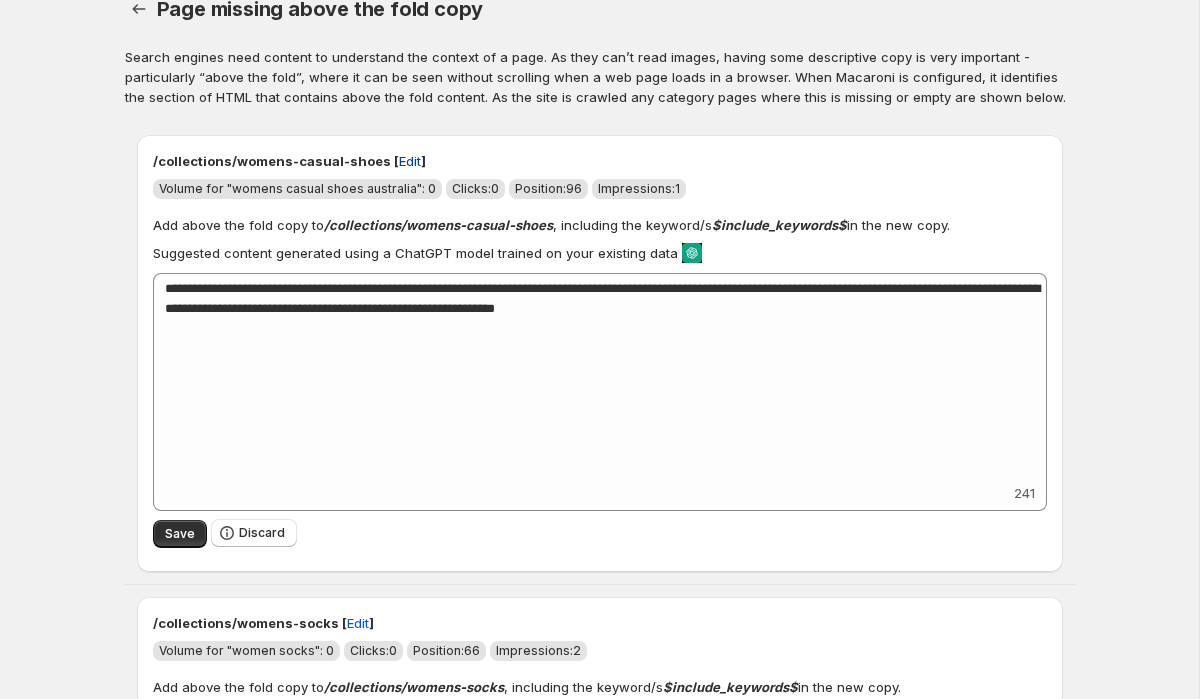 click on "Edit" at bounding box center [410, 161] 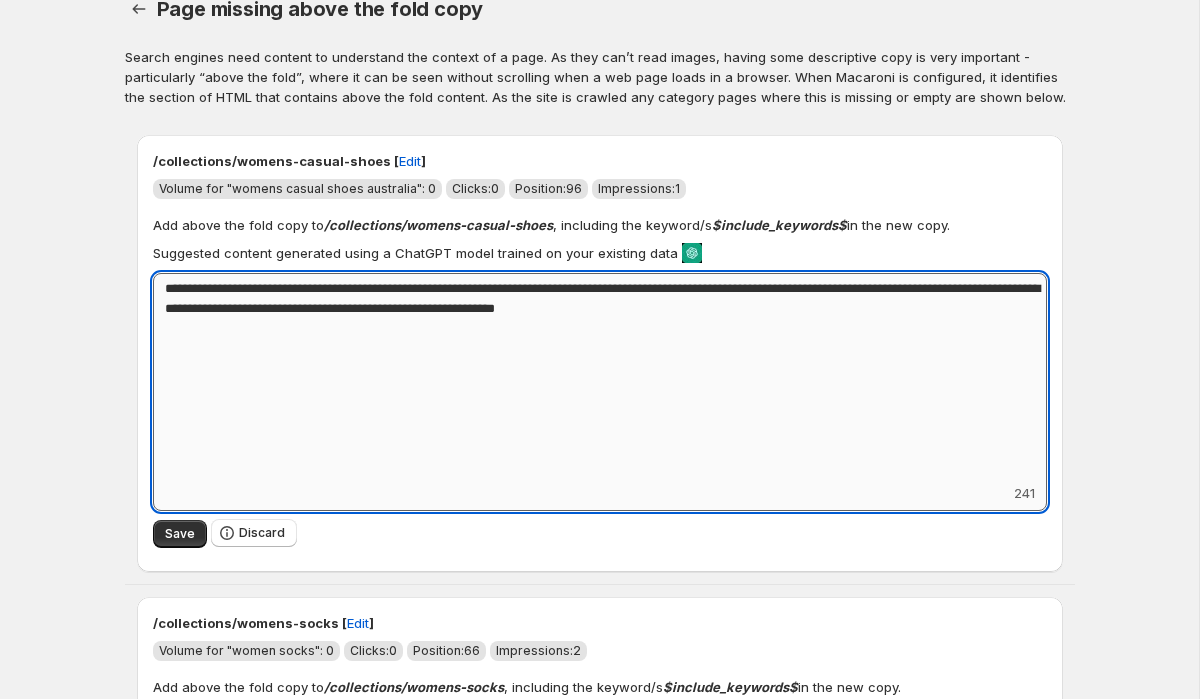 click on "**********" at bounding box center (600, 378) 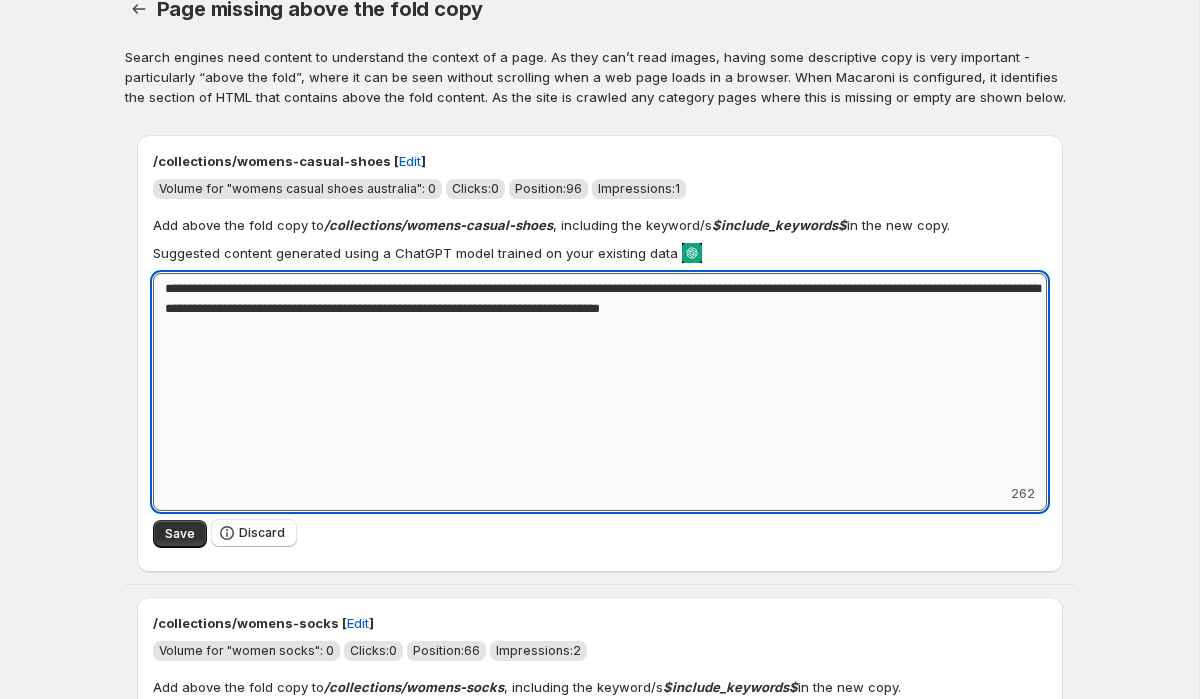 drag, startPoint x: 646, startPoint y: 290, endPoint x: 590, endPoint y: 288, distance: 56.0357 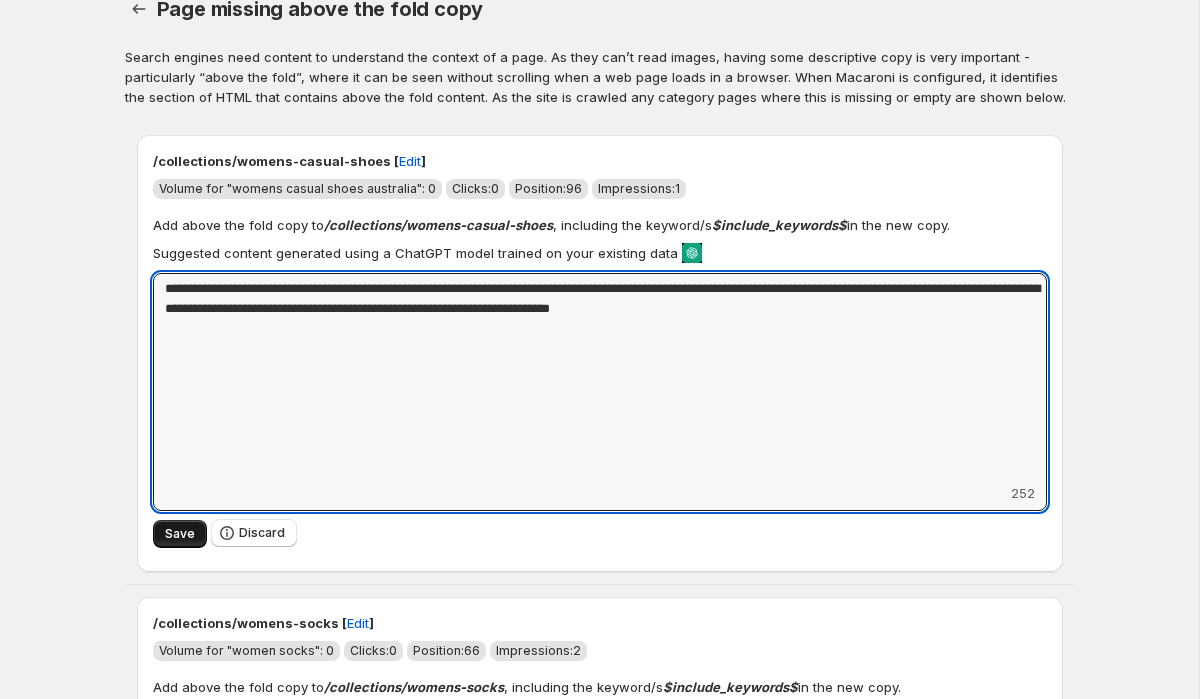 type on "**********" 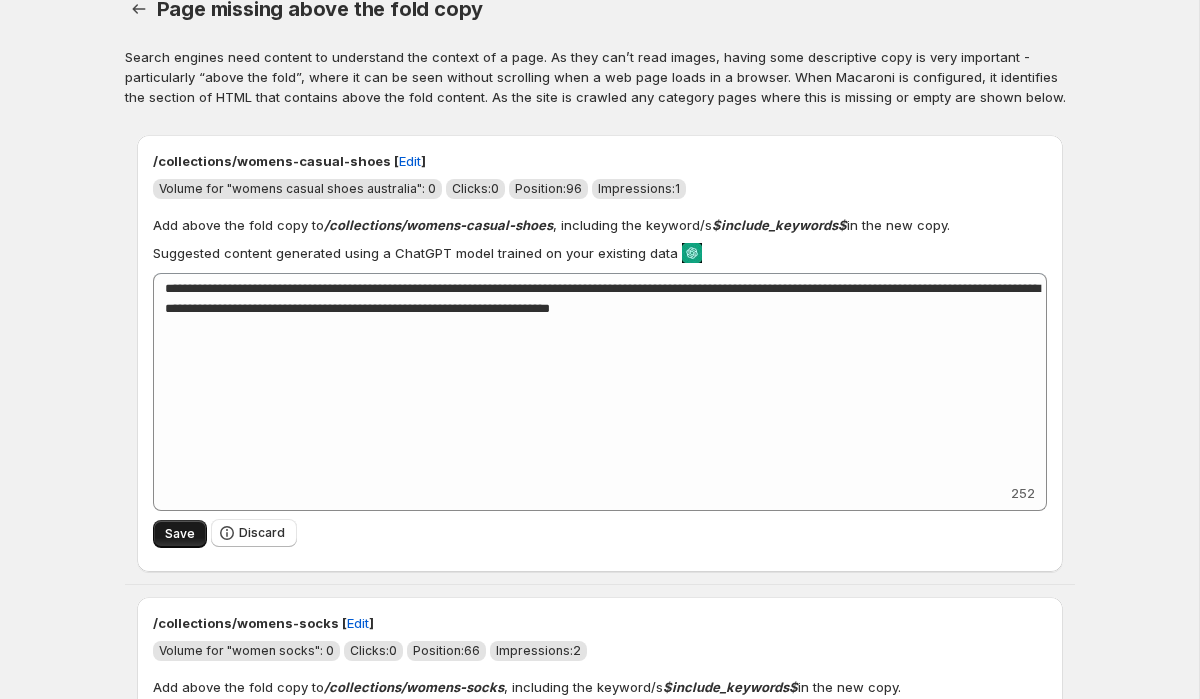 click on "Save" at bounding box center (180, 534) 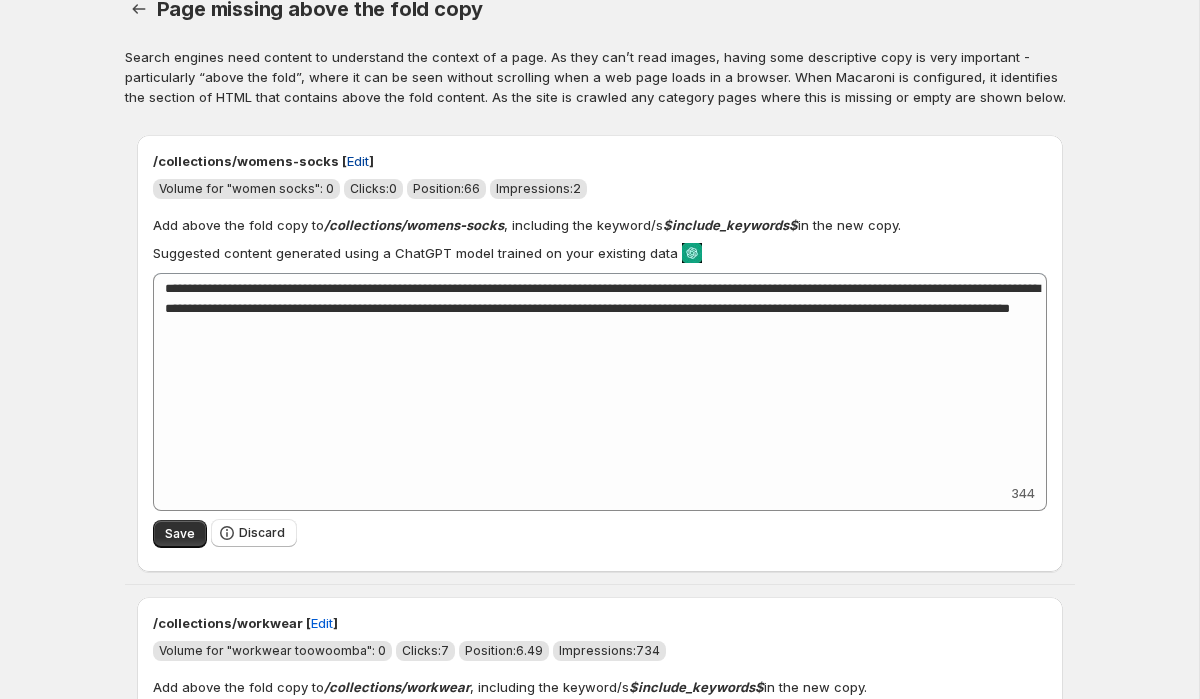 click on "Edit" at bounding box center [358, 161] 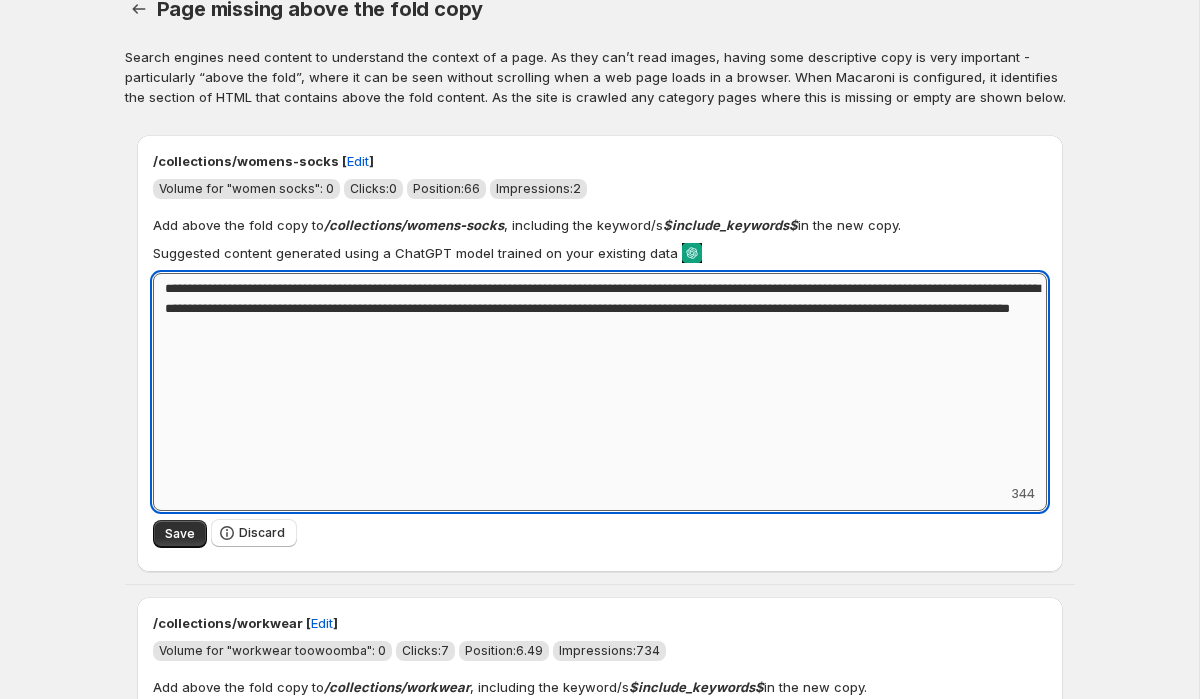 click on "**********" at bounding box center [600, 378] 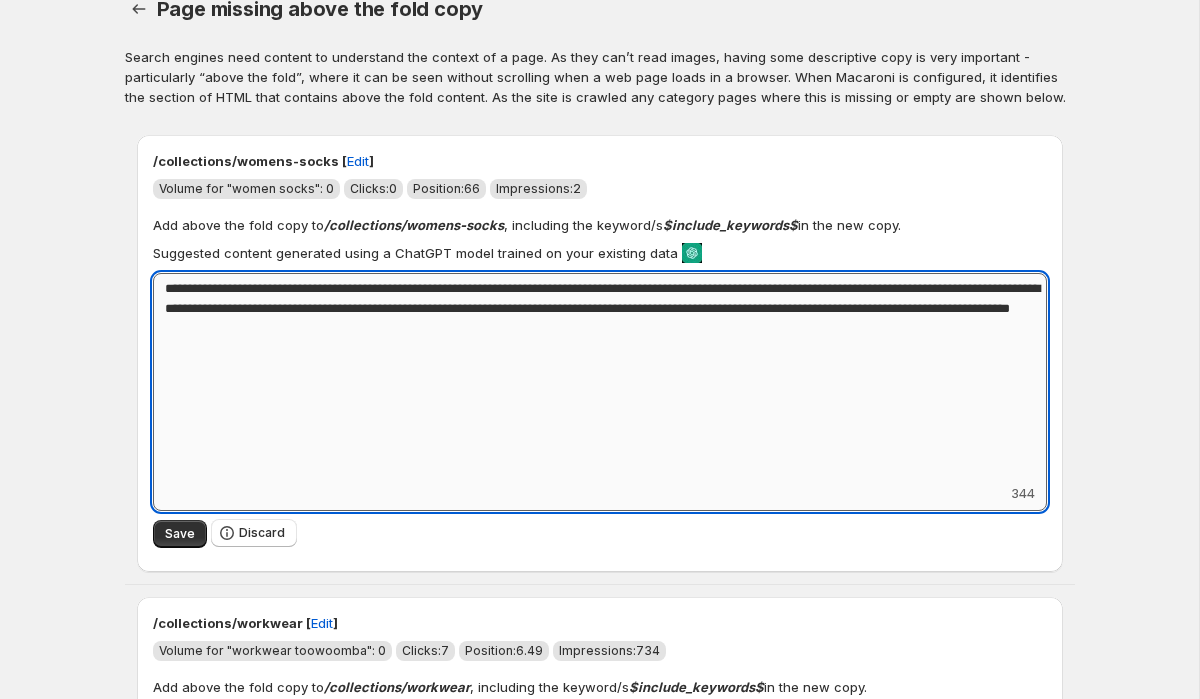 click on "**********" at bounding box center (600, 378) 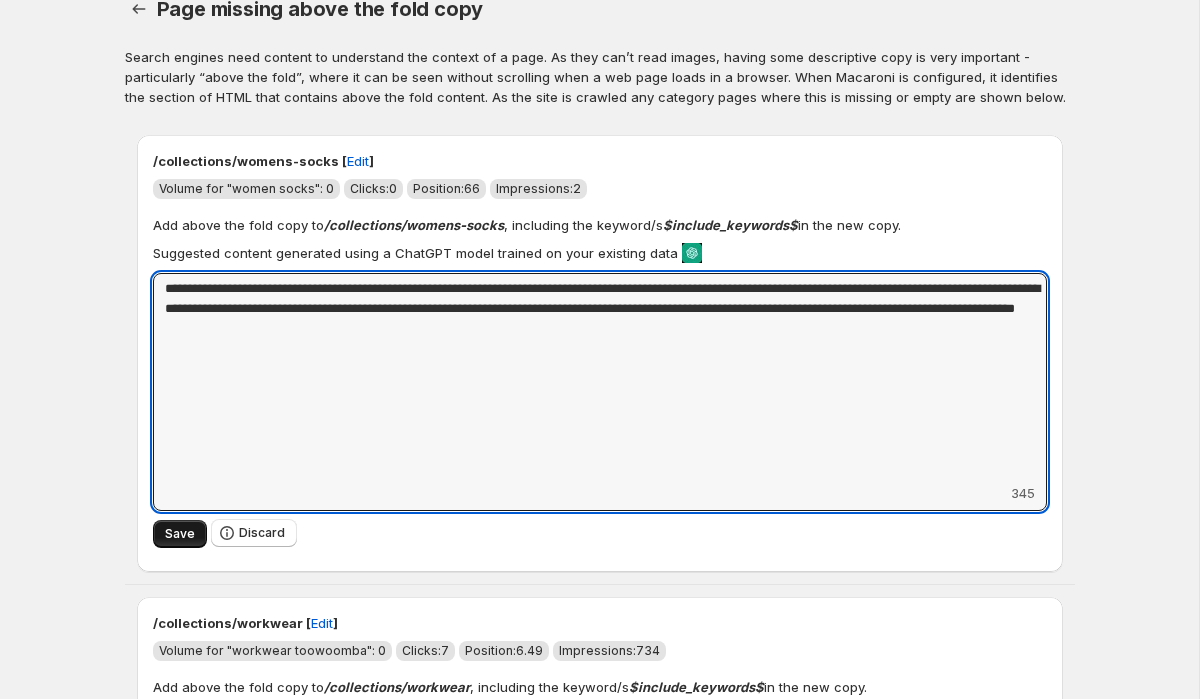 type on "**********" 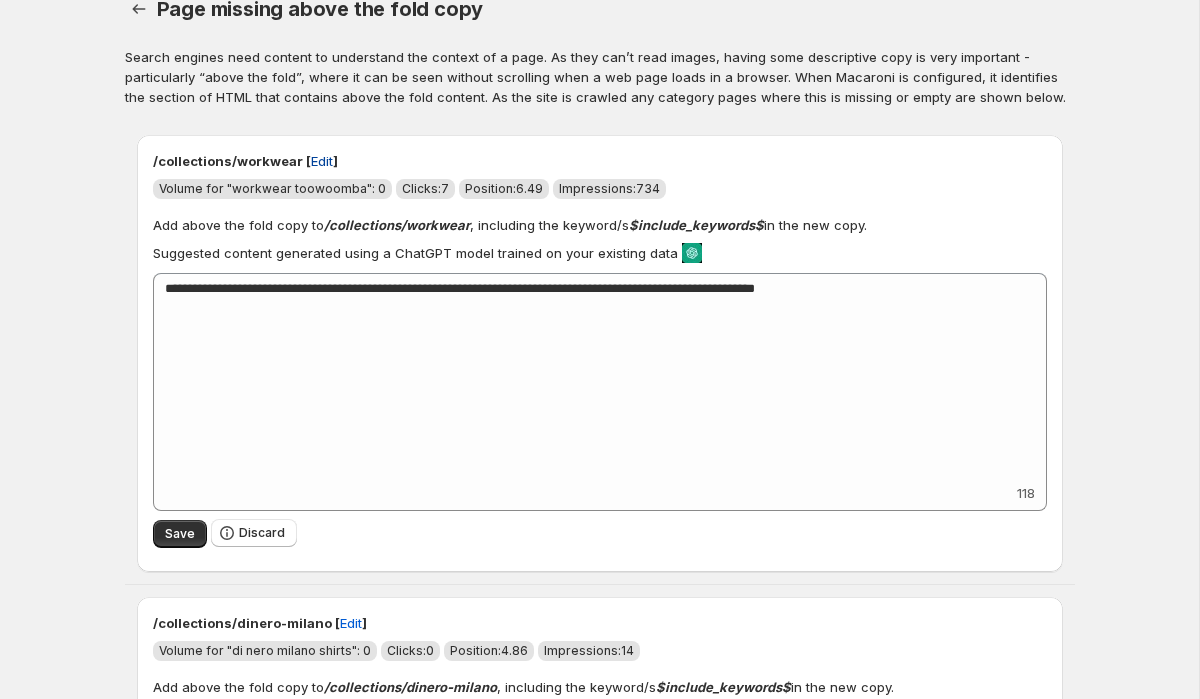 click on "Edit" at bounding box center (322, 161) 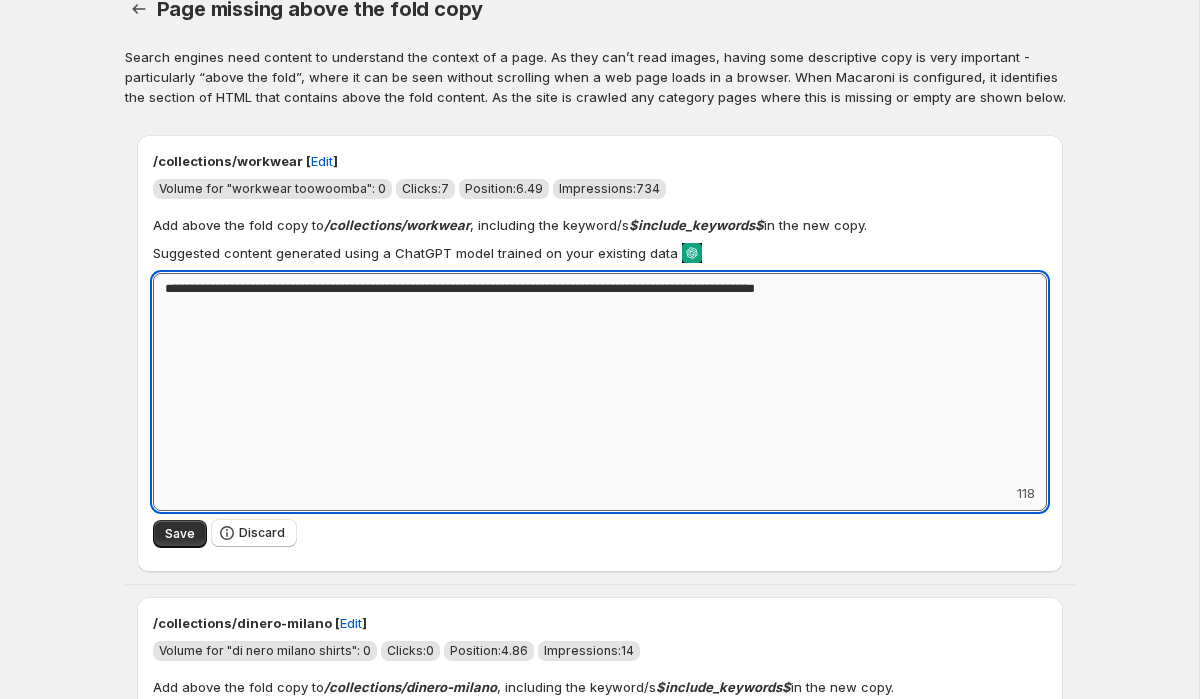 click on "**********" at bounding box center [600, 378] 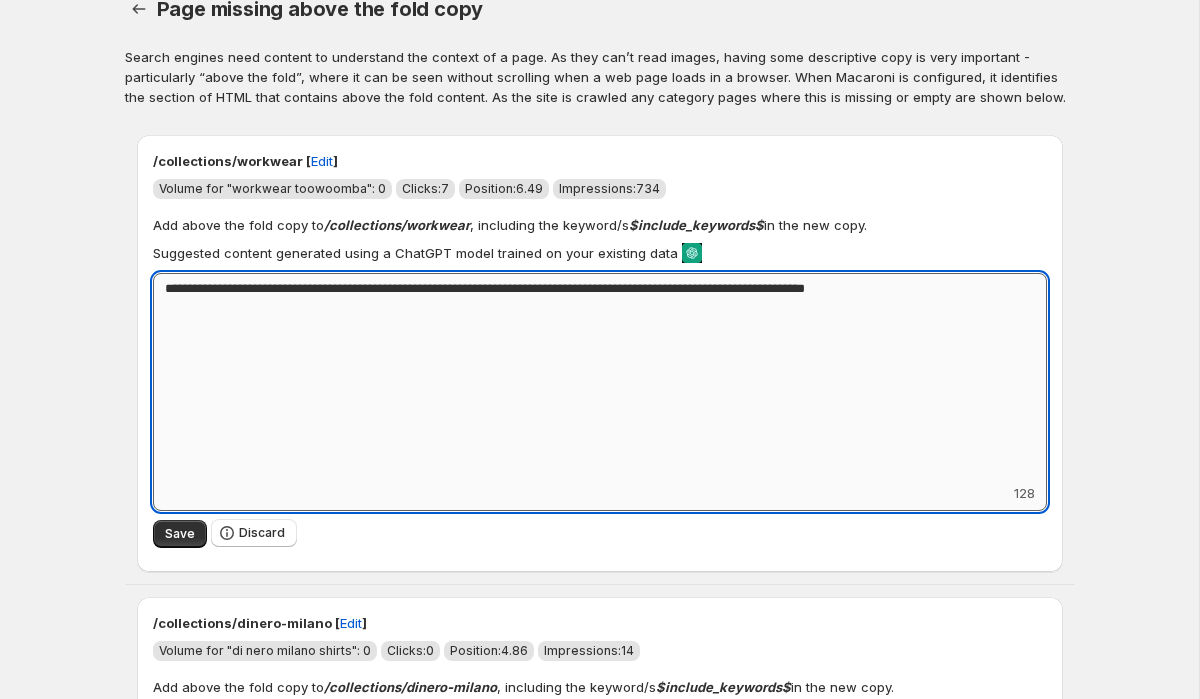 click on "**********" at bounding box center [600, 378] 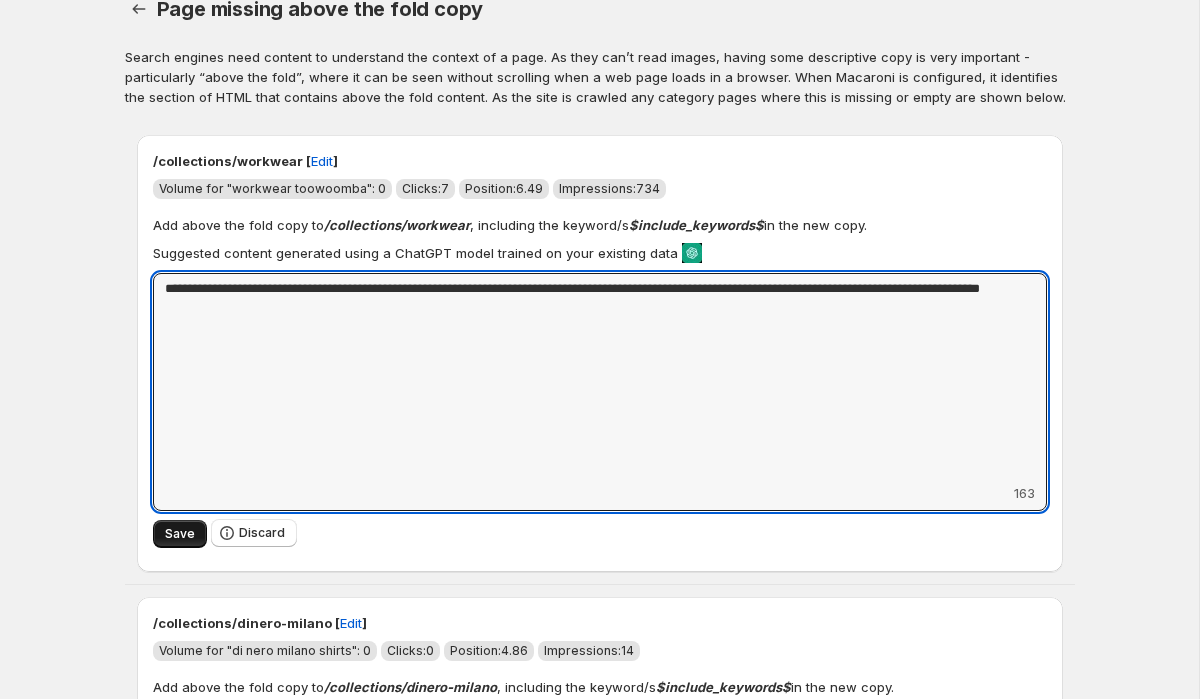 type on "**********" 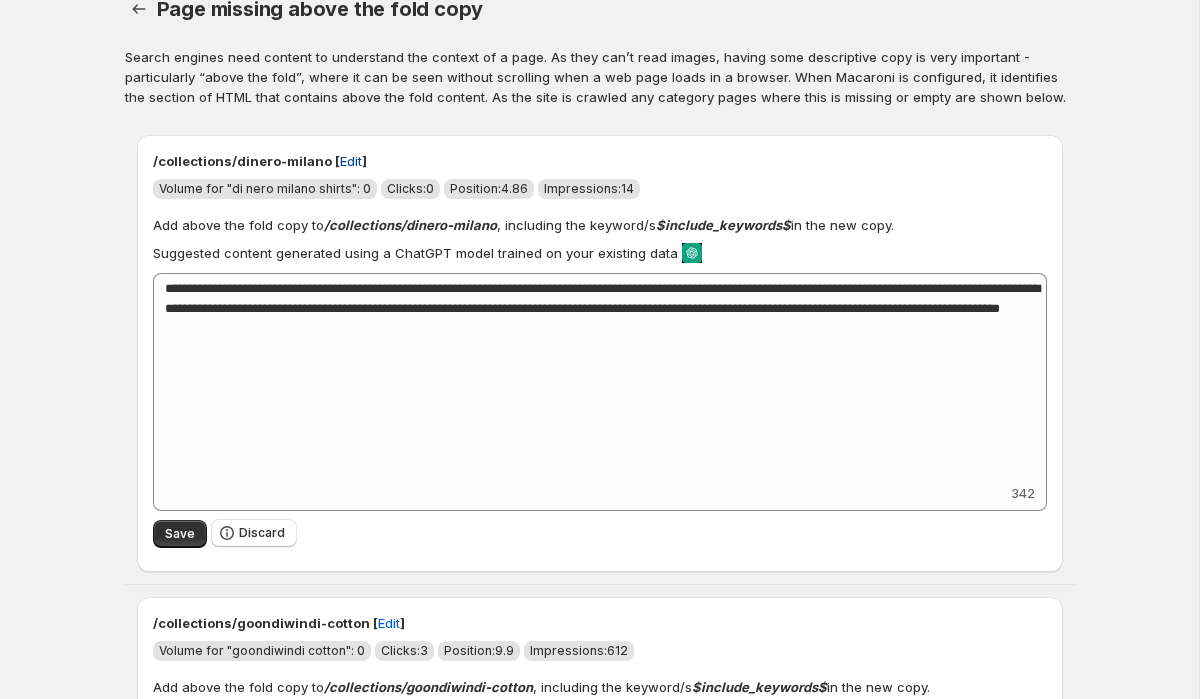 click on "Edit" at bounding box center [351, 161] 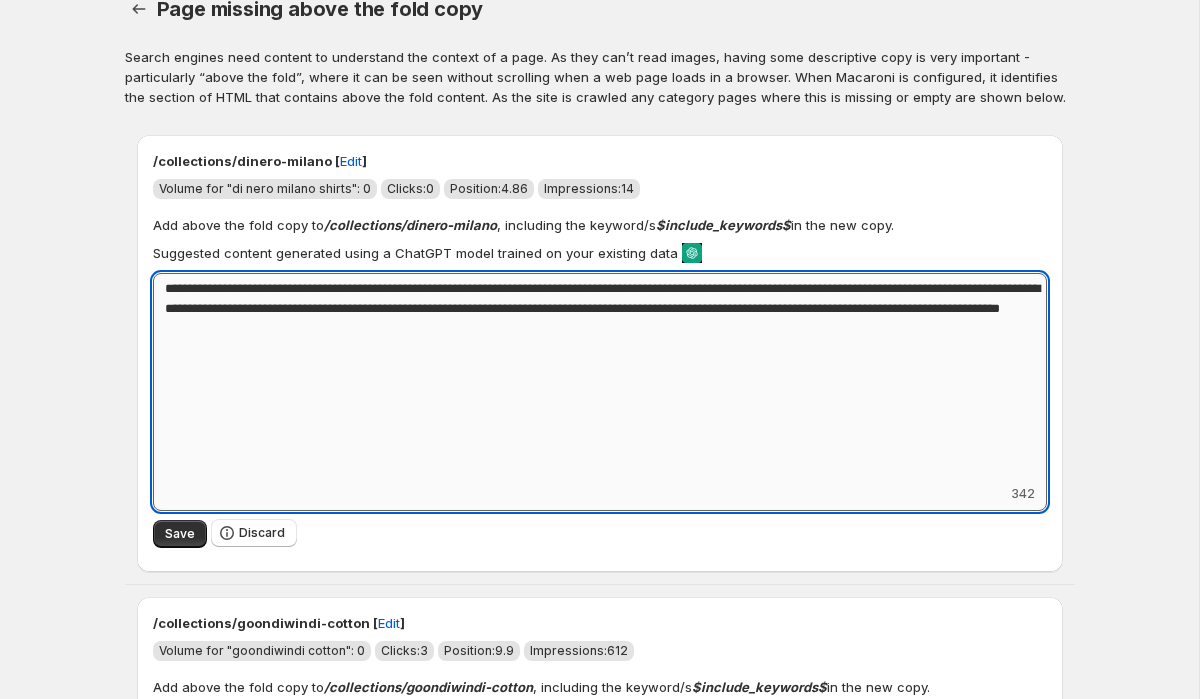 click on "**********" at bounding box center (600, 378) 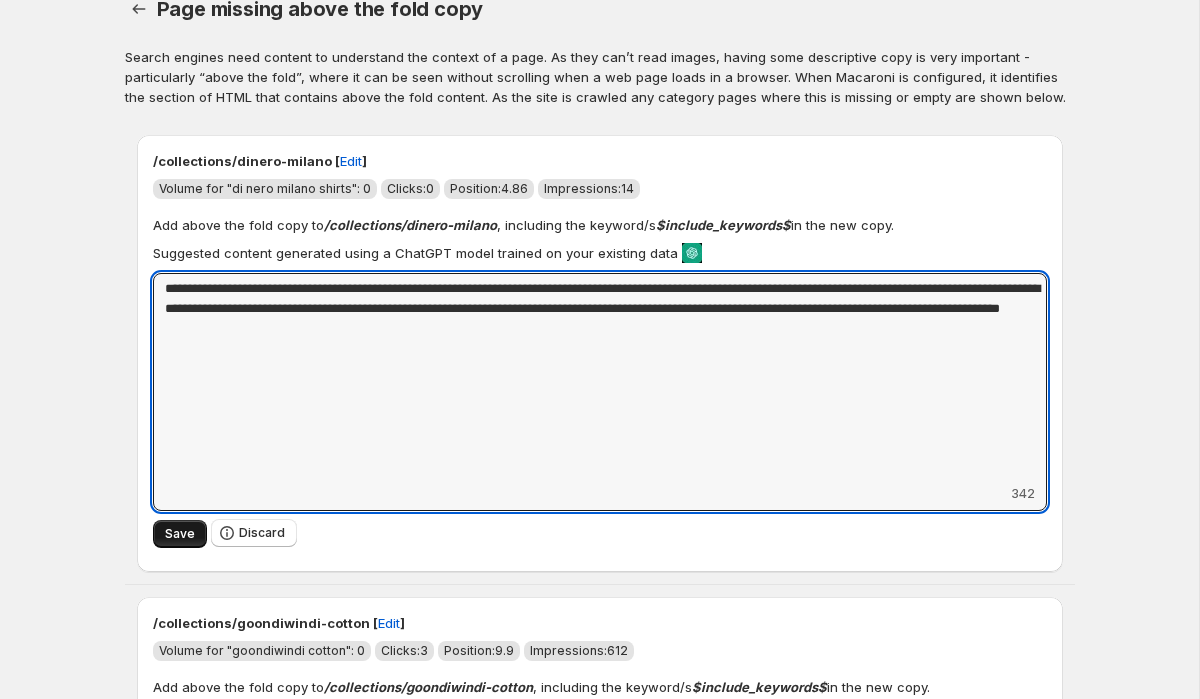 click on "Save" at bounding box center (180, 534) 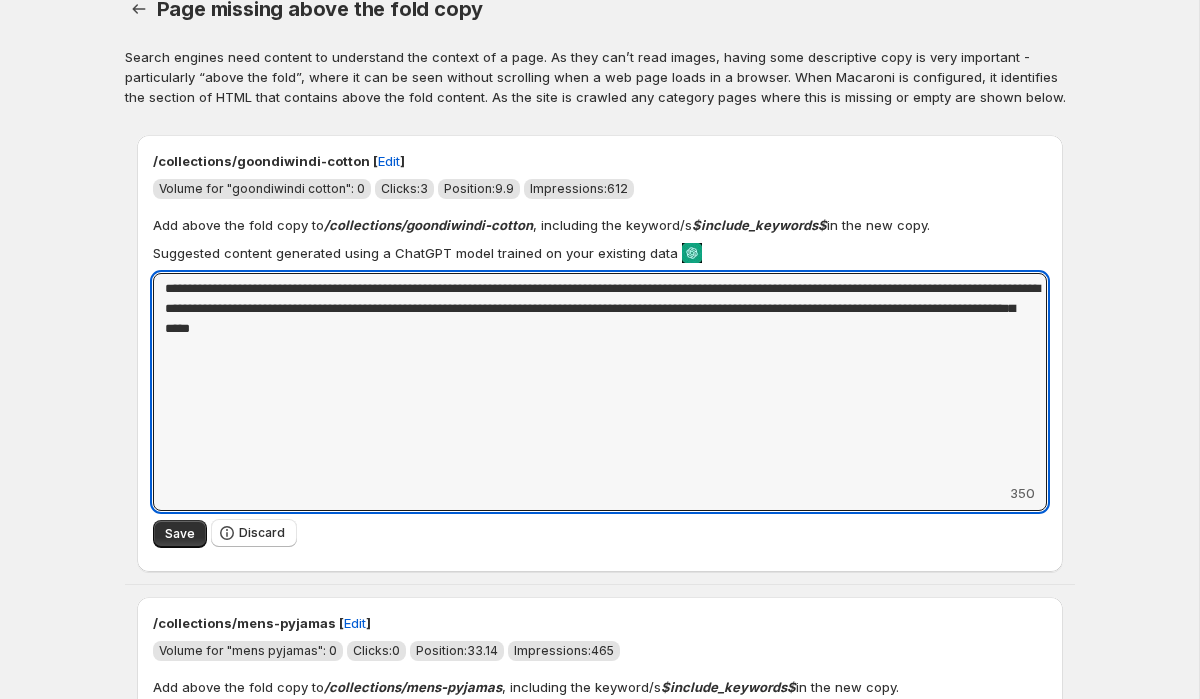 drag, startPoint x: 627, startPoint y: 331, endPoint x: 112, endPoint y: 274, distance: 518.1448 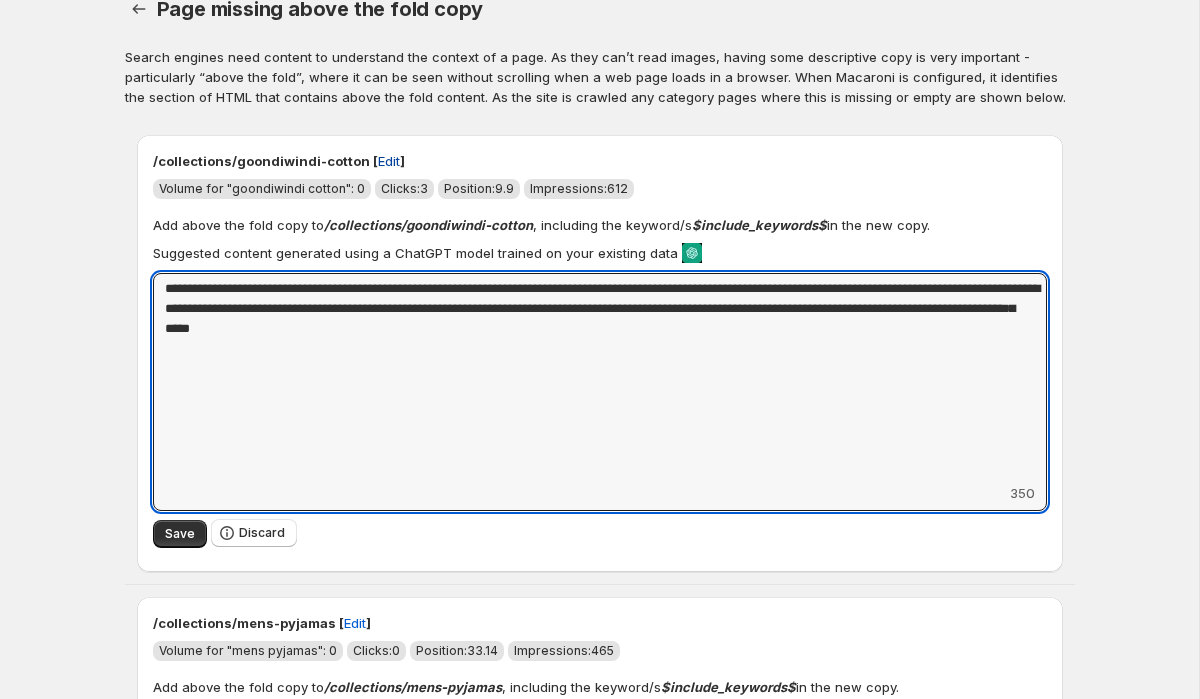 click on "Edit" at bounding box center (389, 161) 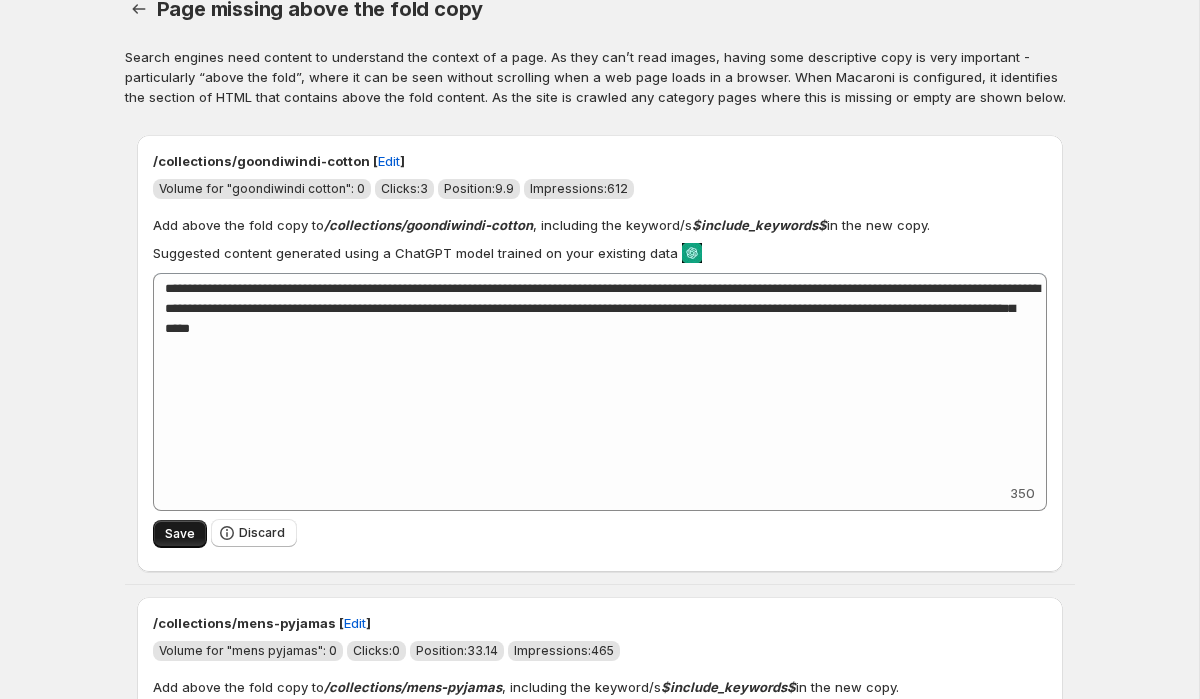 click on "Save" at bounding box center [180, 534] 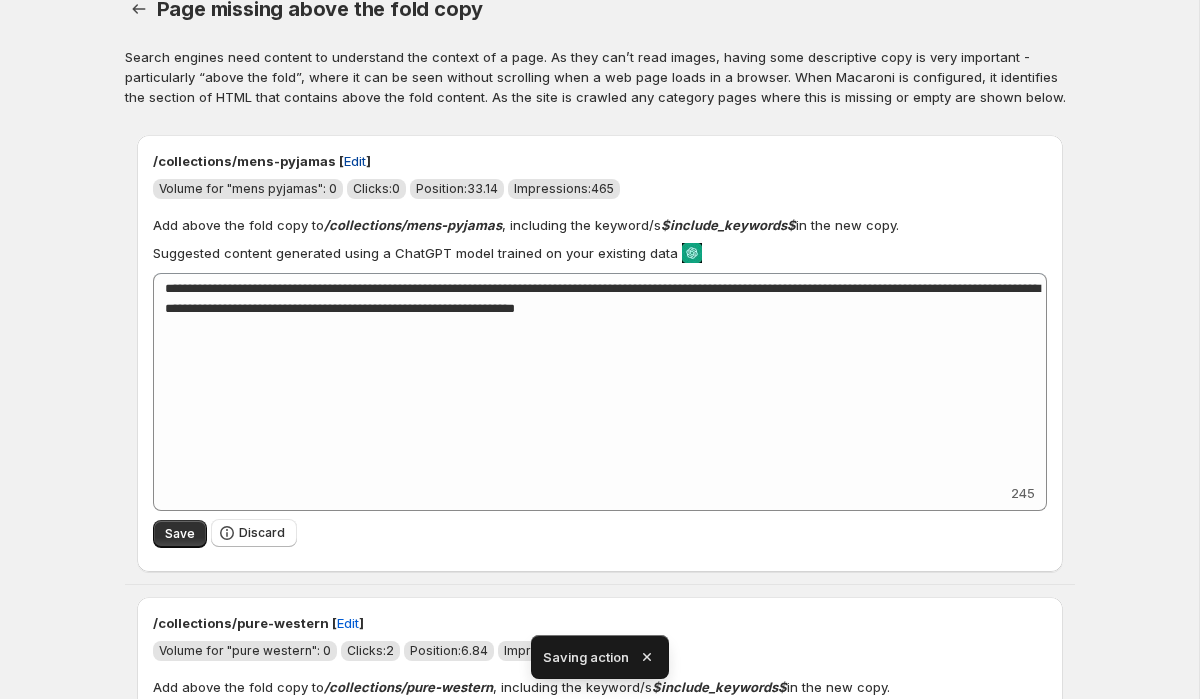 click on "Edit" at bounding box center (355, 161) 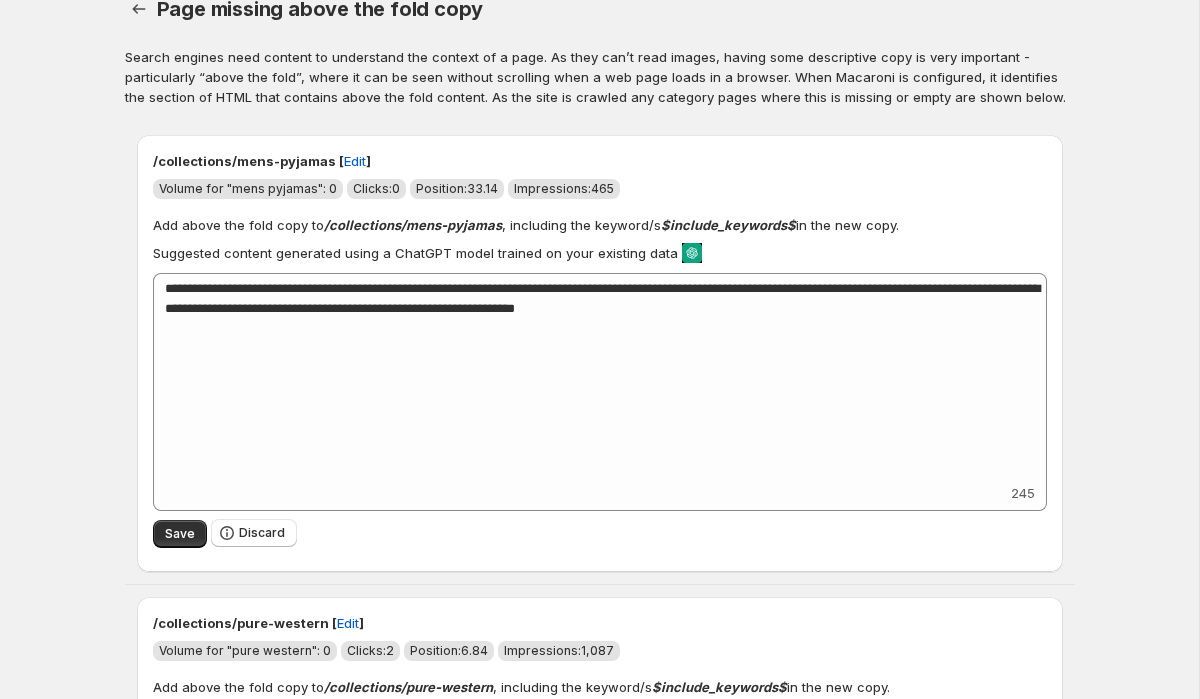 click on "**********" at bounding box center [600, 353] 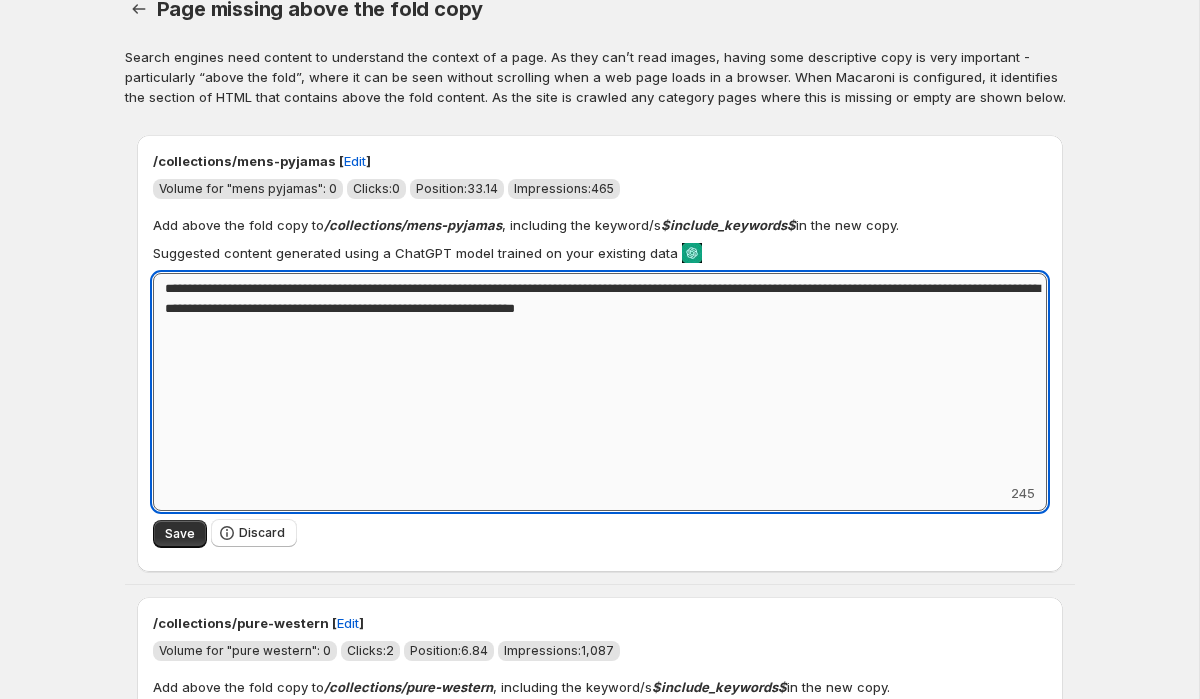 drag, startPoint x: 871, startPoint y: 291, endPoint x: 784, endPoint y: 293, distance: 87.02299 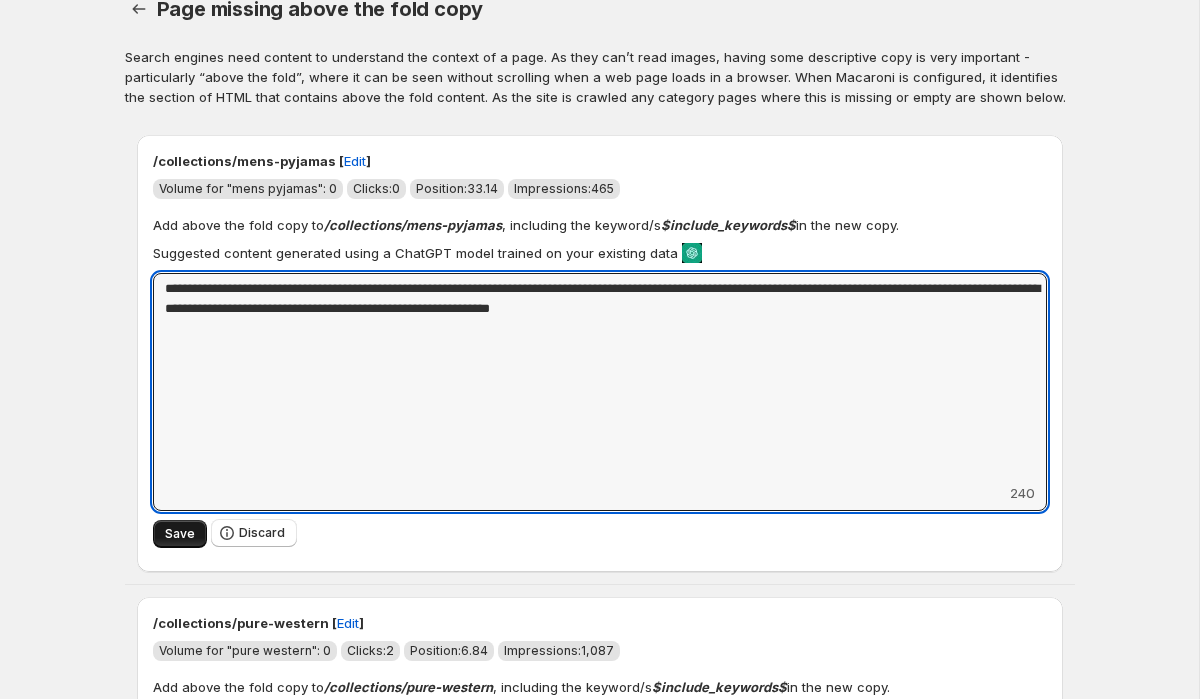 type on "**********" 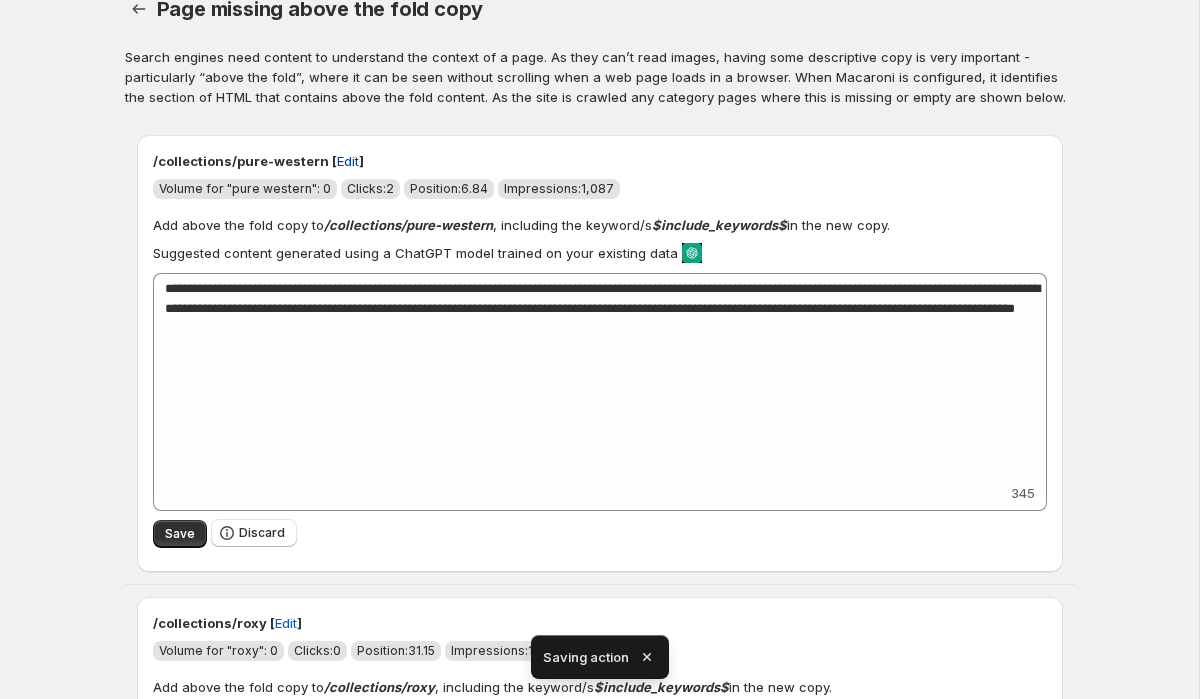click on "Edit" at bounding box center (348, 161) 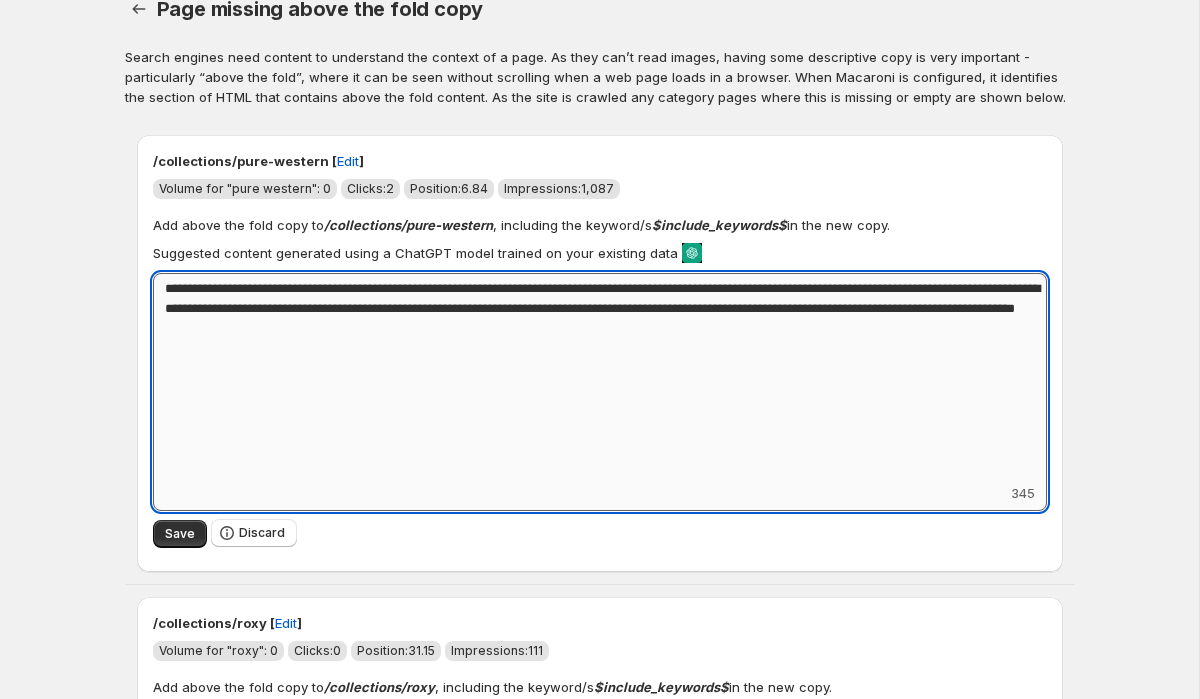 click on "**********" at bounding box center (600, 378) 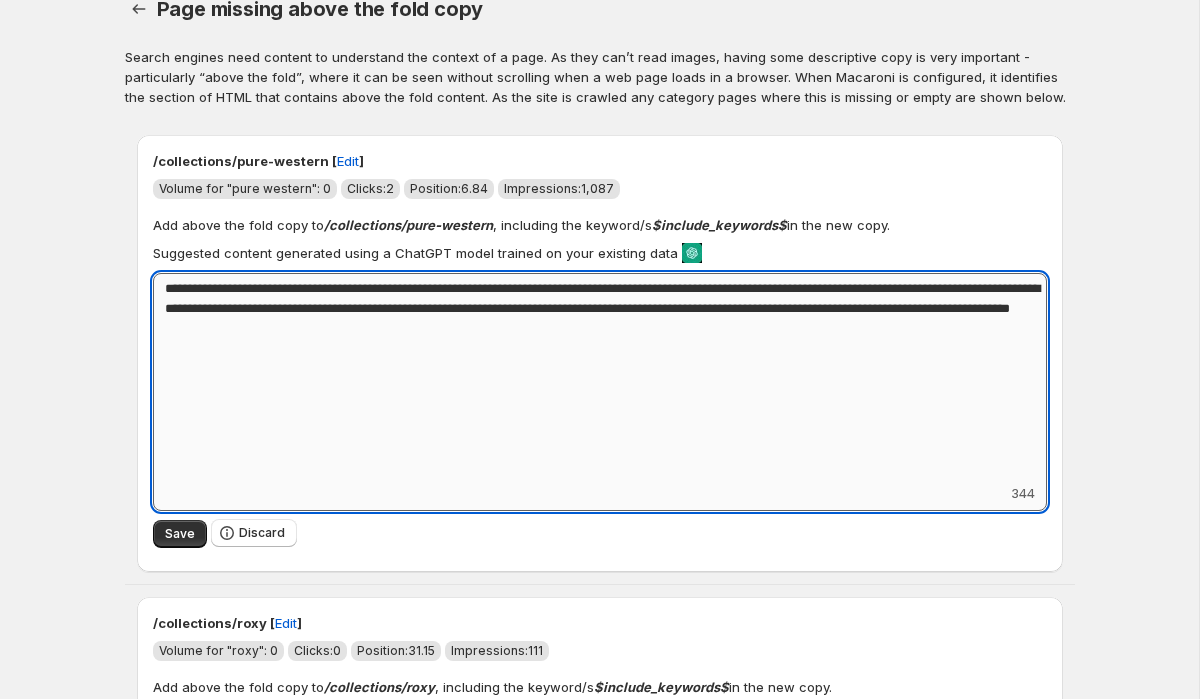 click on "**********" at bounding box center (600, 378) 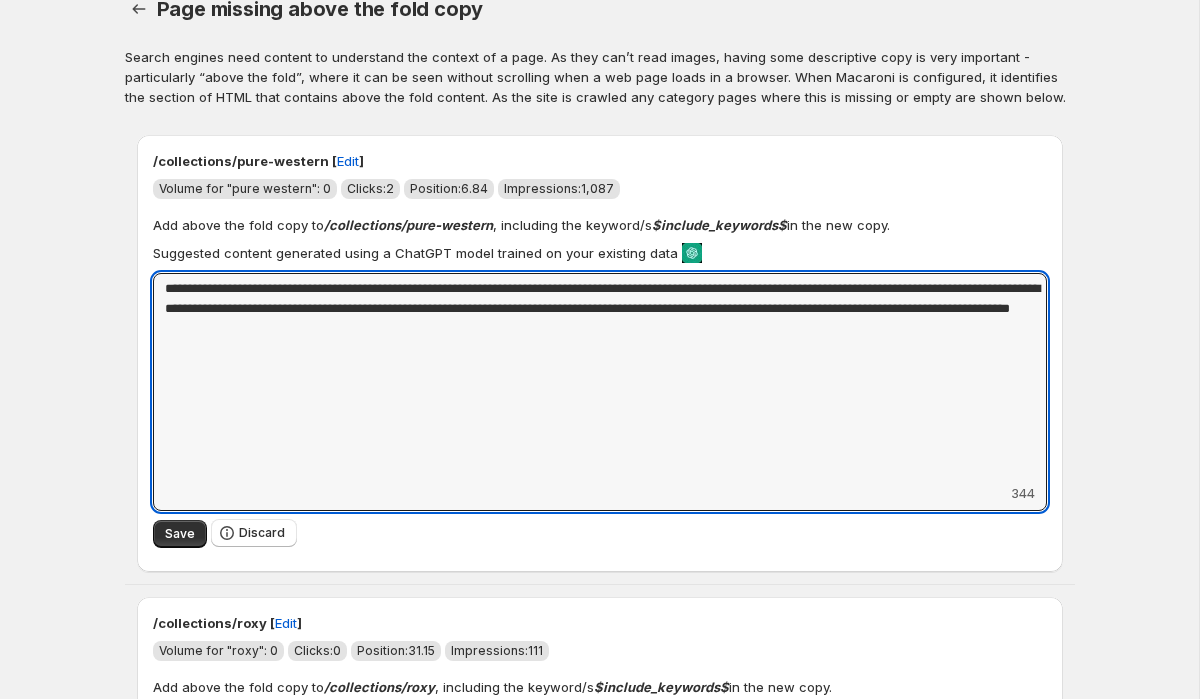 type on "**********" 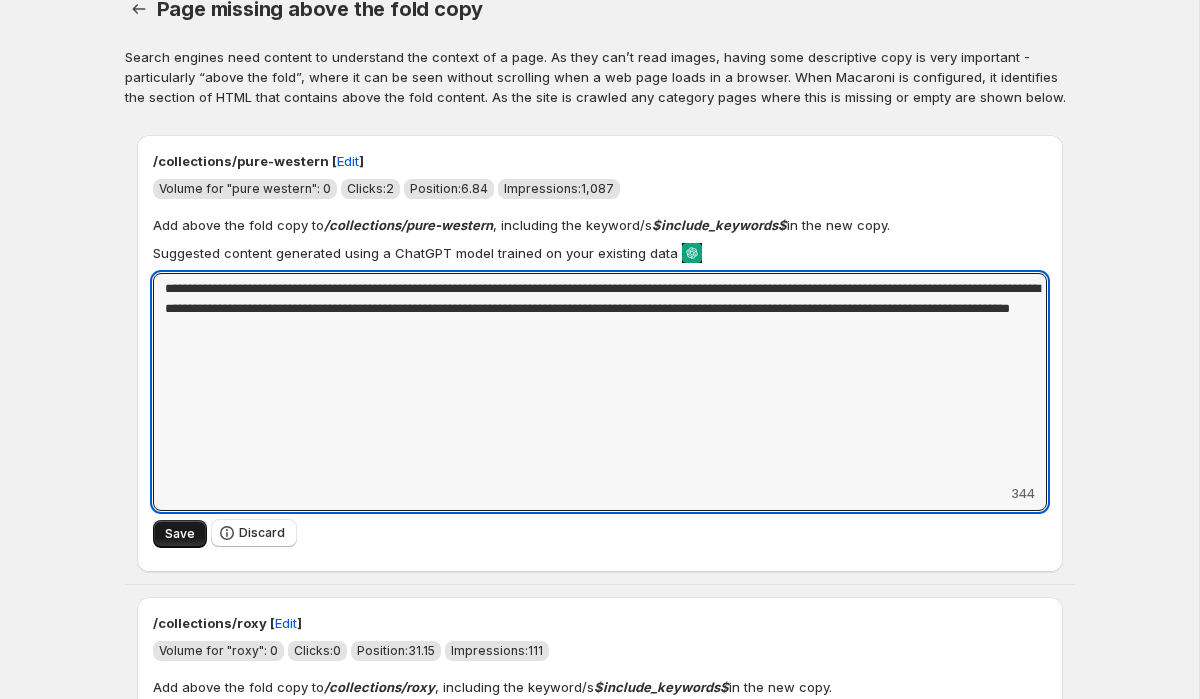 click on "Save" at bounding box center [180, 534] 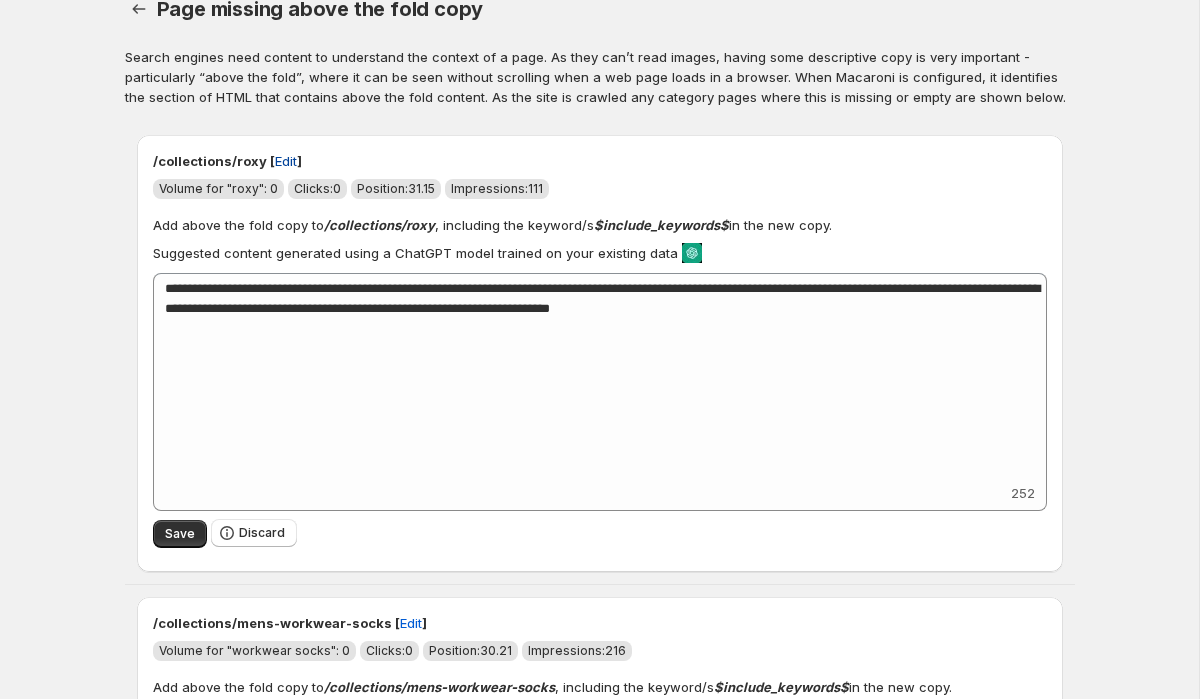 click on "Edit" at bounding box center [286, 161] 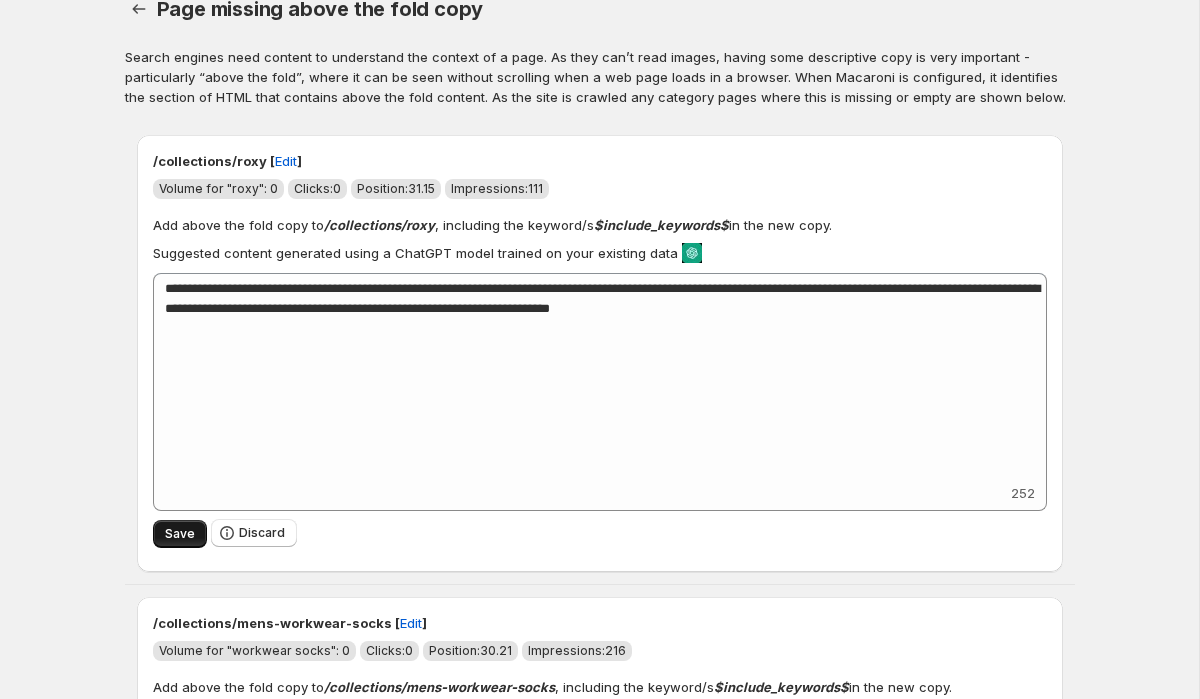 click on "Save" at bounding box center [180, 534] 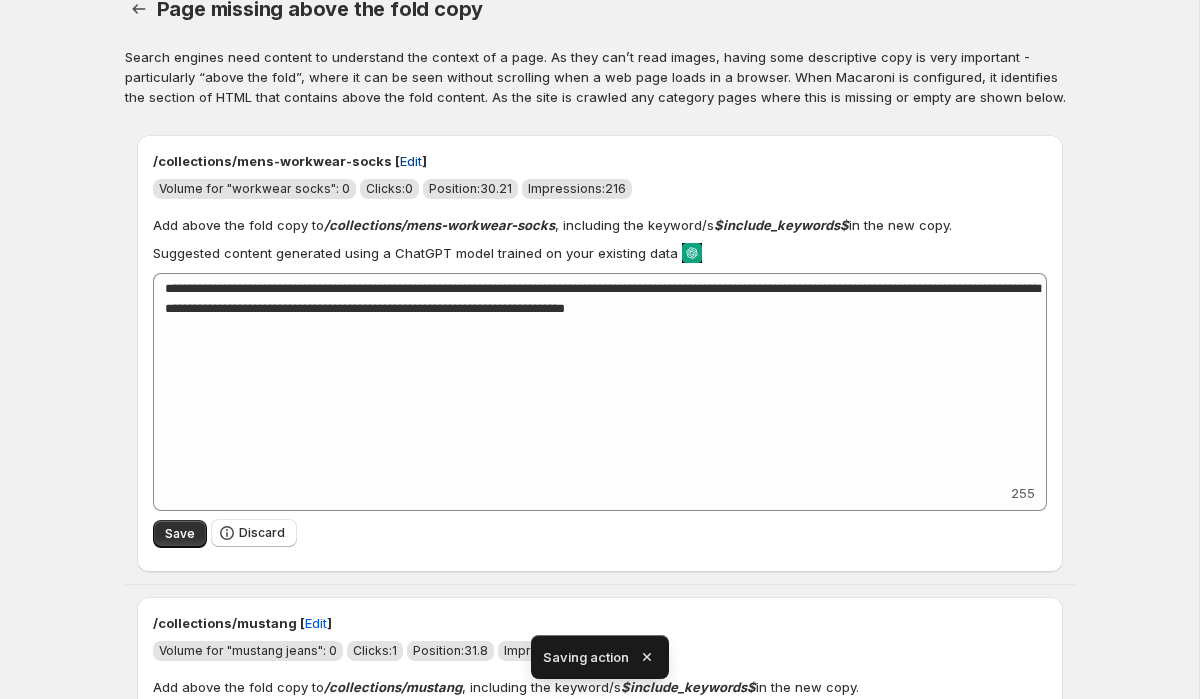 click on "Edit" at bounding box center (411, 161) 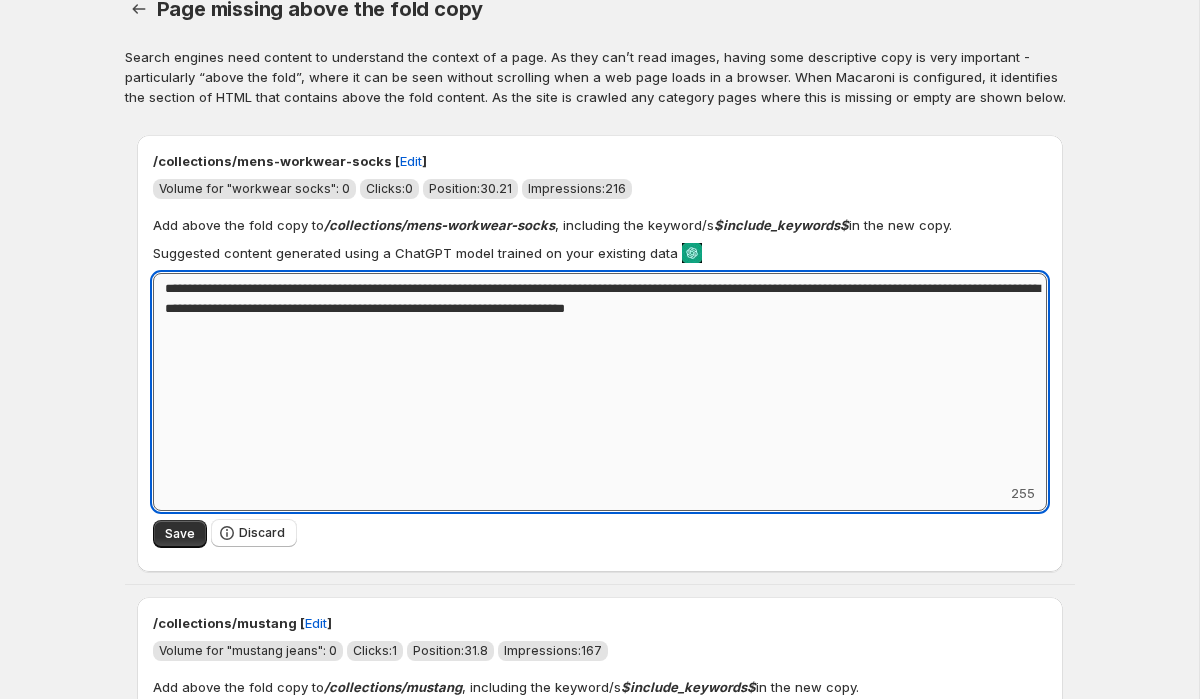 drag, startPoint x: 771, startPoint y: 309, endPoint x: 273, endPoint y: 314, distance: 498.0251 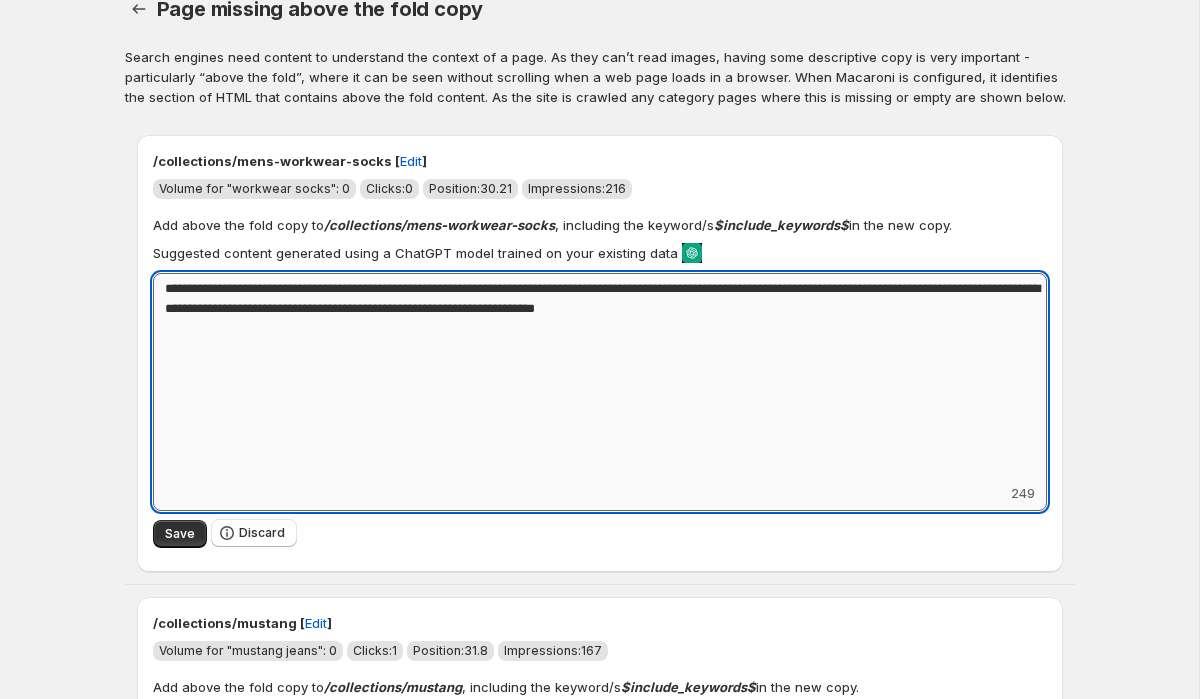click on "**********" at bounding box center [600, 378] 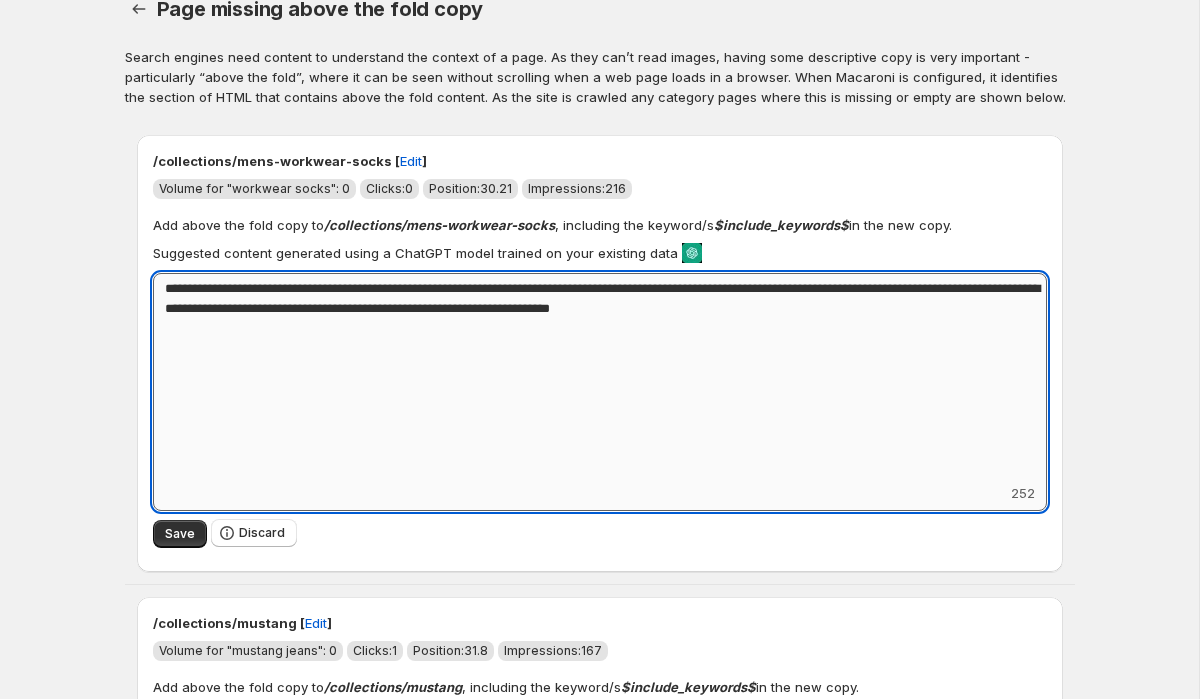 click on "**********" at bounding box center [600, 378] 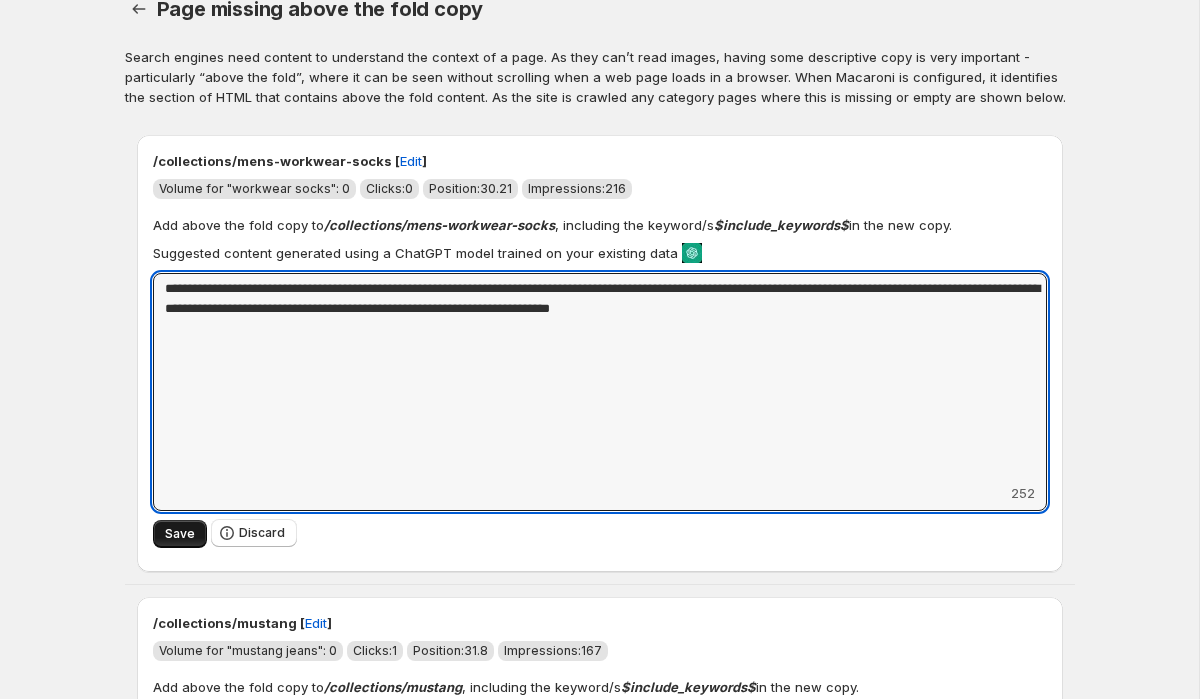 type on "**********" 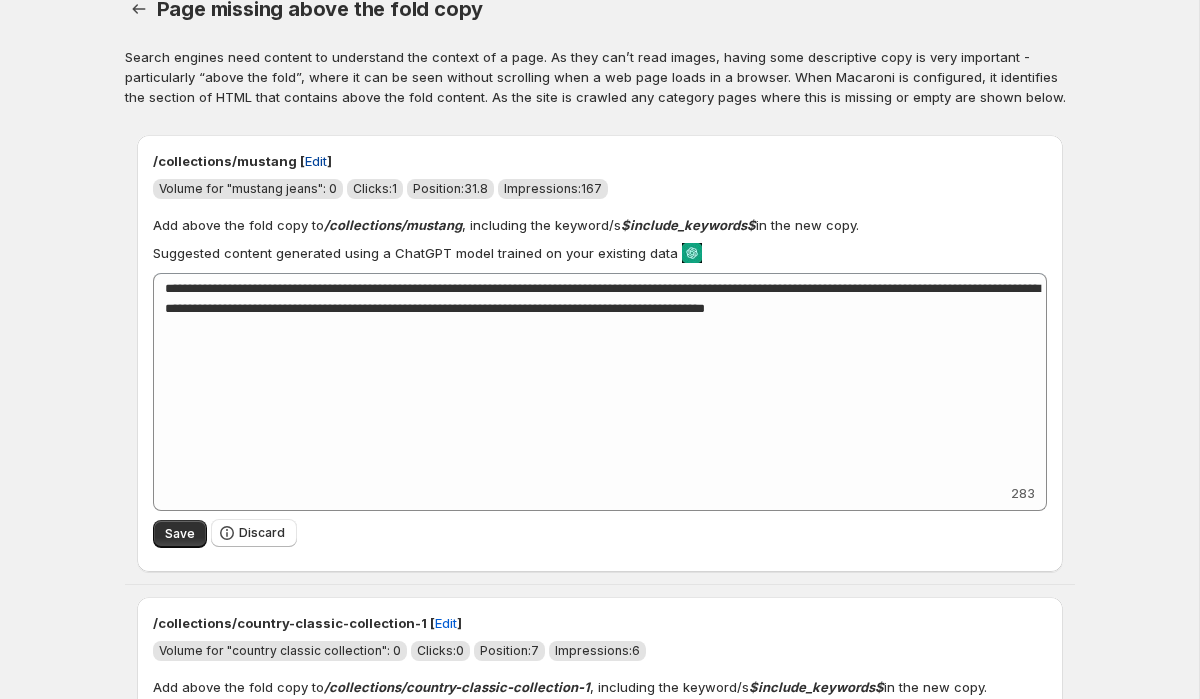 click on "Edit" at bounding box center [316, 161] 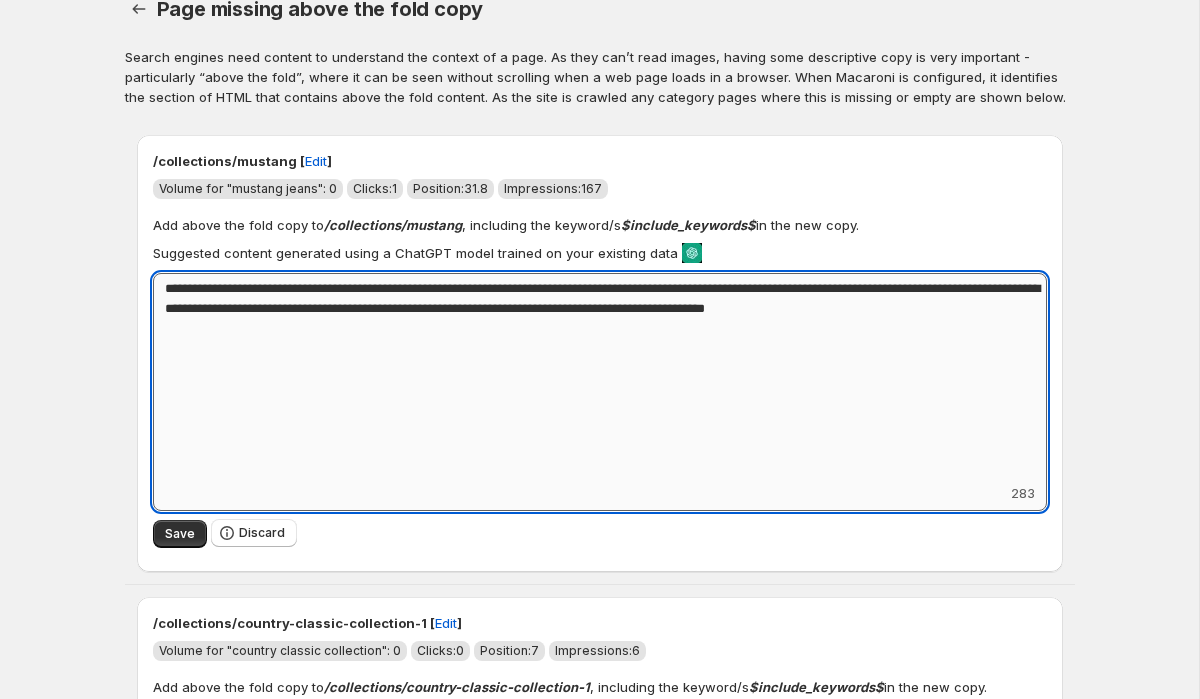 click on "**********" at bounding box center [600, 378] 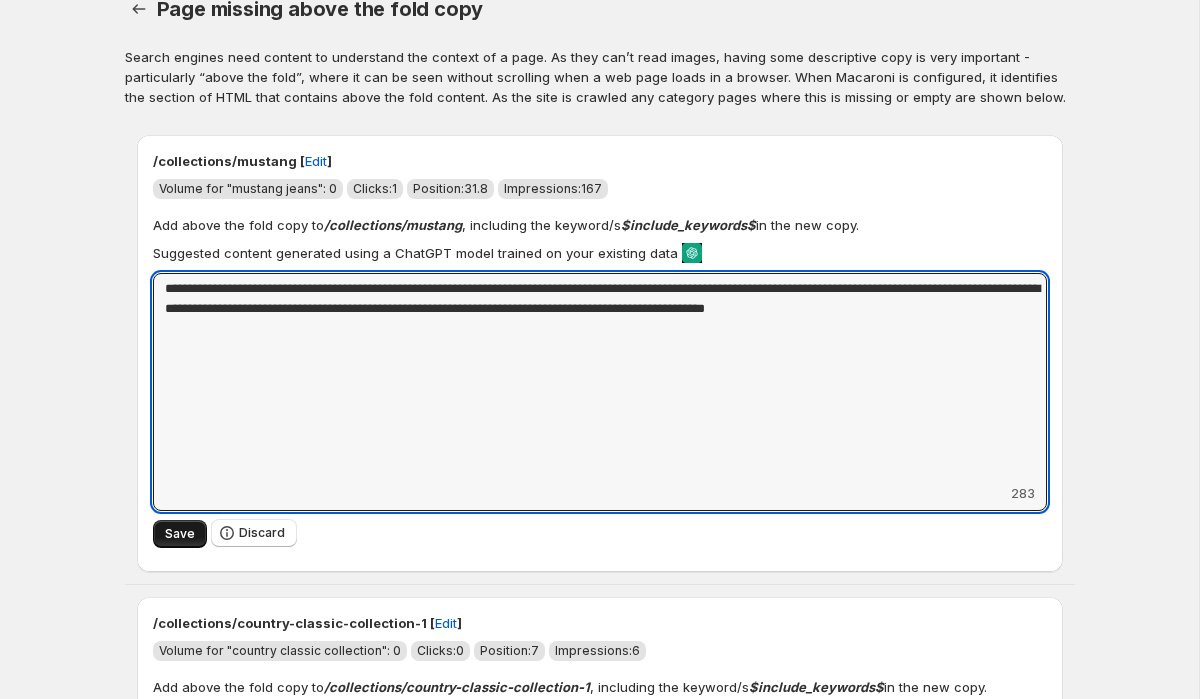 type on "**********" 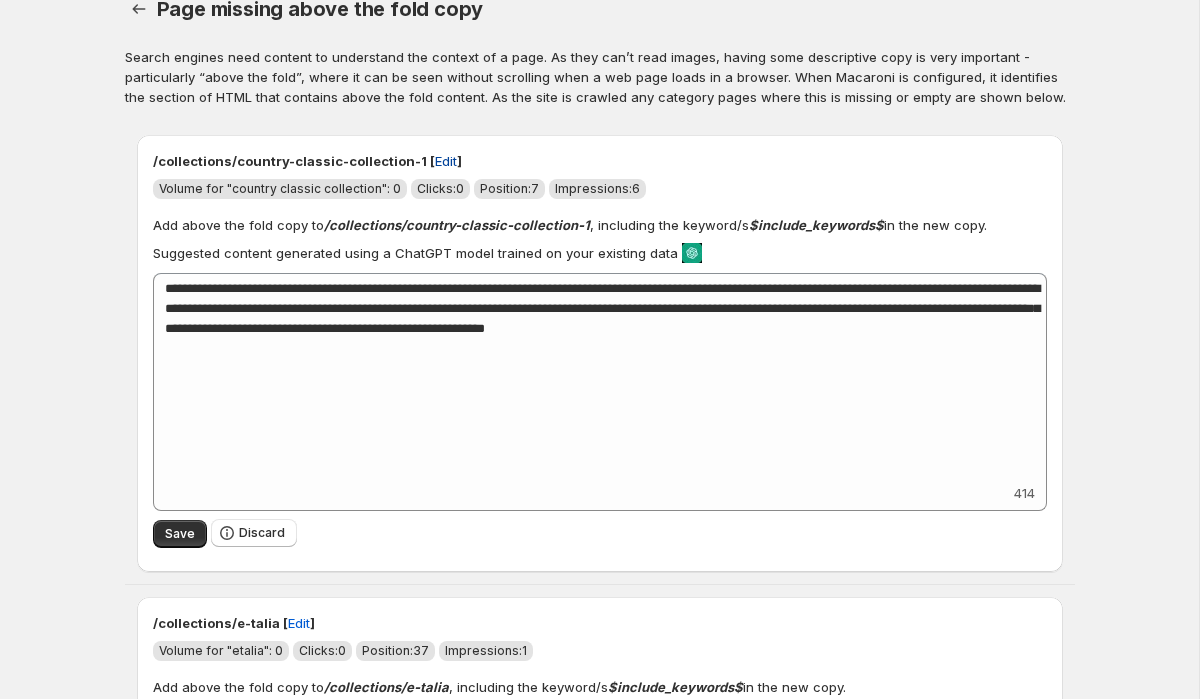 click on "Edit" at bounding box center [446, 161] 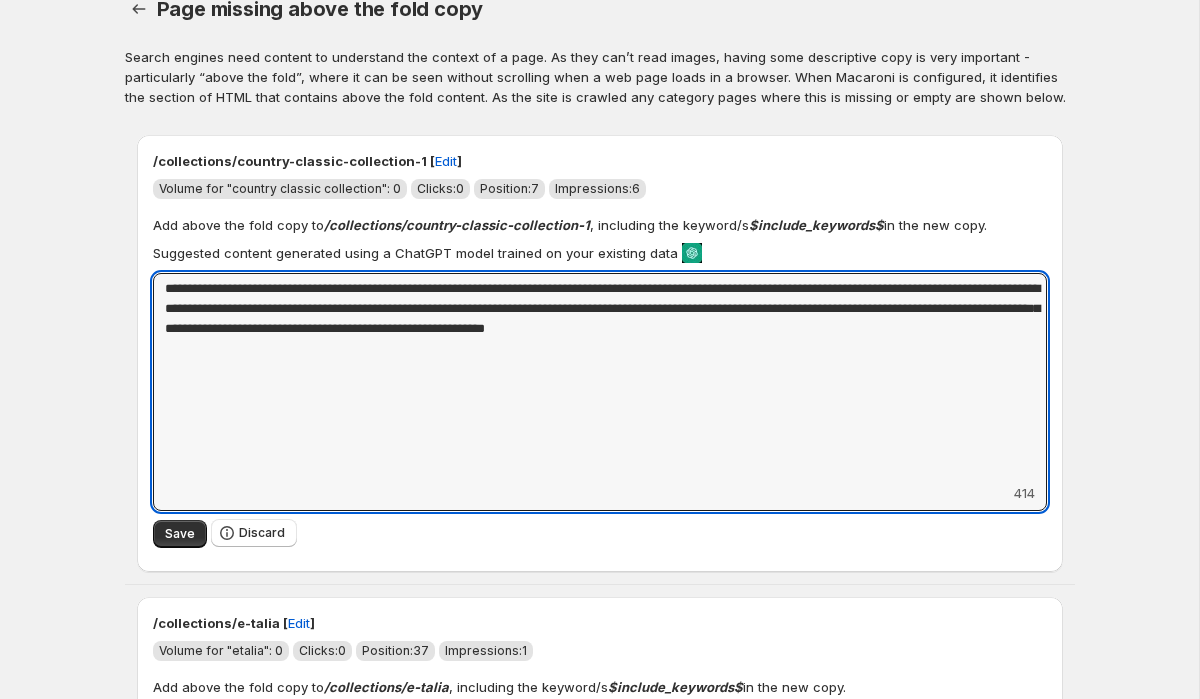 drag, startPoint x: 996, startPoint y: 336, endPoint x: 142, endPoint y: 282, distance: 855.70557 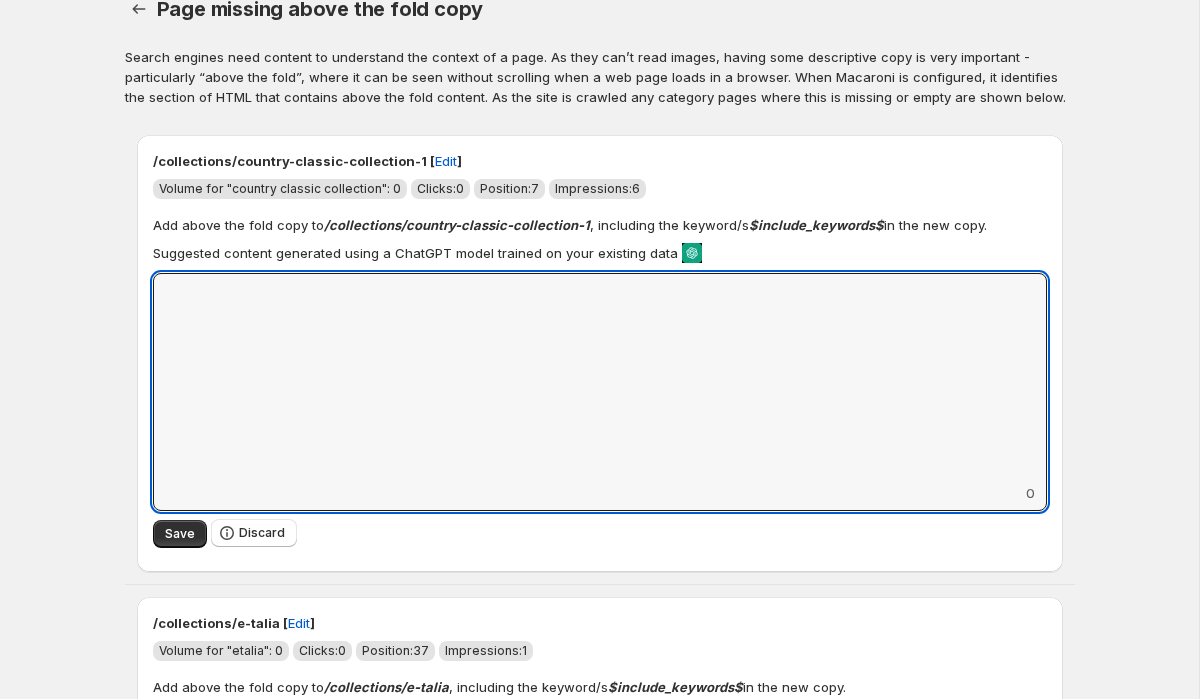 type 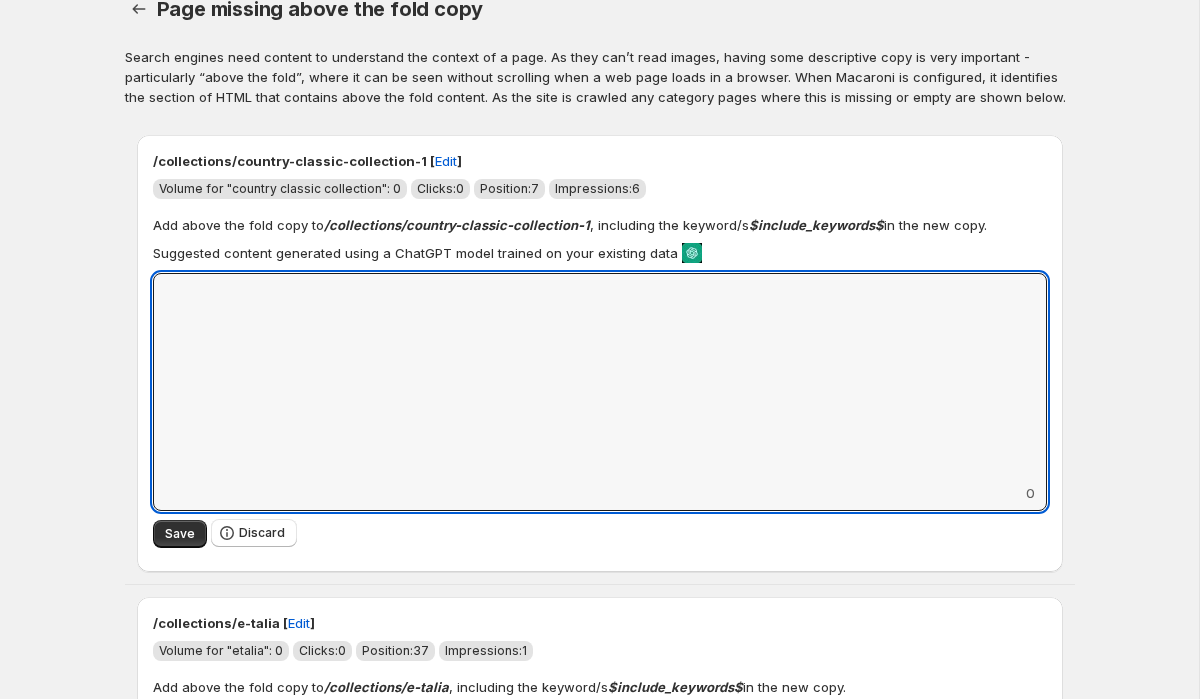 click on "Page missing above the fold copy. This page is ready Page missing above the fold copy Search engines need content to understand the context of a page. As they can’t read images, having some descriptive copy is very important - particularly “above the fold”, where it can be seen without scrolling when a web page loads in a browser. When Macaroni is configured, it identifies the section of HTML that contains above the fold content. As the site is crawled any category pages where this is missing or empty are shown below.    /collections/country-classic-collection-1   [ Edit ] Volume for "country classic collection": 0 Clicks:  0 Position:  7 Impressions:  6 Add above the fold copy to  /collections/country-classic-collection-1 , including the keyword/s  $include_keywords$  in the new copy. Suggested content generated using a ChatGPT model trained on your existing data Add keyword label 0 Save Discard   /collections/e-talia   [ Edit ] Volume for "etalia": 0 Clicks:  0 Position:  37 Impressions:  1 425 Save" at bounding box center [599, 4680] 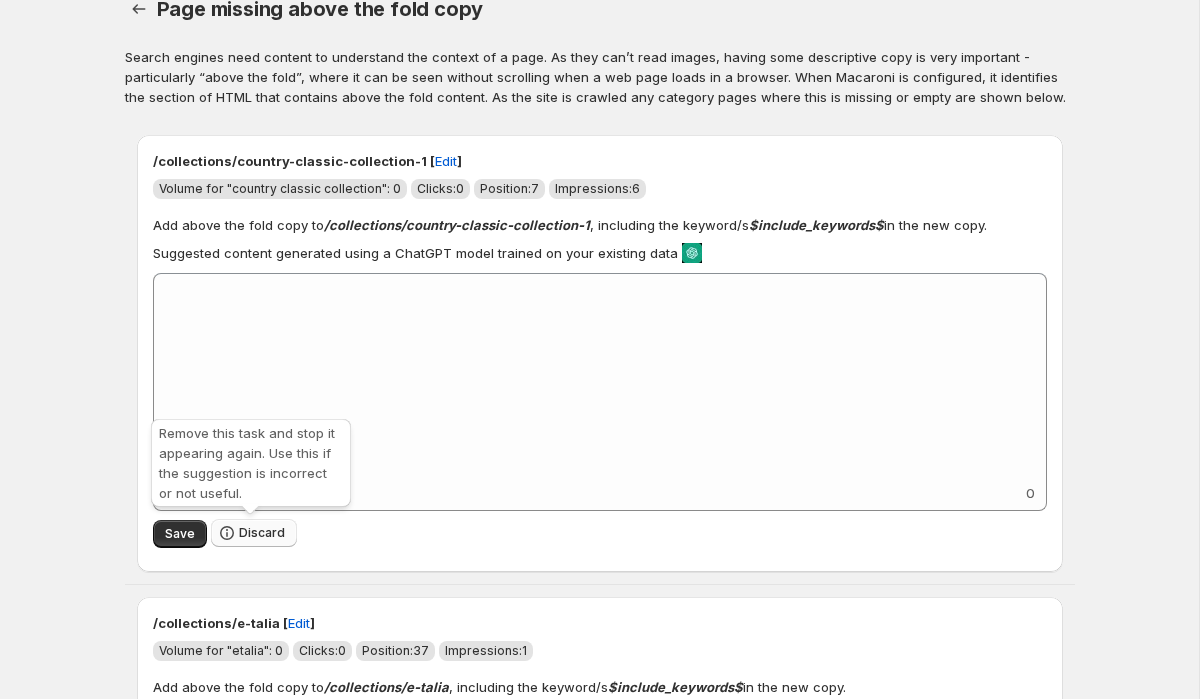 click on "Discard" at bounding box center (254, 533) 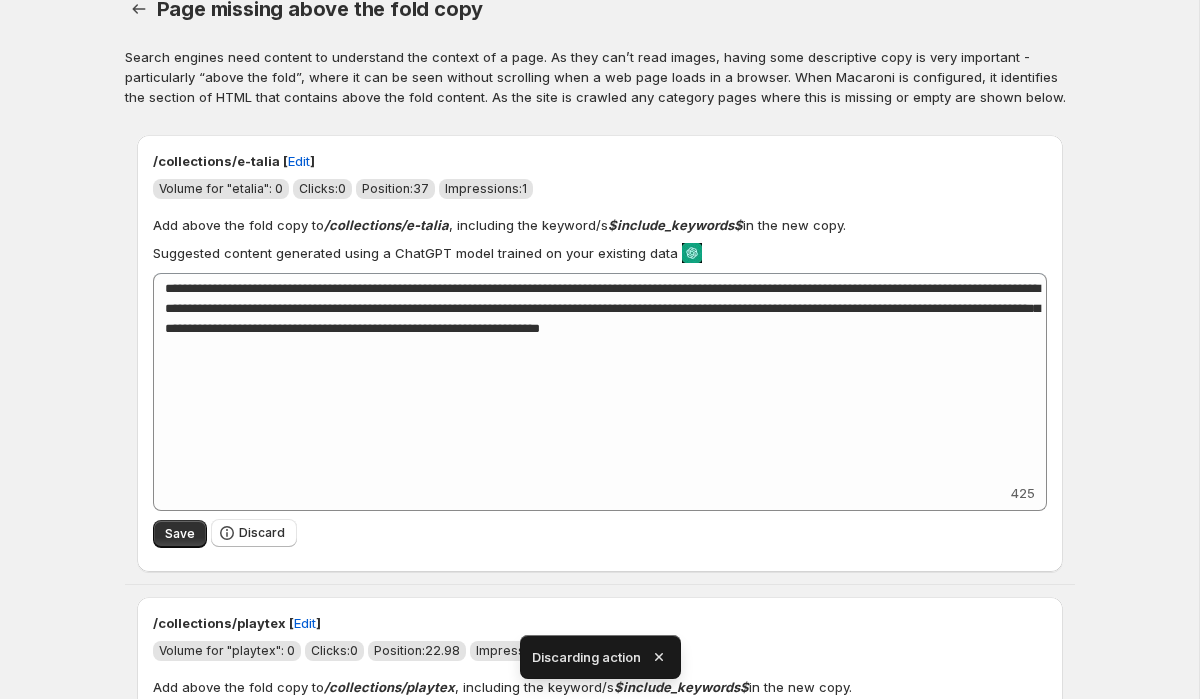 scroll, scrollTop: 0, scrollLeft: 0, axis: both 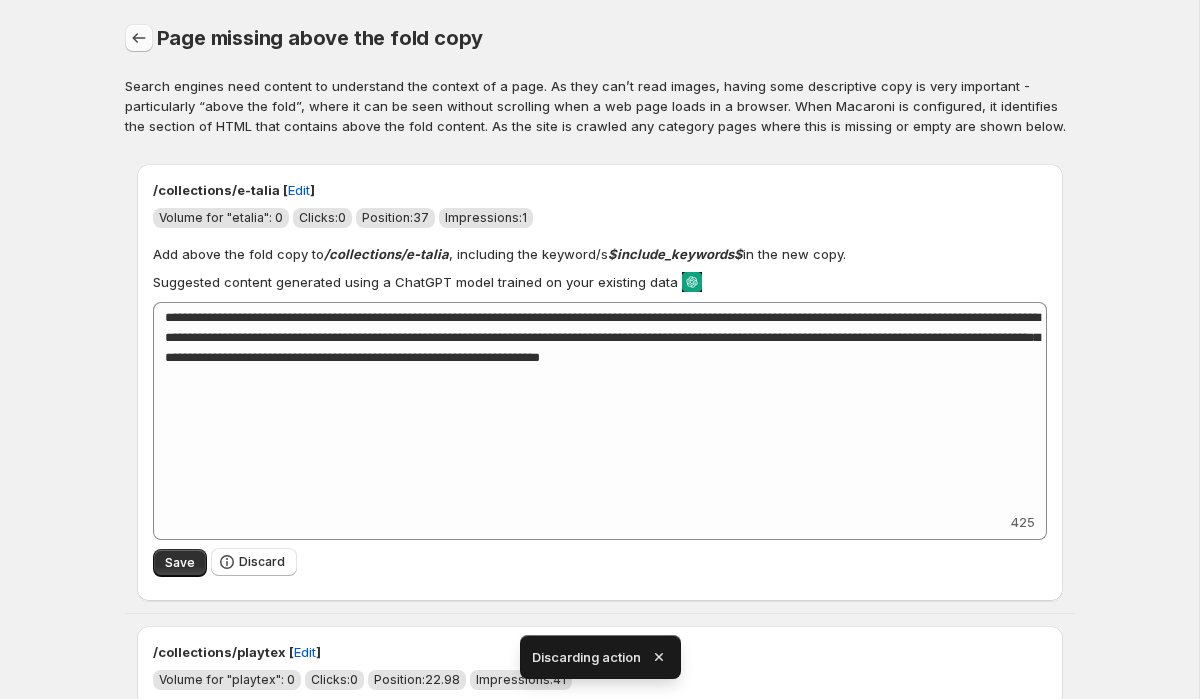 click 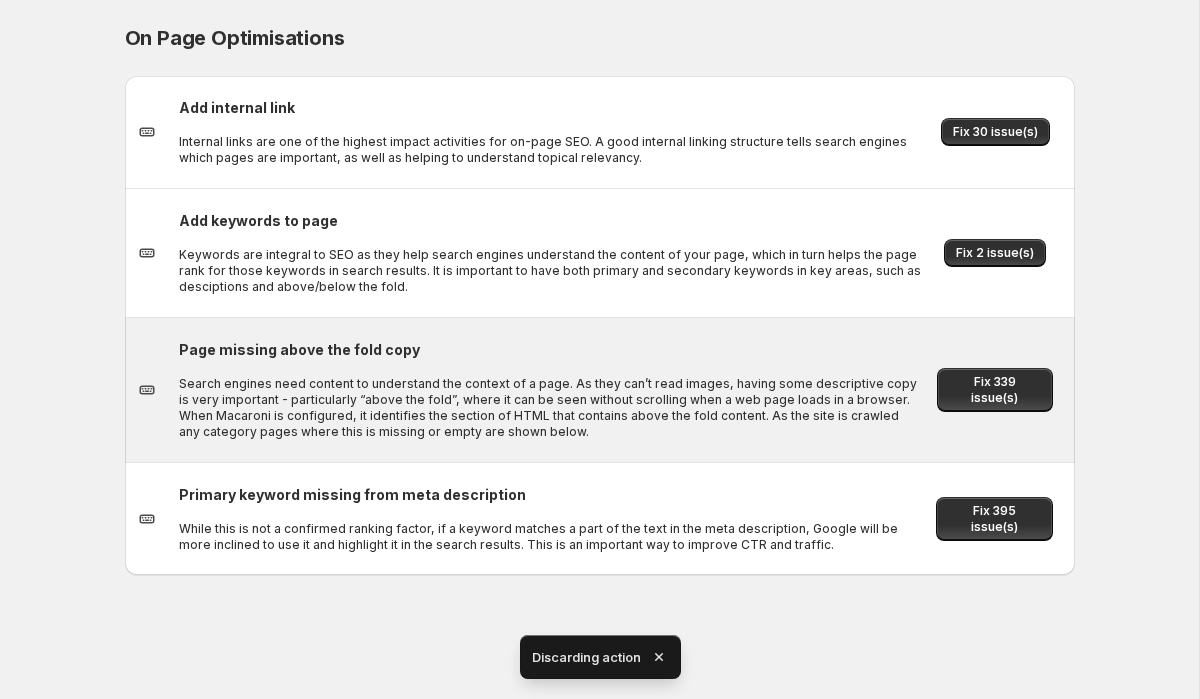 click on "Search engines need content to understand the context of a page. As they can’t read images, having some descriptive copy is very important - particularly “above the fold”, where it can be seen without scrolling when a web page loads in a browser. When Macaroni is configured, it identifies the section of HTML that contains above the fold content. As the site is crawled any category pages where this is missing or empty are shown below." at bounding box center [548, 408] 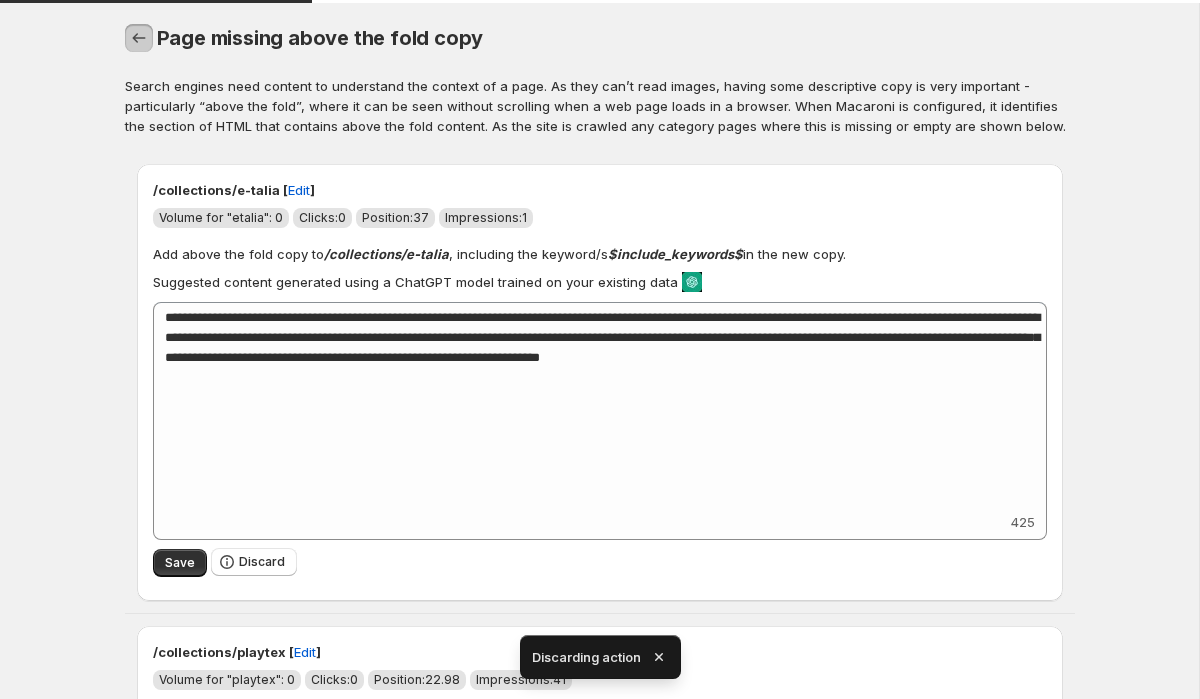 click 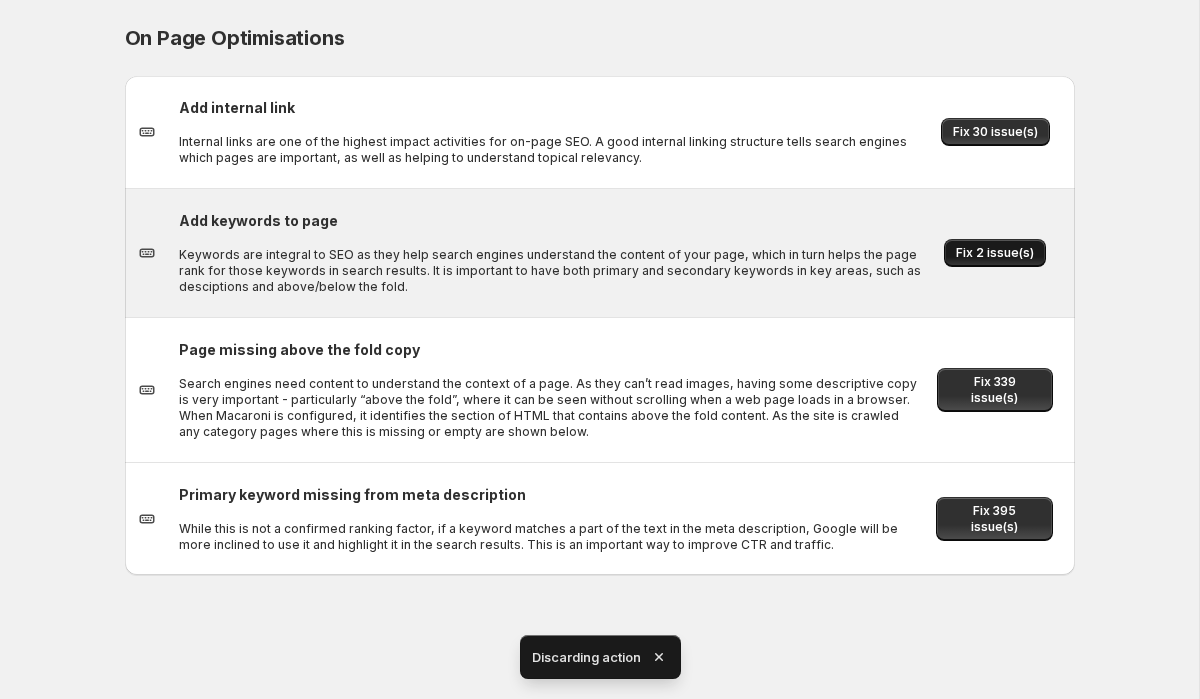 click on "Fix 2 issue(s)" at bounding box center (995, 253) 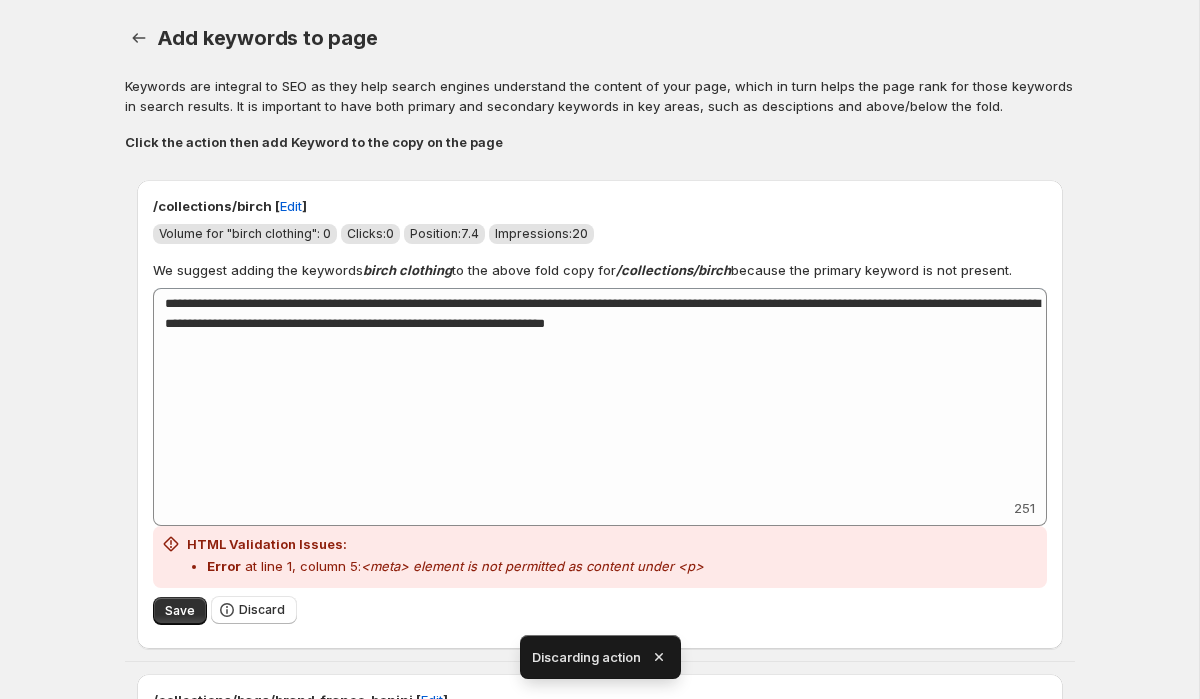 scroll, scrollTop: 19, scrollLeft: 0, axis: vertical 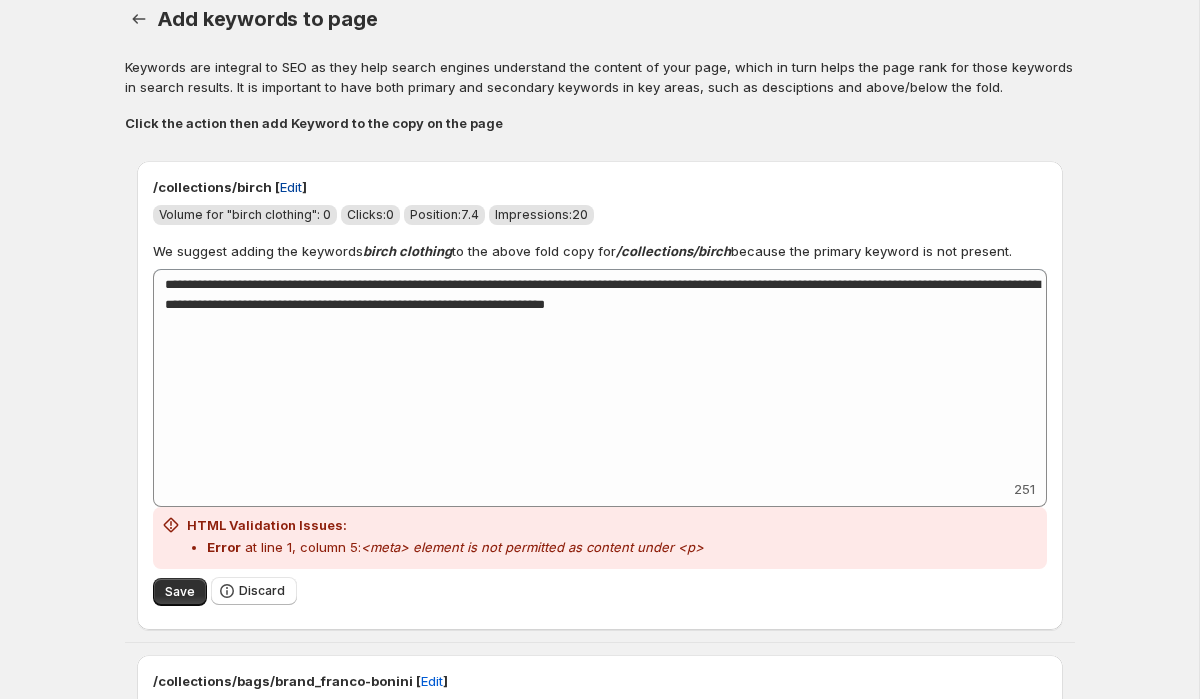 click on "Edit" at bounding box center (291, 187) 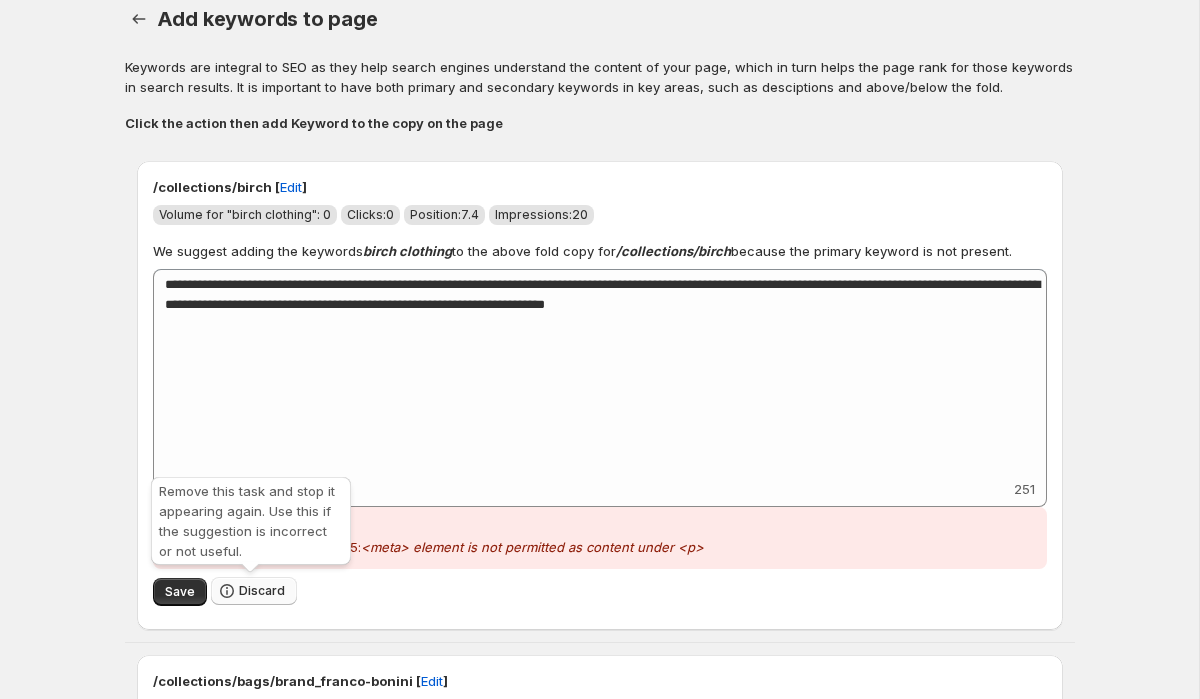click on "Discard" at bounding box center [254, 591] 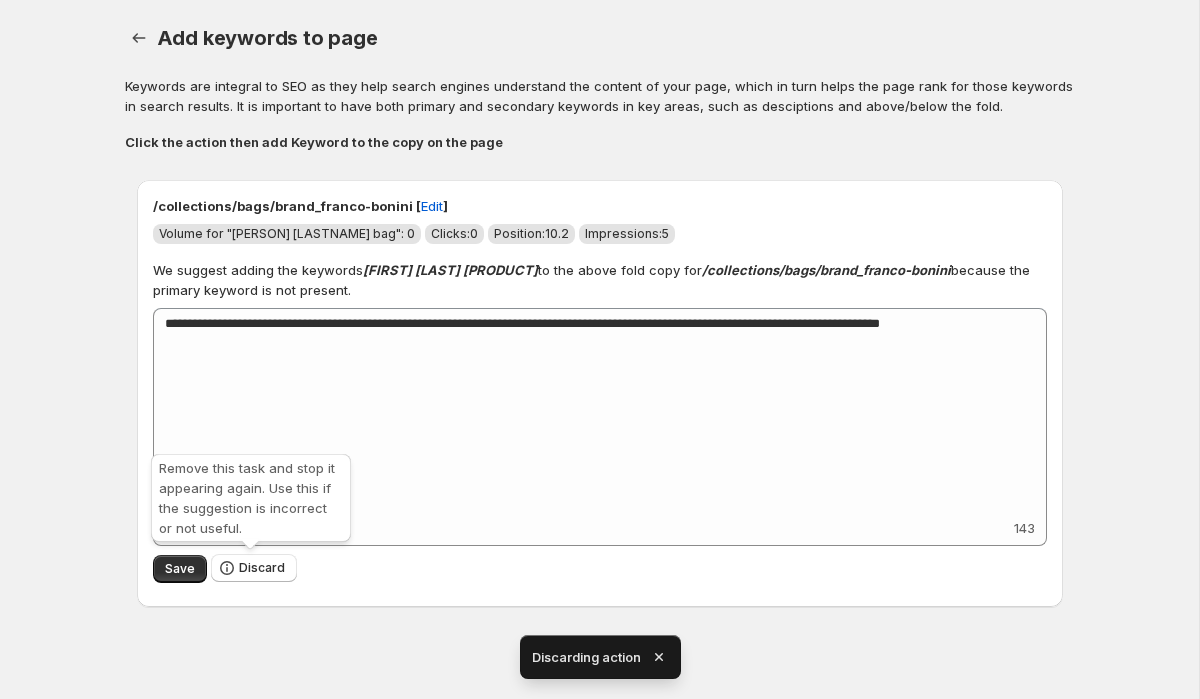 scroll, scrollTop: 0, scrollLeft: 0, axis: both 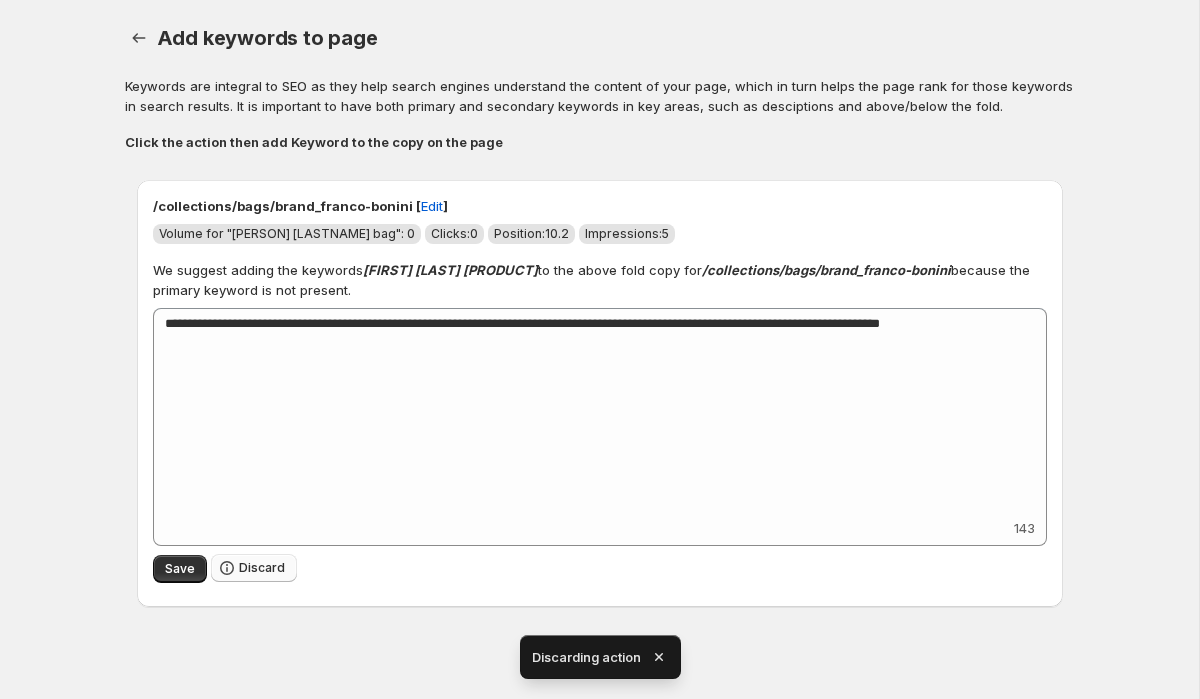 click on "Discard" at bounding box center [254, 568] 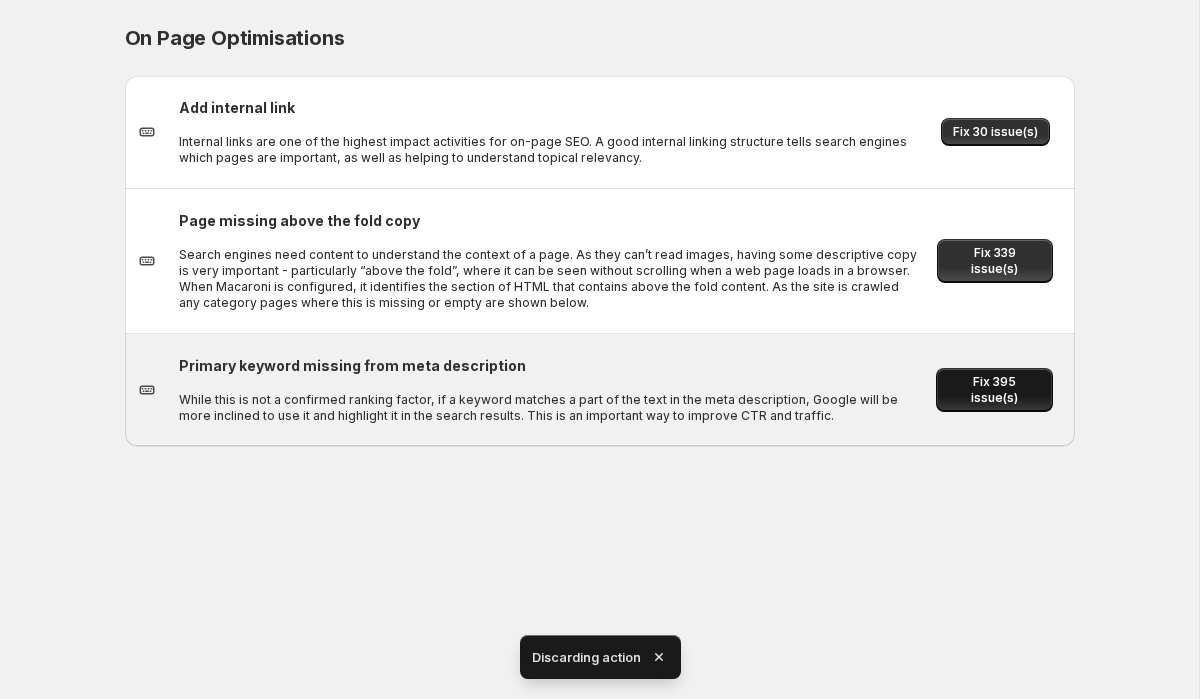click on "Fix 395 issue(s)" at bounding box center (994, 390) 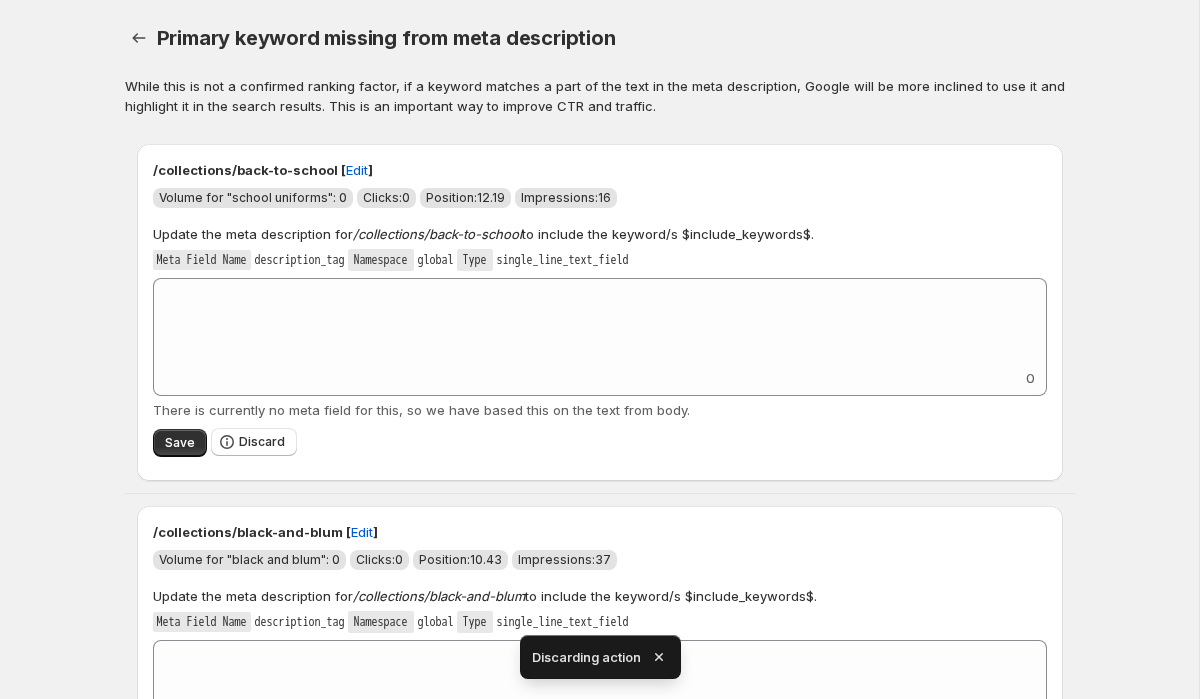 click on "Primary keyword missing from meta description. This page is ready Primary keyword missing from meta description While this is not a confirmed ranking factor, if a keyword matches a part of the text in the meta description, Google will be more inclined to use it and highlight it in the search results. This is an important way to improve CTR and traffic.   /collections/back-to-school   [ Edit ] Volume for "school uniforms": 0 Clicks:  0 Position:  12.19 Impressions:  16 Update the meta description for  /collections/back-to-school  to include the keyword/s $include_keywords$. Meta Field Name description_tag   Namespace global   Type single_line_text_field Add keyword label 0 There is currently no meta field for this, so we have based this on the text from body. Save Discard   /collections/black-and-blum   [ Edit ] Volume for "black and blum": 0 Clicks:  0 Position:  10.43 Impressions:  37 Update the meta description for  /collections/black-and-blum  to include the keyword/s $include_keywords$. Meta Field Name" at bounding box center [599, 3651] 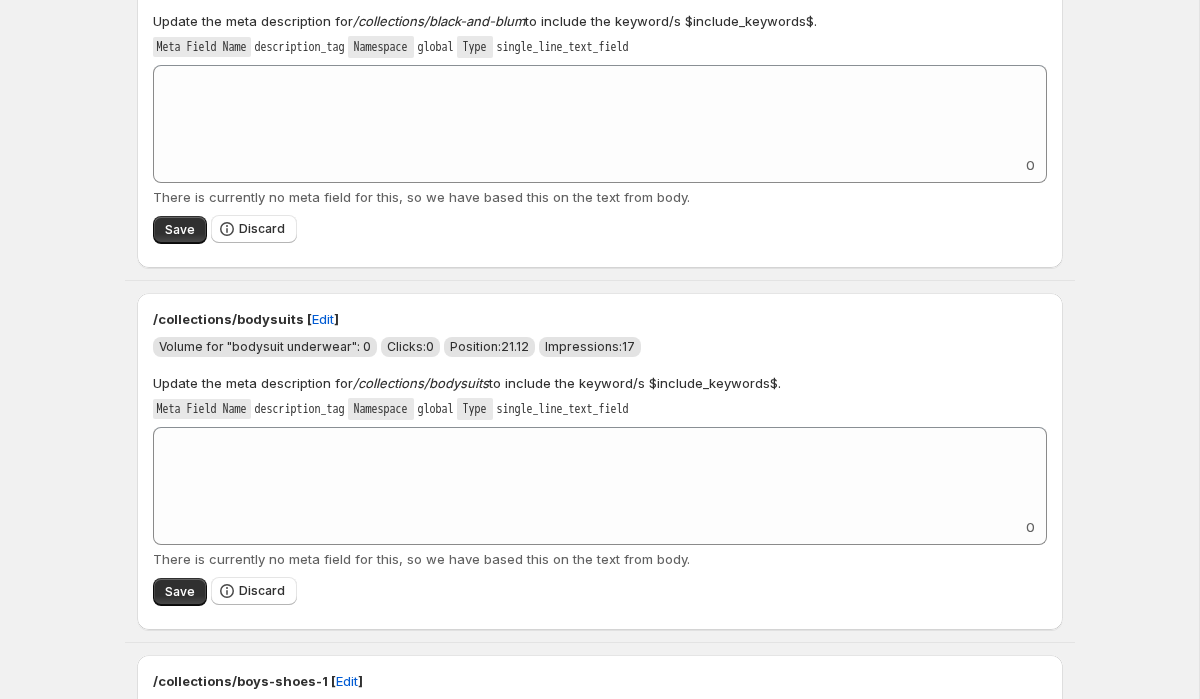 scroll, scrollTop: 576, scrollLeft: 0, axis: vertical 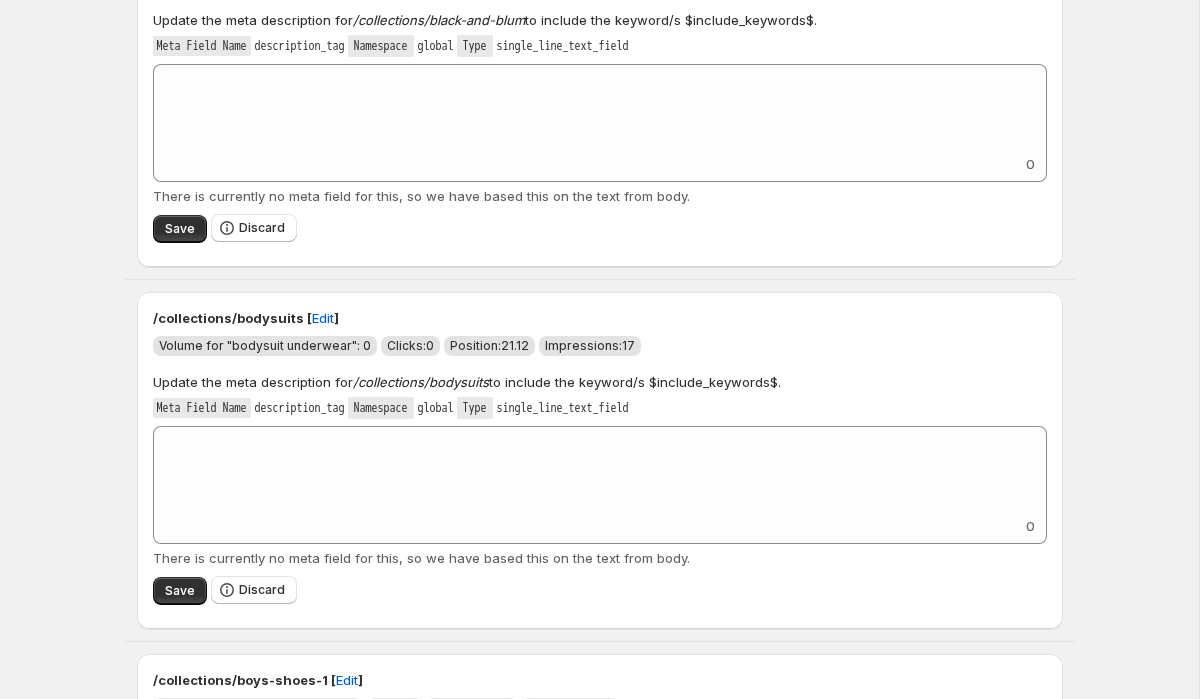 click on "0" at bounding box center (600, 485) 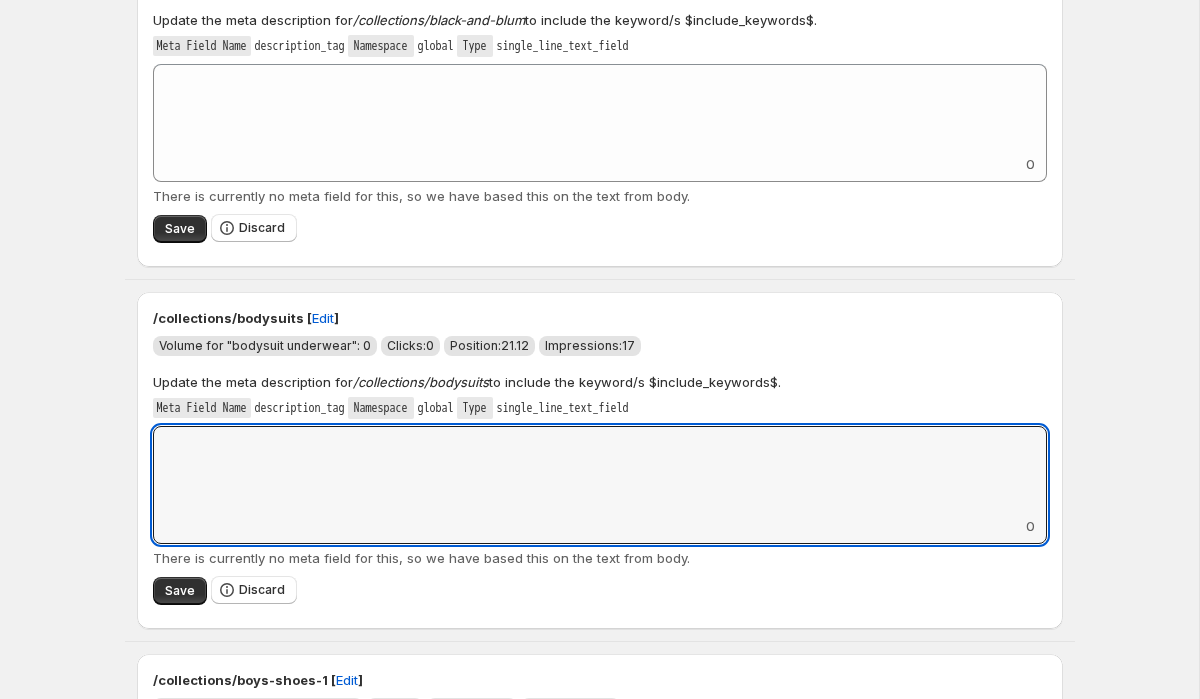 click on "Primary keyword missing from meta description. This page is ready Primary keyword missing from meta description While this is not a confirmed ranking factor, if a keyword matches a part of the text in the meta description, Google will be more inclined to use it and highlight it in the search results. This is an important way to improve CTR and traffic.   /collections/back-to-school   [ Edit ] Volume for "school uniforms": 0 Clicks:  0 Position:  12.19 Impressions:  16 Update the meta description for  /collections/back-to-school  to include the keyword/s $include_keywords$. Meta Field Name description_tag   Namespace global   Type single_line_text_field Add keyword label 0 There is currently no meta field for this, so we have based this on the text from body. Save Discard   /collections/black-and-blum   [ Edit ] Volume for "black and blum": 0 Clicks:  0 Position:  10.43 Impressions:  37 Update the meta description for  /collections/black-and-blum  to include the keyword/s $include_keywords$. Meta Field Name" at bounding box center (599, 3075) 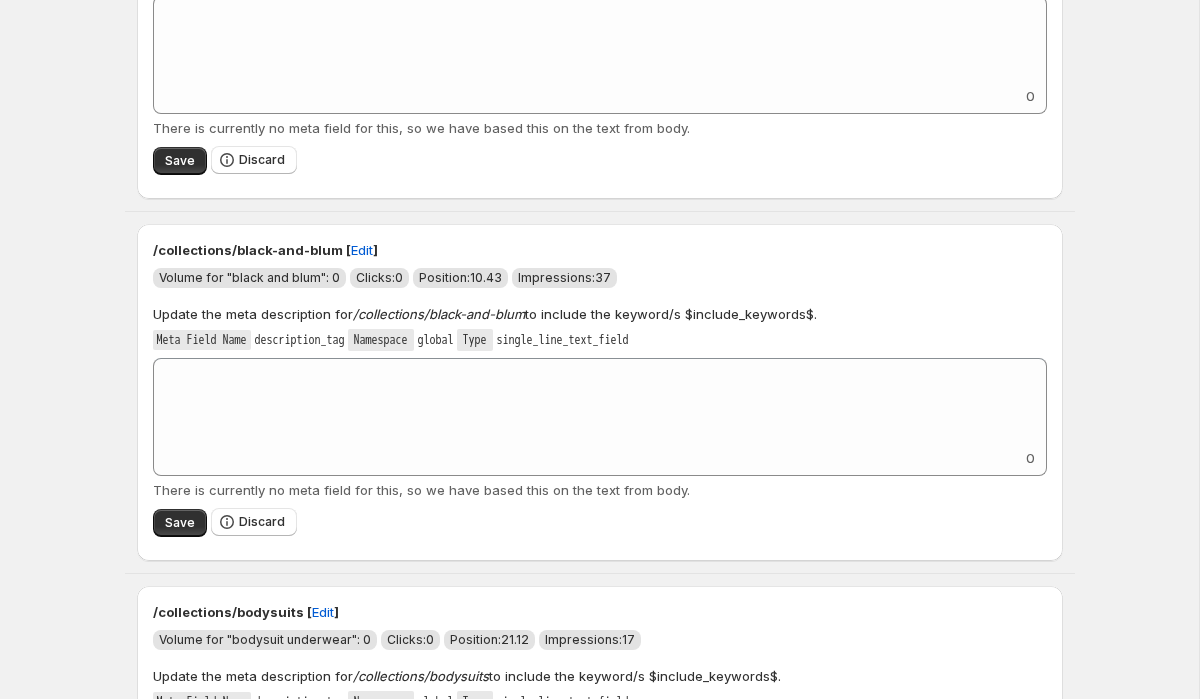 scroll, scrollTop: 0, scrollLeft: 0, axis: both 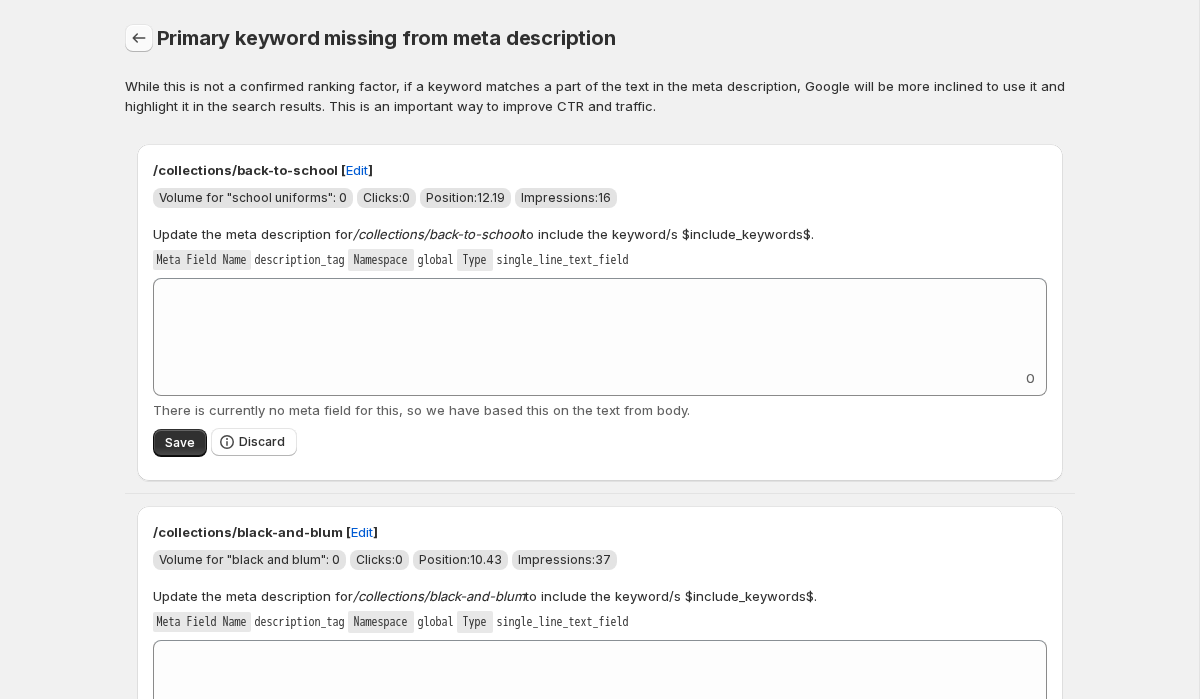 click at bounding box center [139, 38] 